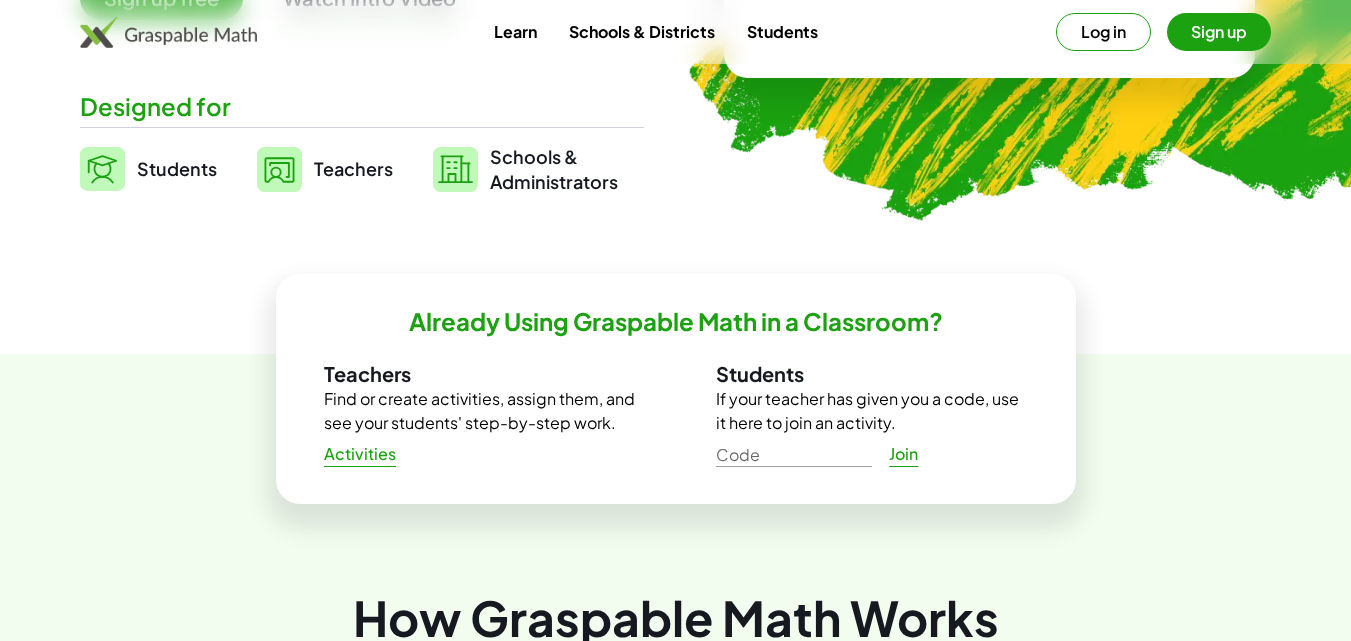 scroll, scrollTop: 500, scrollLeft: 0, axis: vertical 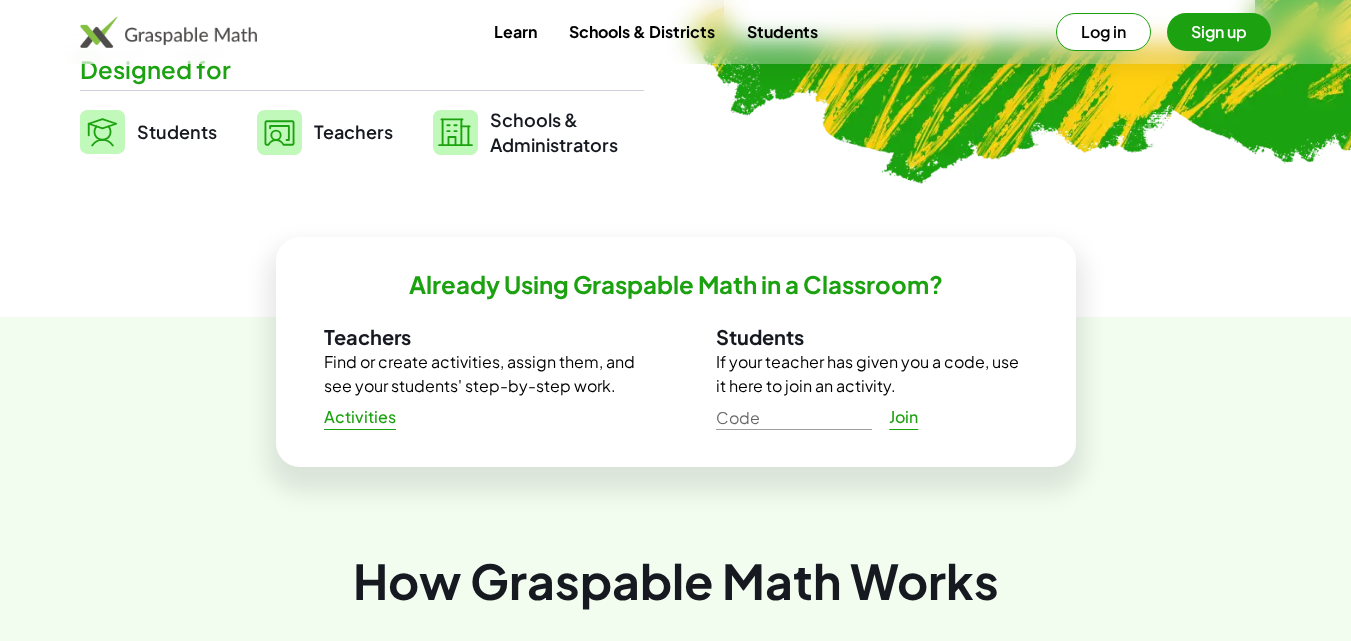 click on "Teachers" at bounding box center (353, 131) 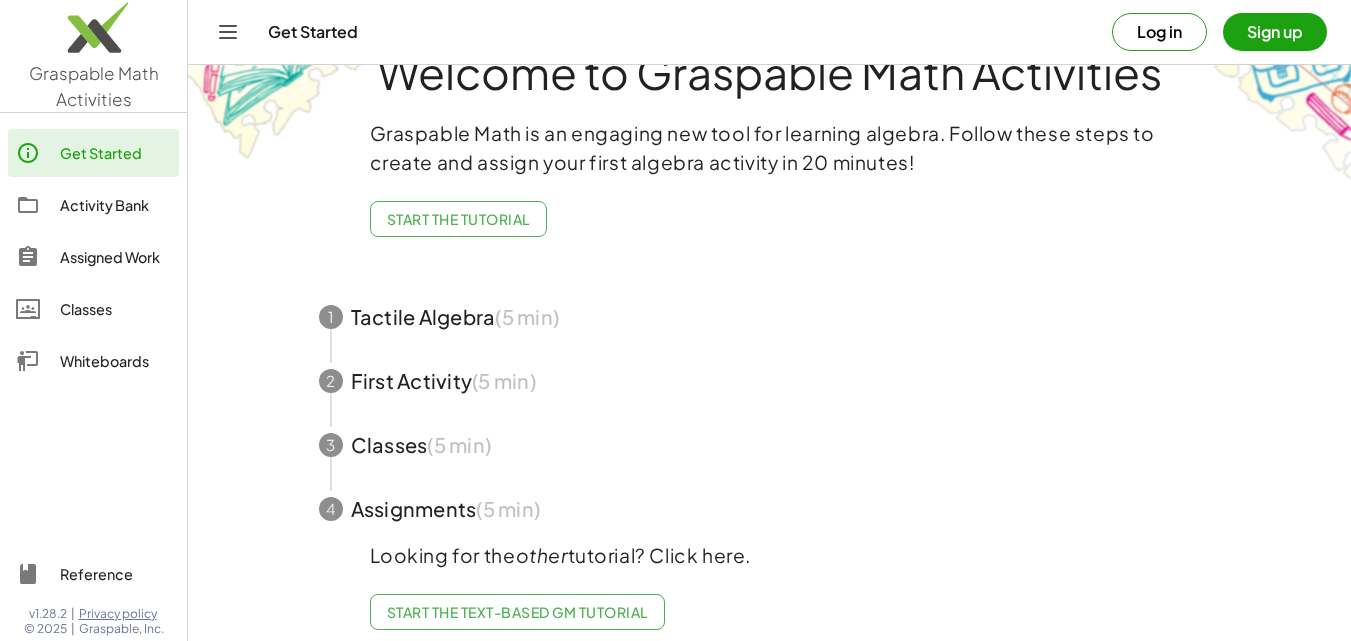 scroll, scrollTop: 92, scrollLeft: 0, axis: vertical 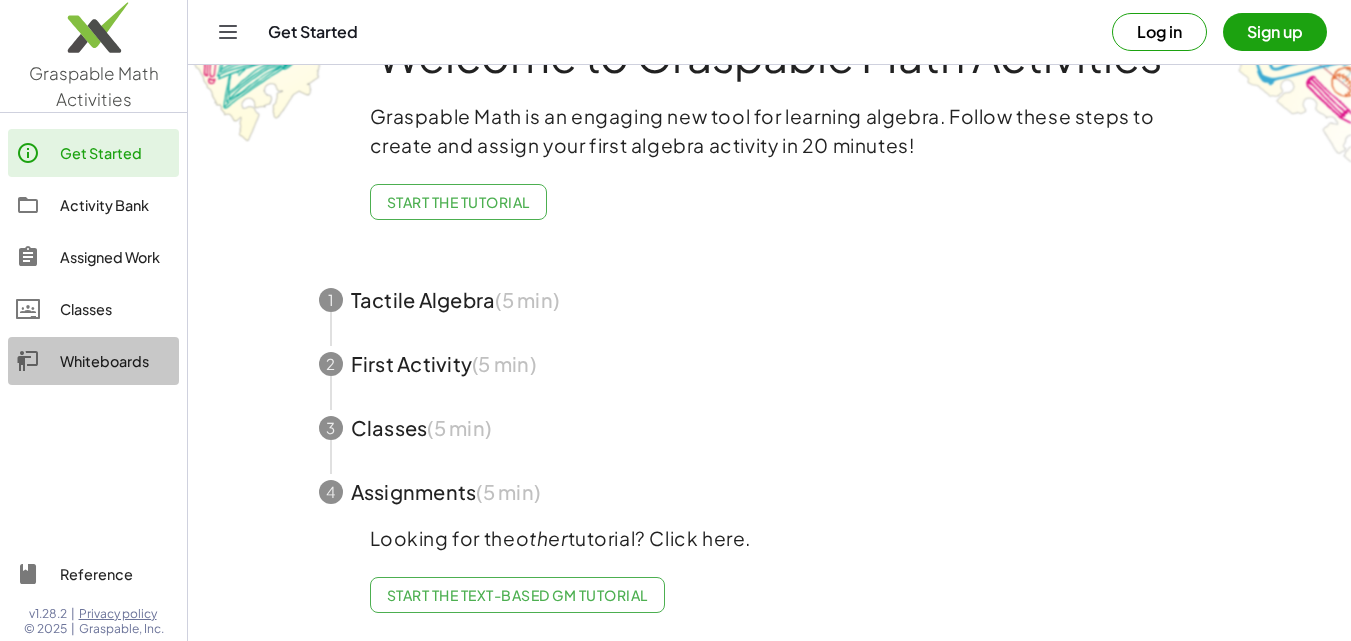 click on "Whiteboards" 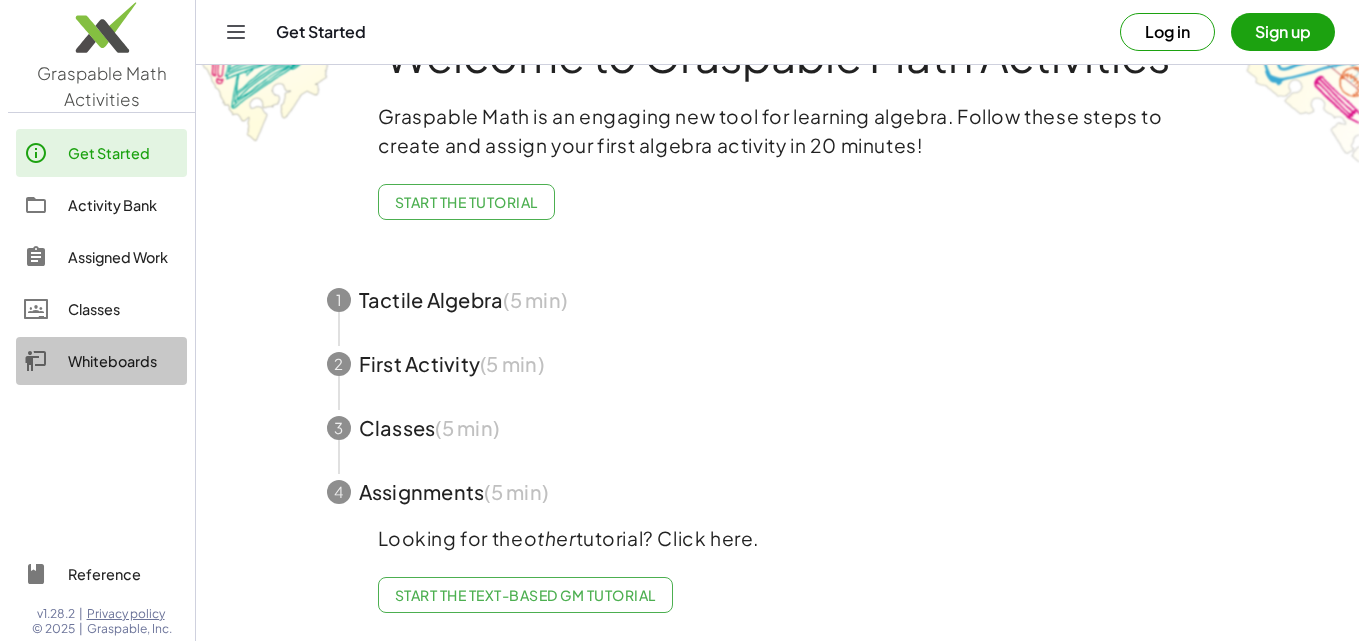 scroll, scrollTop: 0, scrollLeft: 0, axis: both 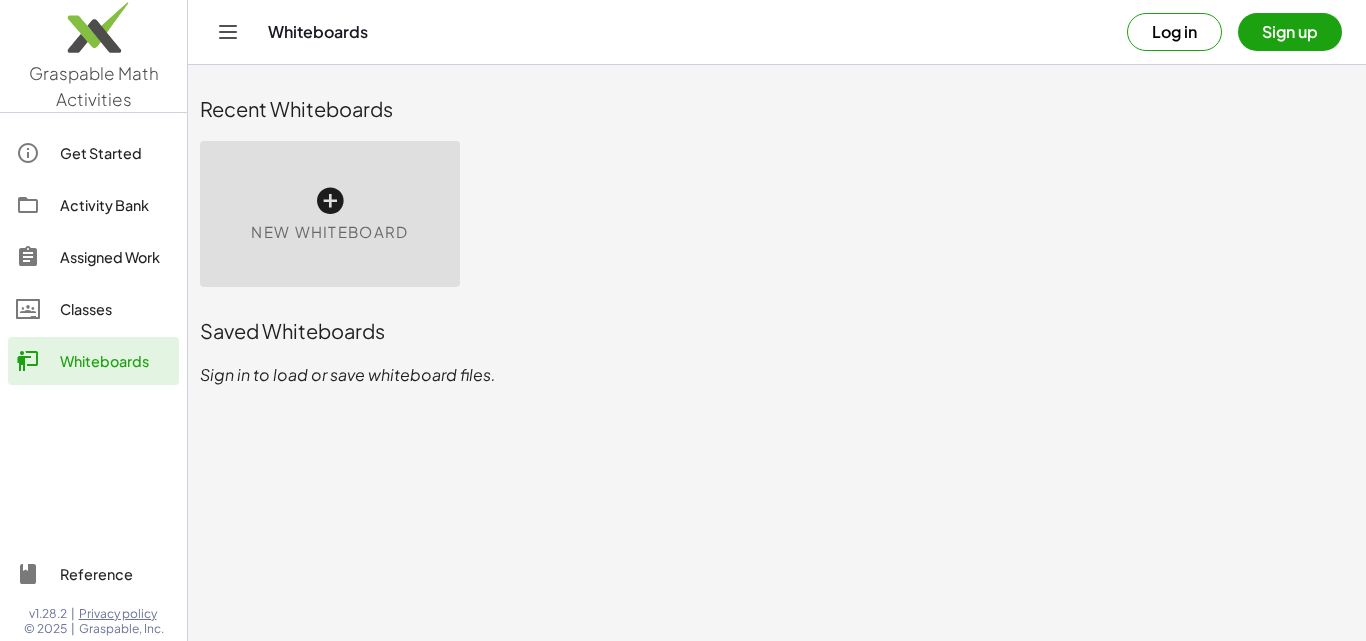 click on "New Whiteboard" at bounding box center (329, 232) 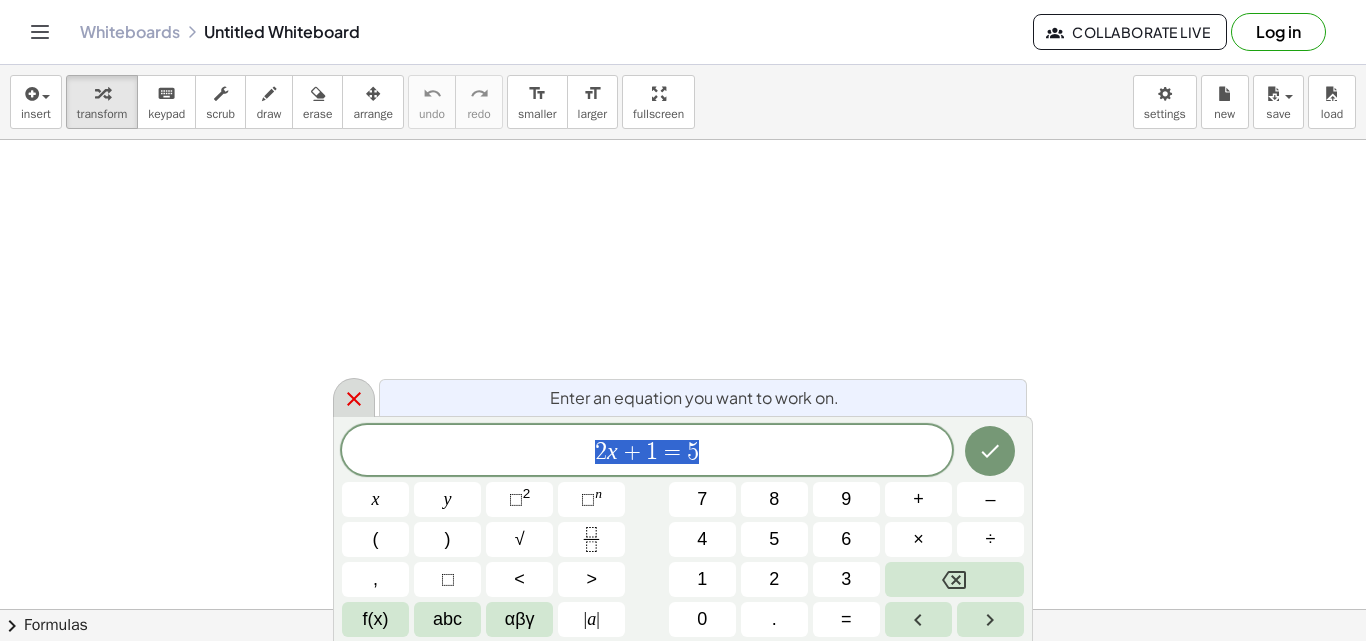 click 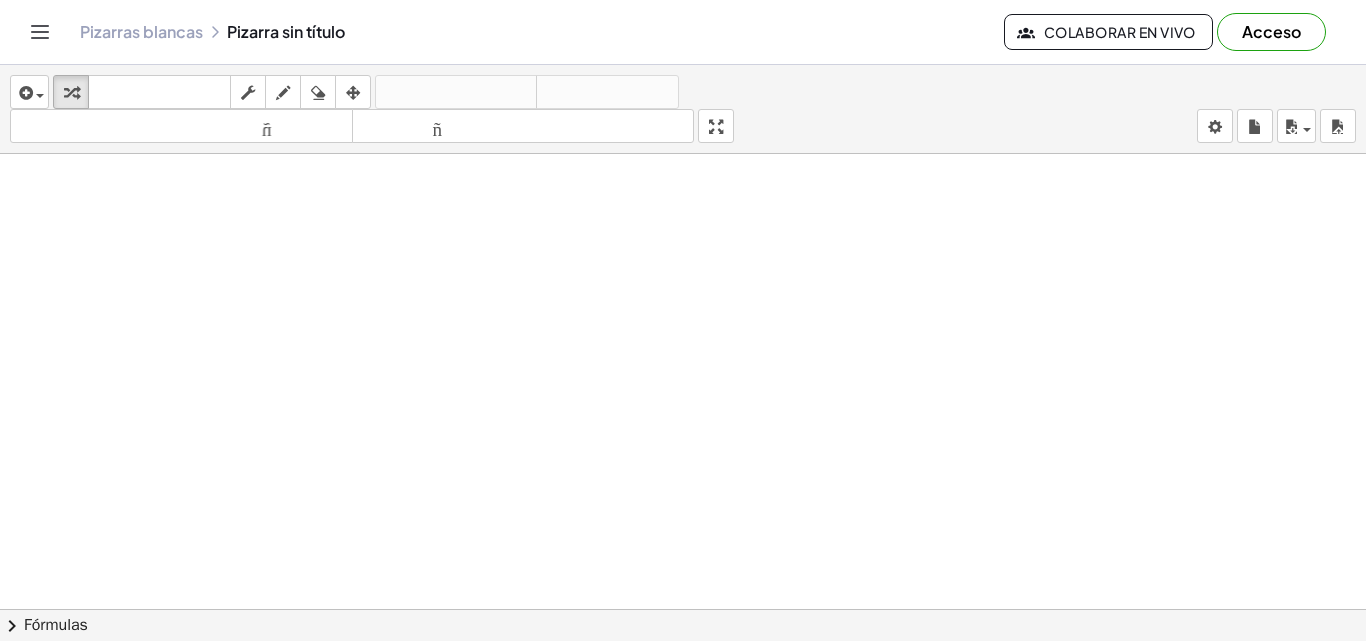 click at bounding box center [683, 623] 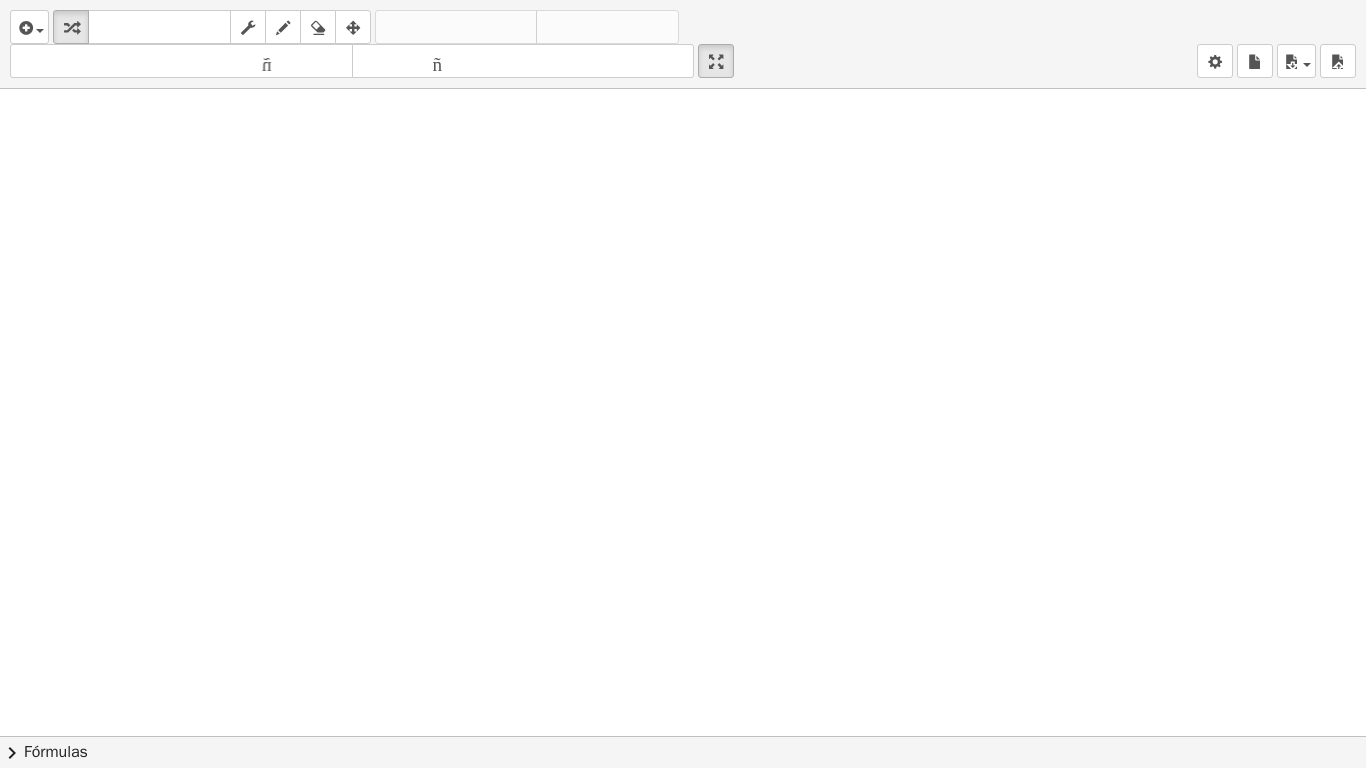 drag, startPoint x: 808, startPoint y: 432, endPoint x: 660, endPoint y: 419, distance: 148.56985 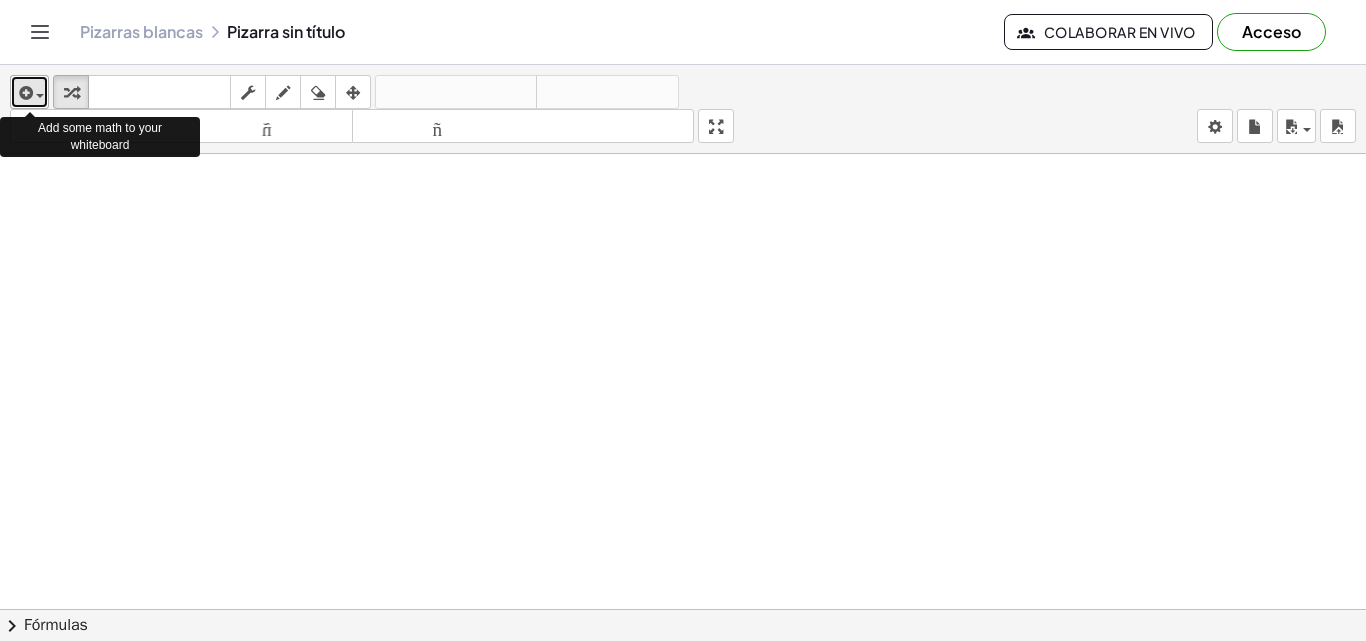 click at bounding box center [24, 93] 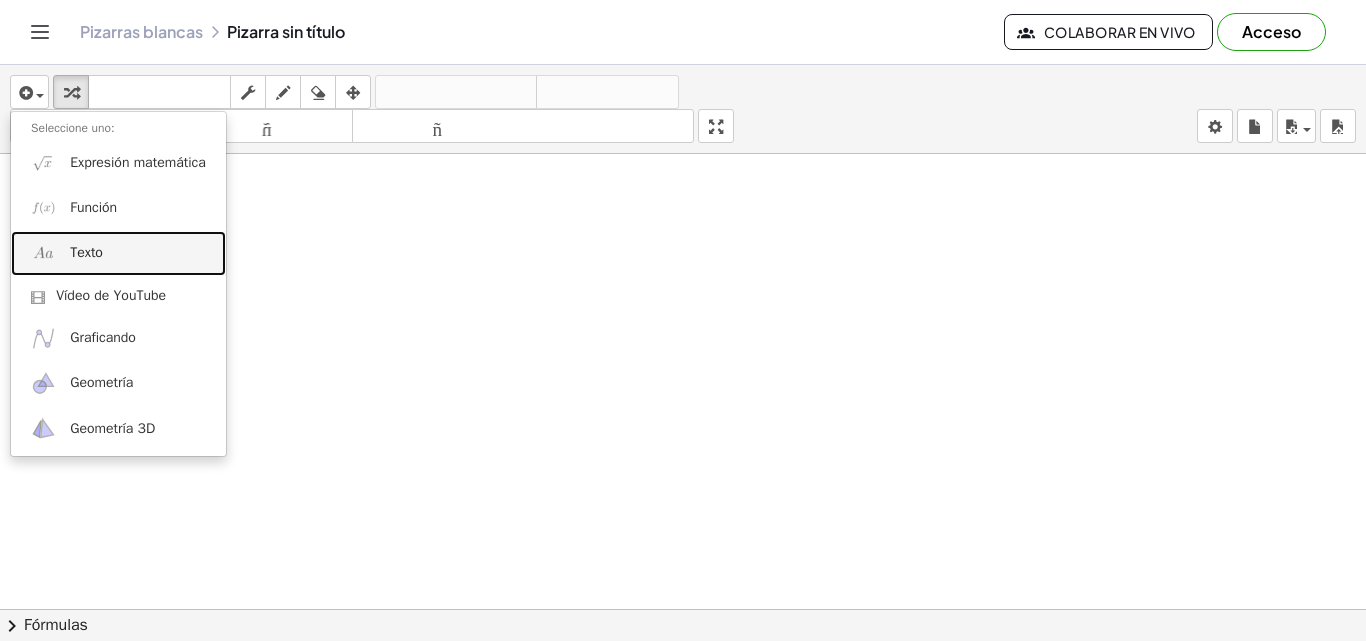 click on "Texto" at bounding box center [118, 253] 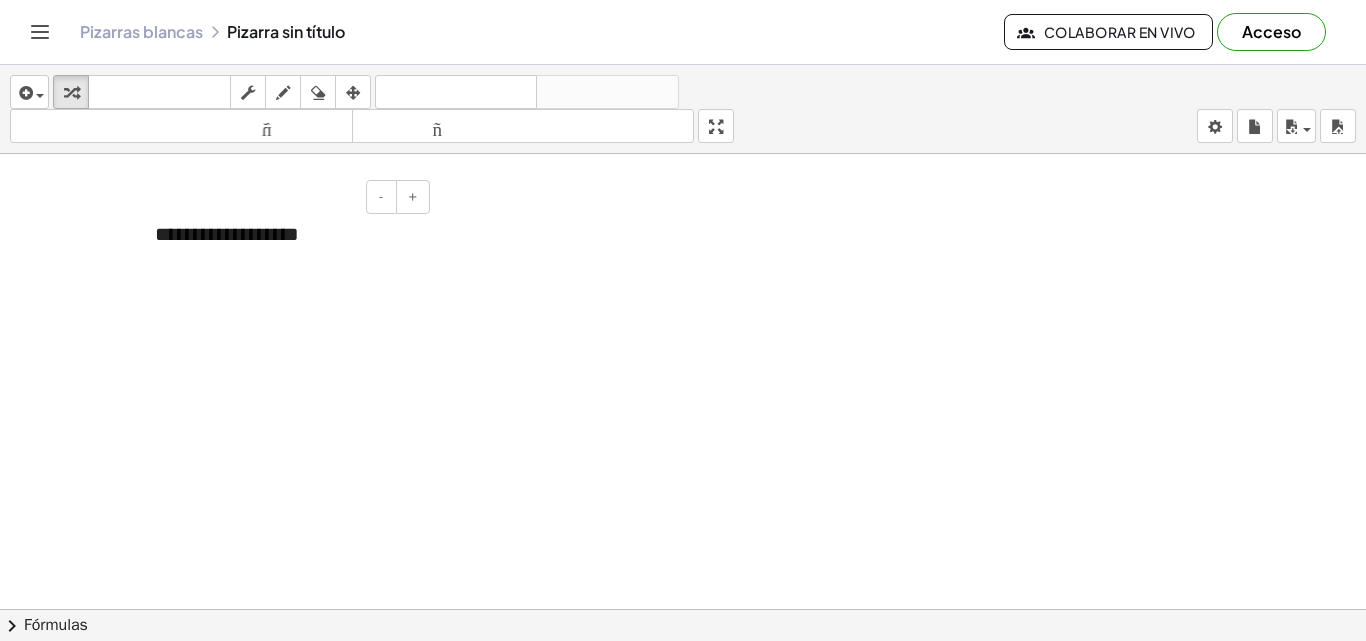 type 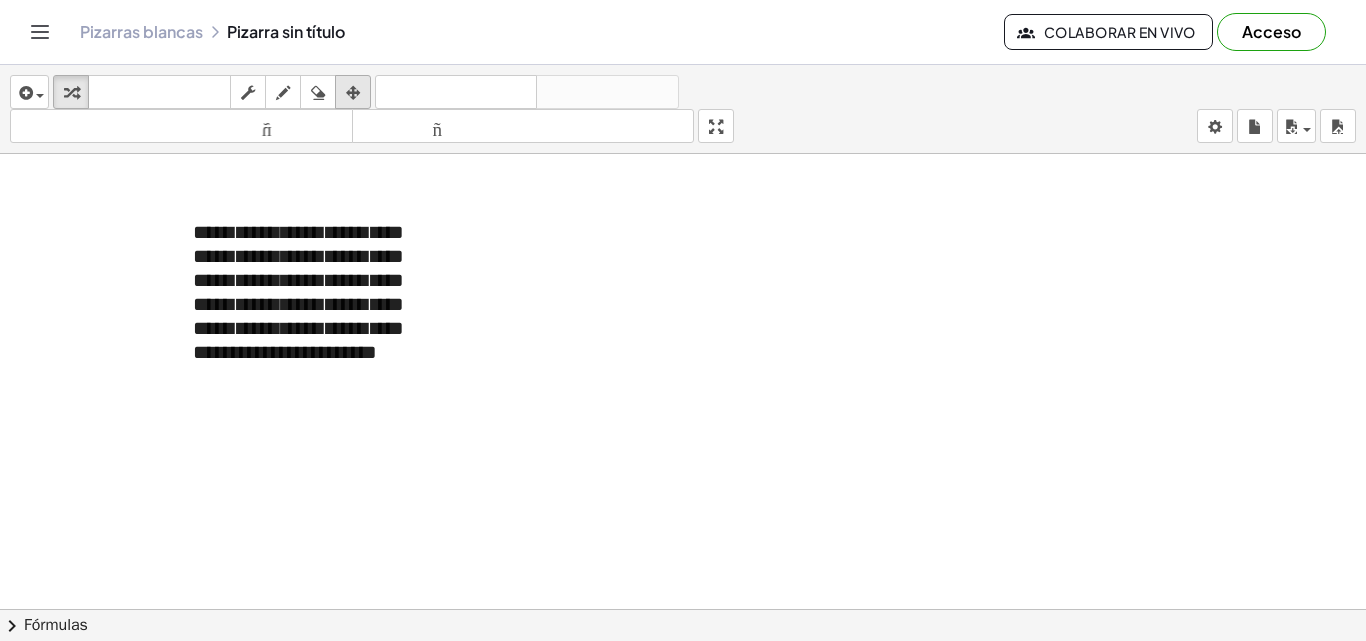 click at bounding box center (353, 93) 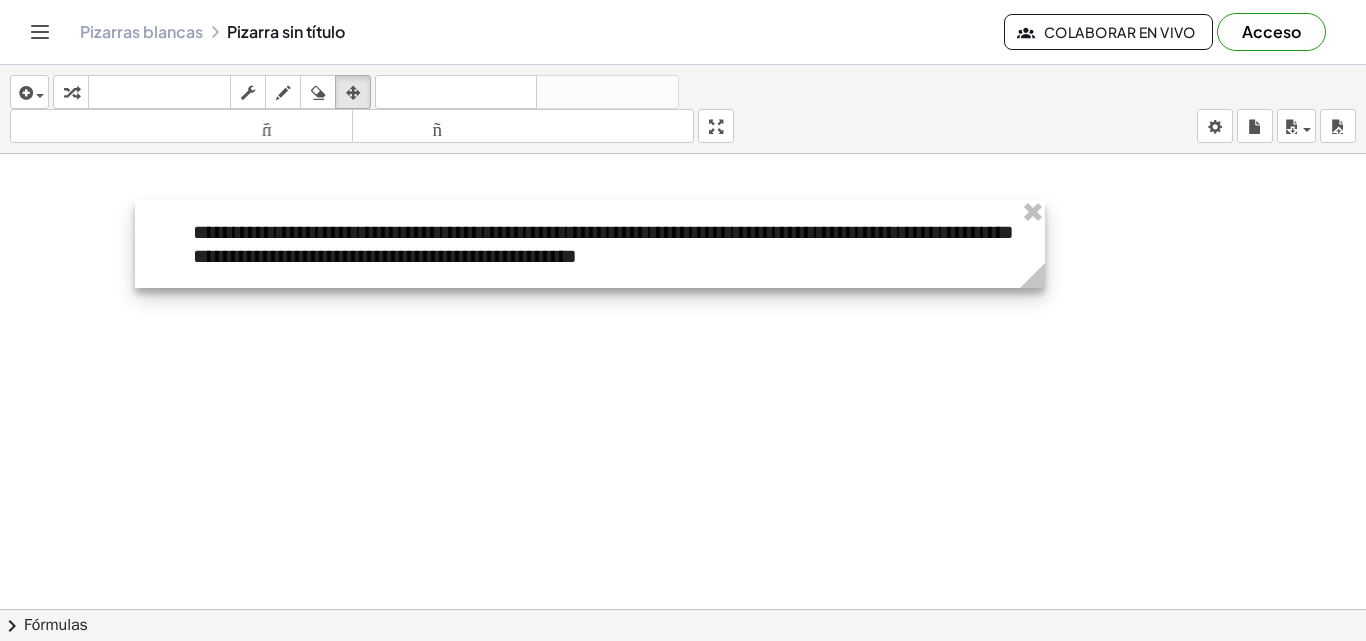 drag, startPoint x: 489, startPoint y: 429, endPoint x: 1043, endPoint y: 367, distance: 557.4585 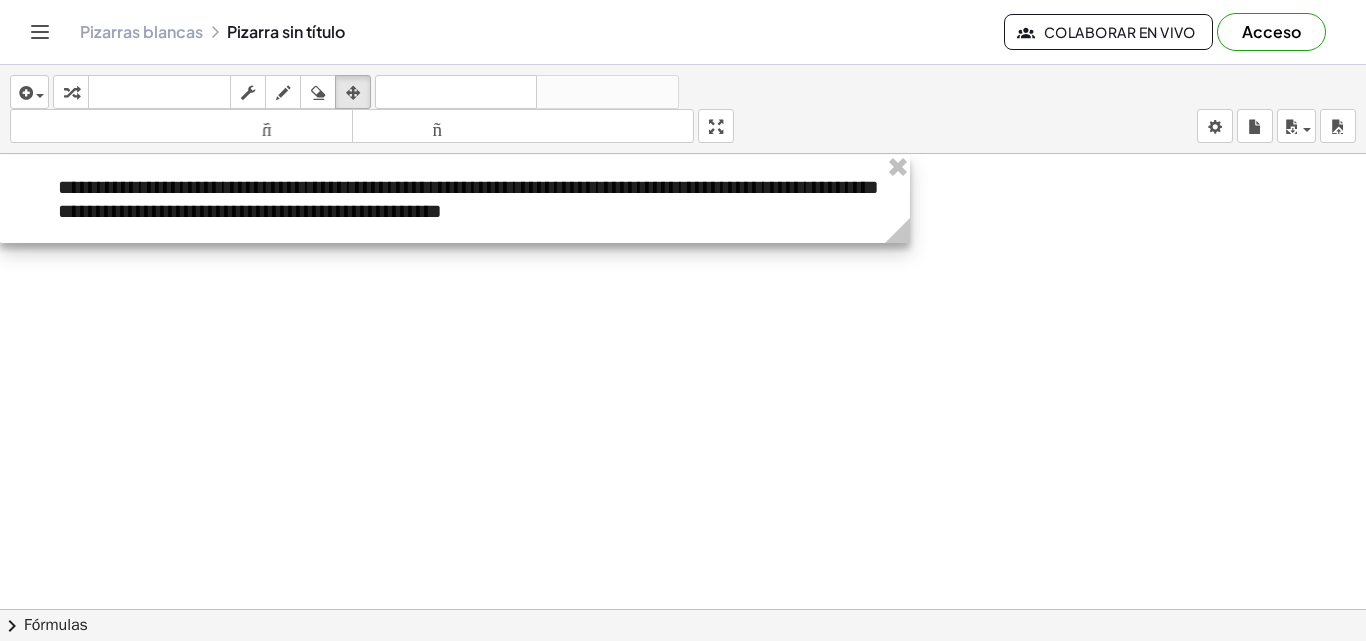 drag, startPoint x: 655, startPoint y: 273, endPoint x: 460, endPoint y: 228, distance: 200.12495 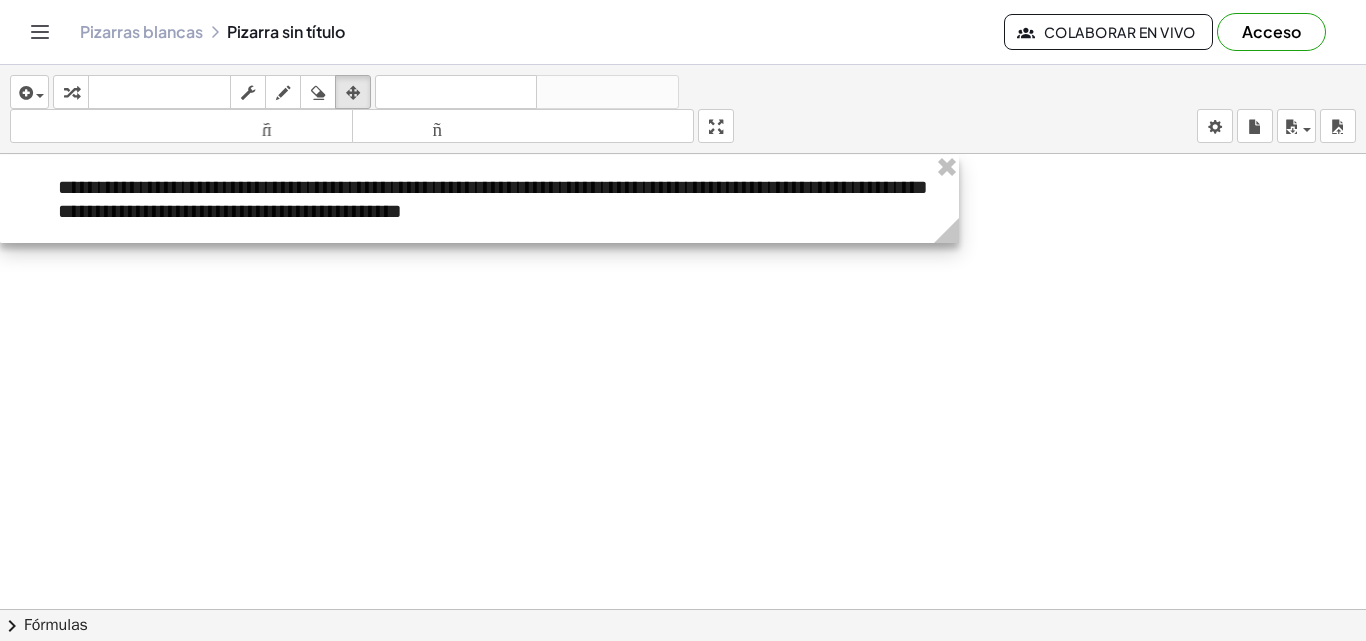 drag, startPoint x: 905, startPoint y: 241, endPoint x: 954, endPoint y: 232, distance: 49.819675 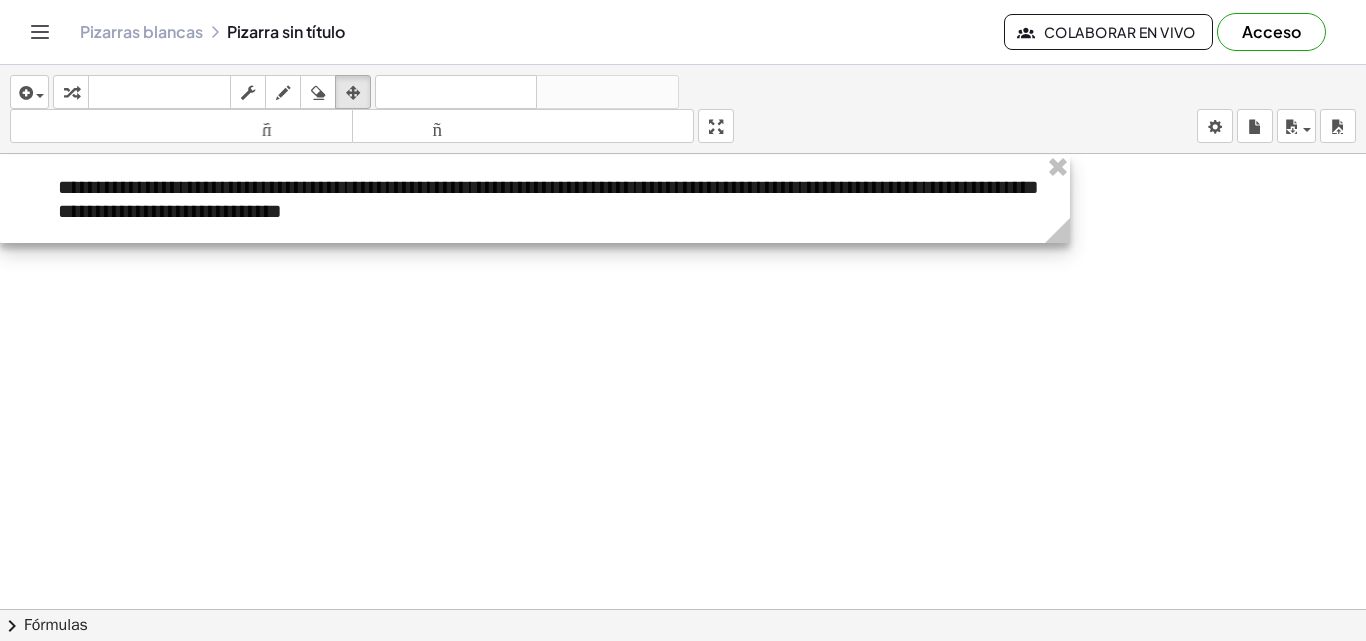 drag, startPoint x: 953, startPoint y: 231, endPoint x: 1064, endPoint y: 198, distance: 115.80155 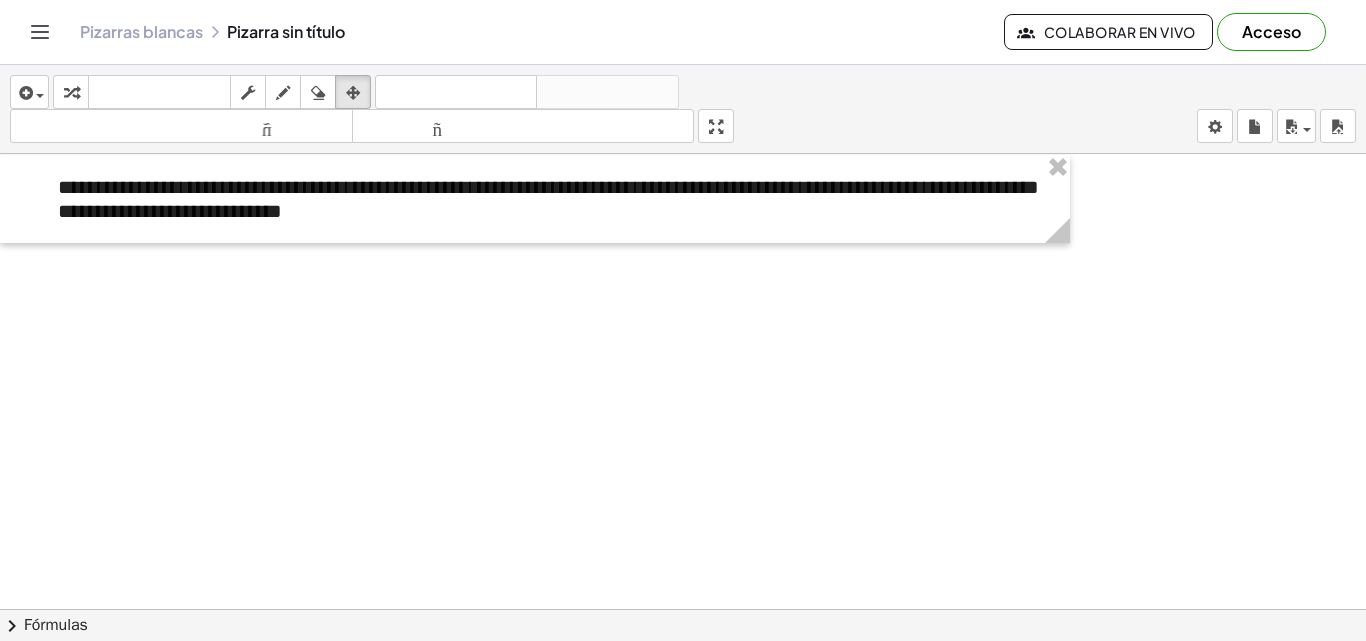 drag, startPoint x: 713, startPoint y: 122, endPoint x: 713, endPoint y: 209, distance: 87 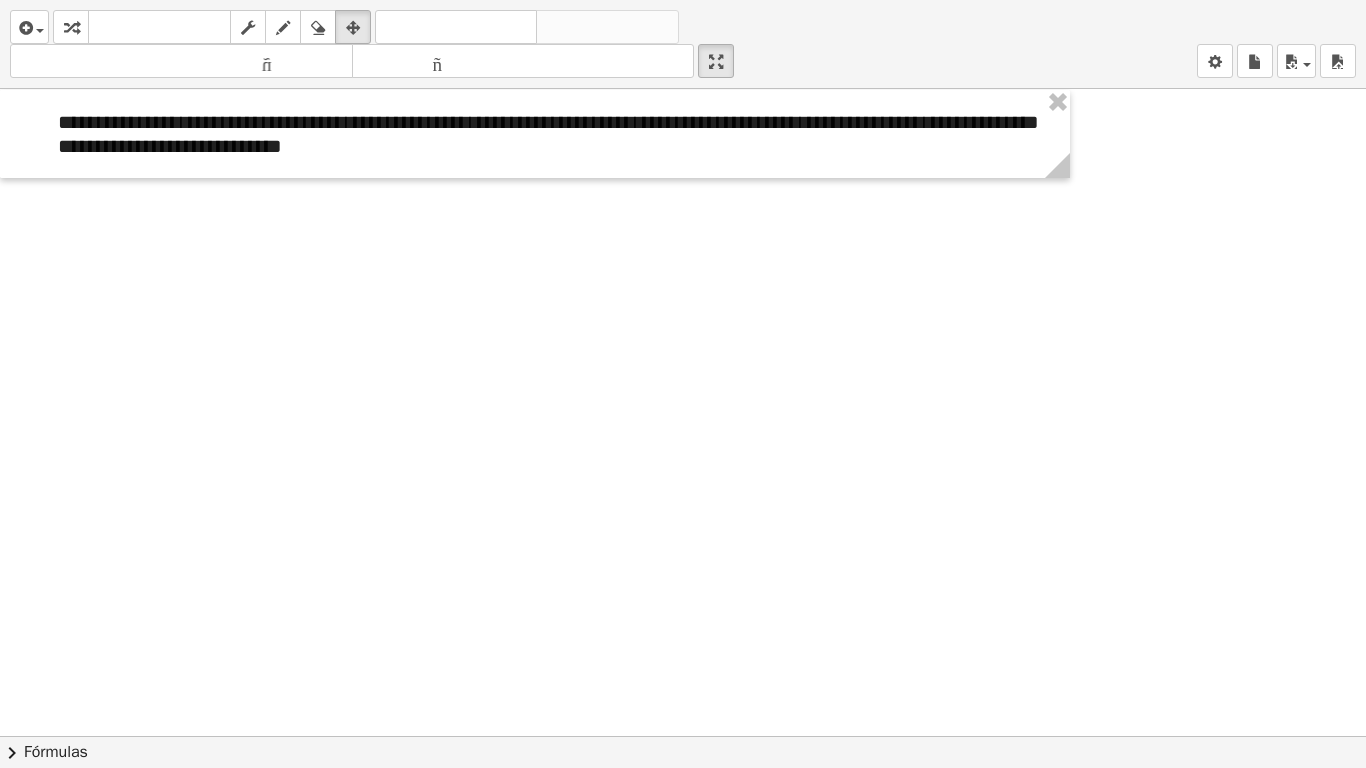 click at bounding box center [683, 736] 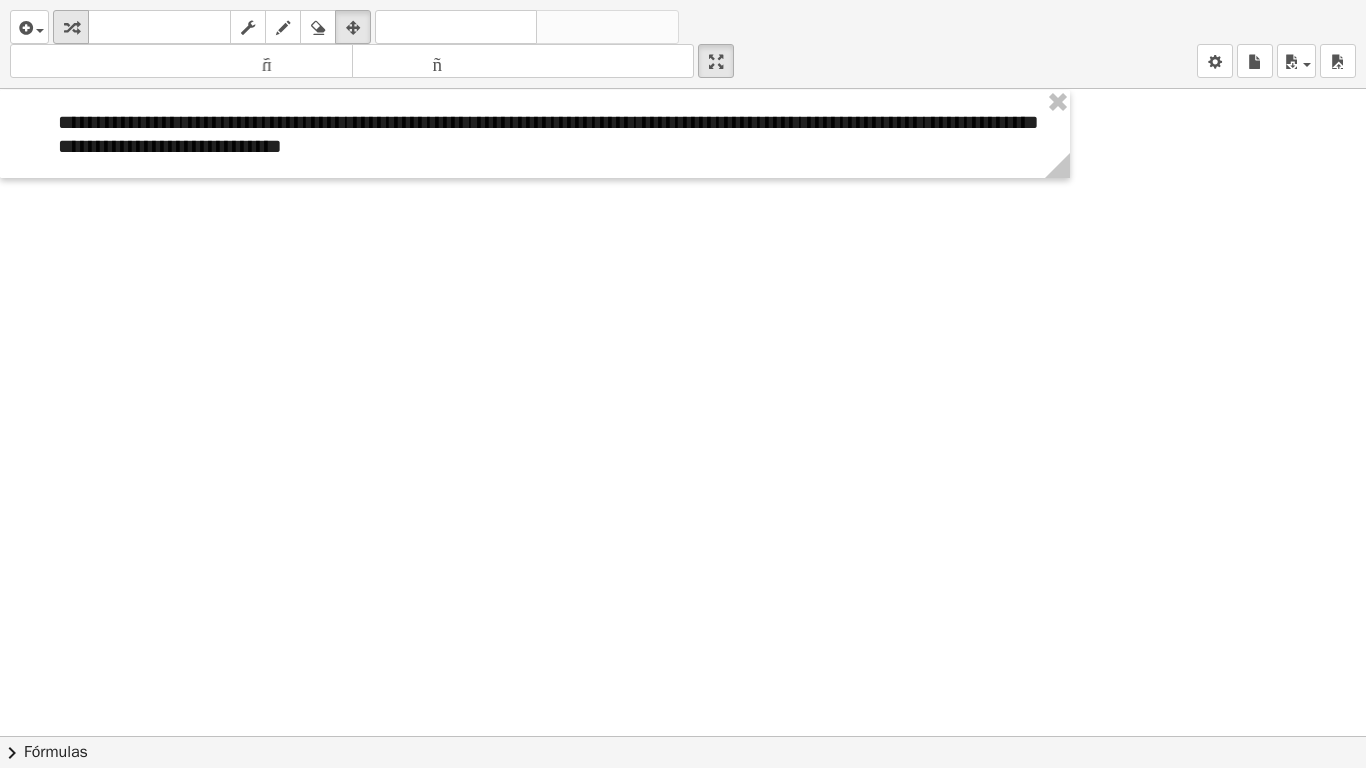 click at bounding box center [71, 27] 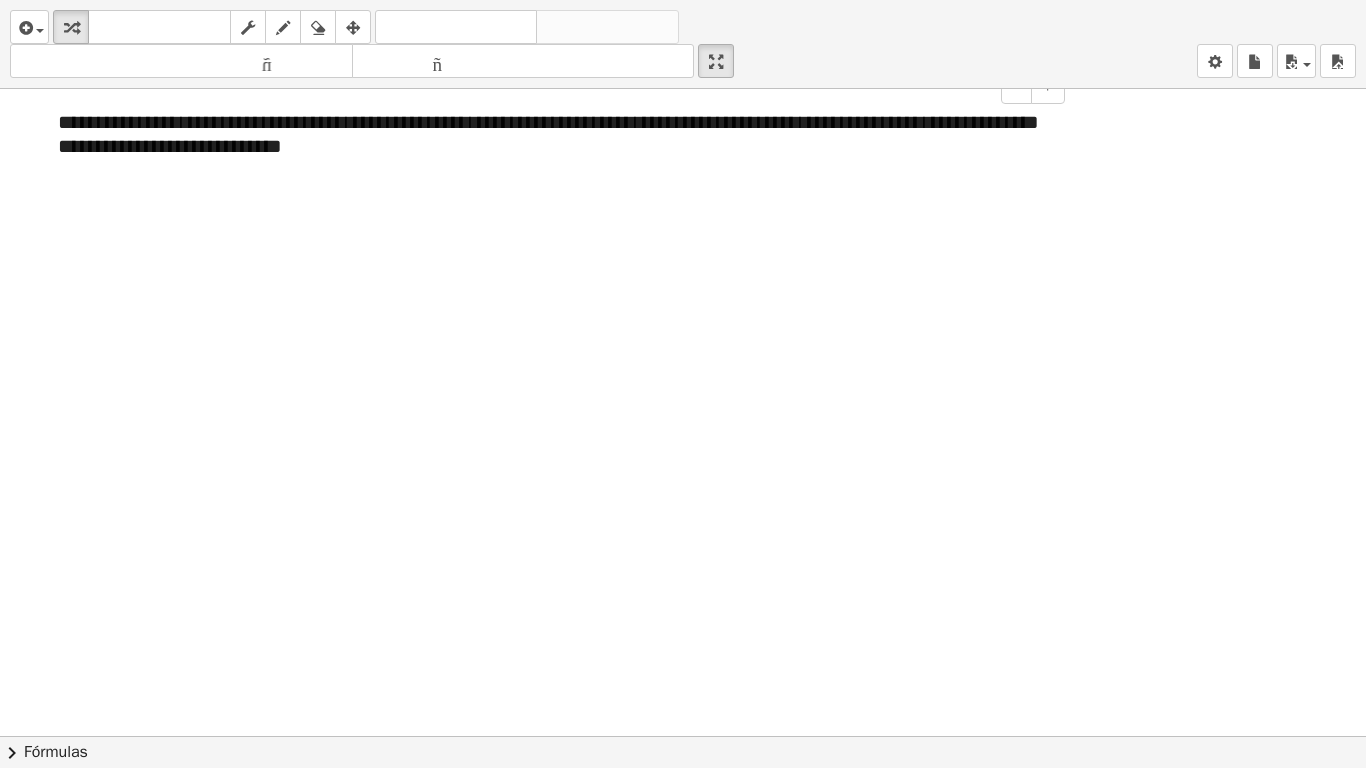 click on "**********" at bounding box center [535, 134] 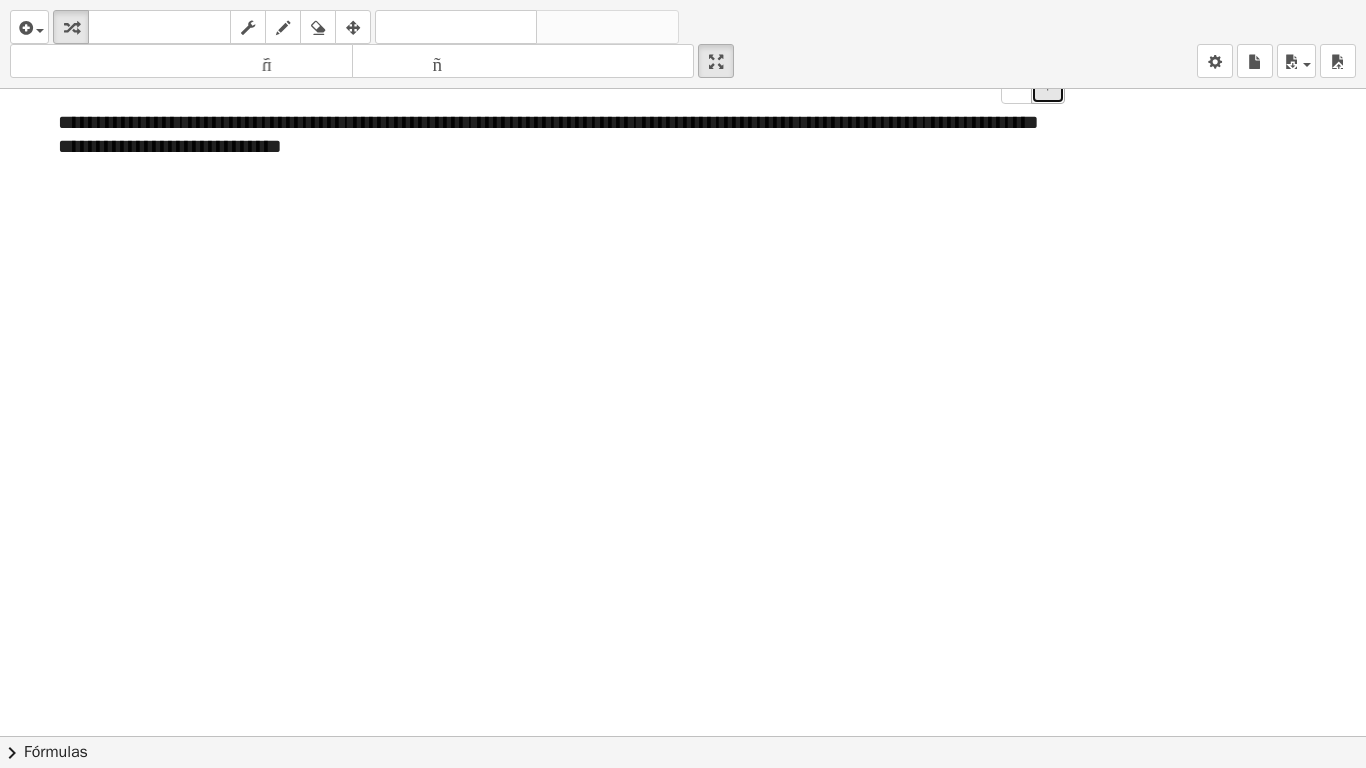 click on "+" at bounding box center (1048, 87) 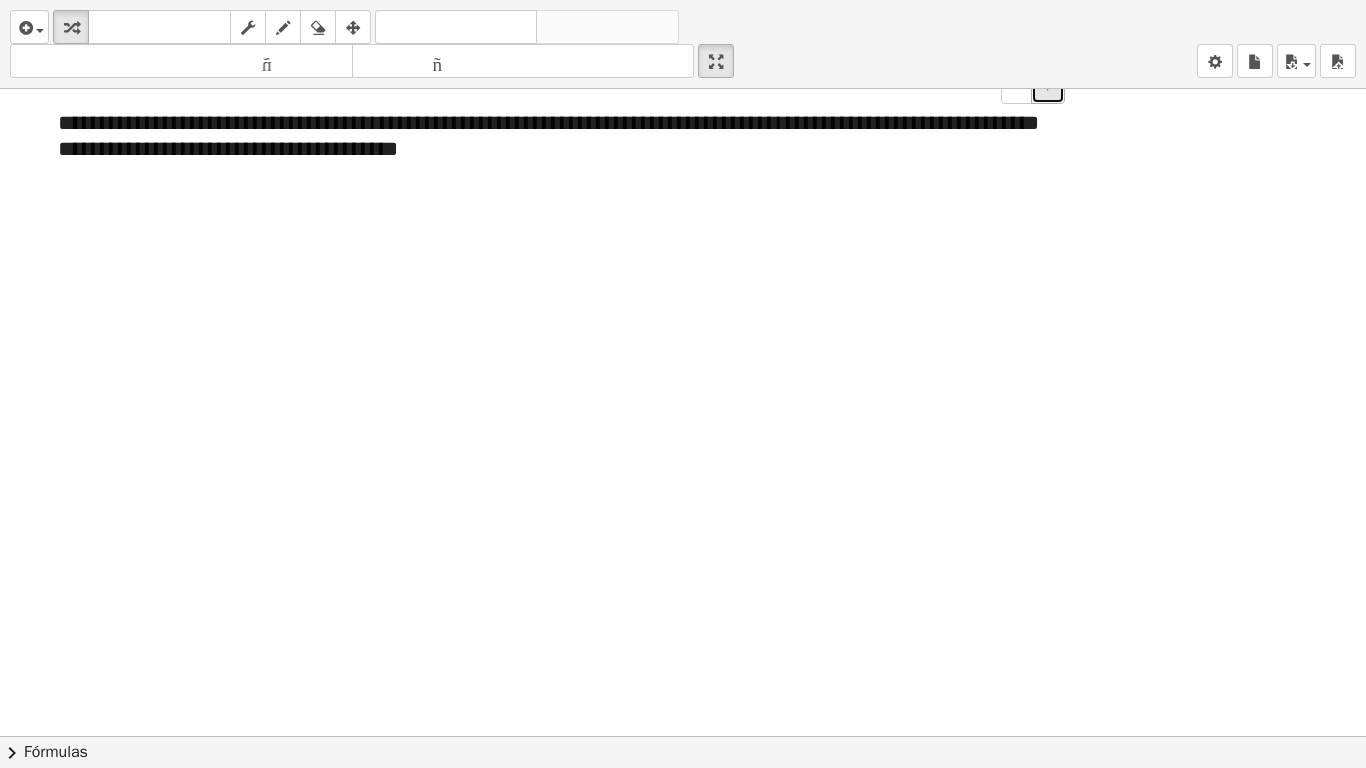 click on "+" at bounding box center (1048, 87) 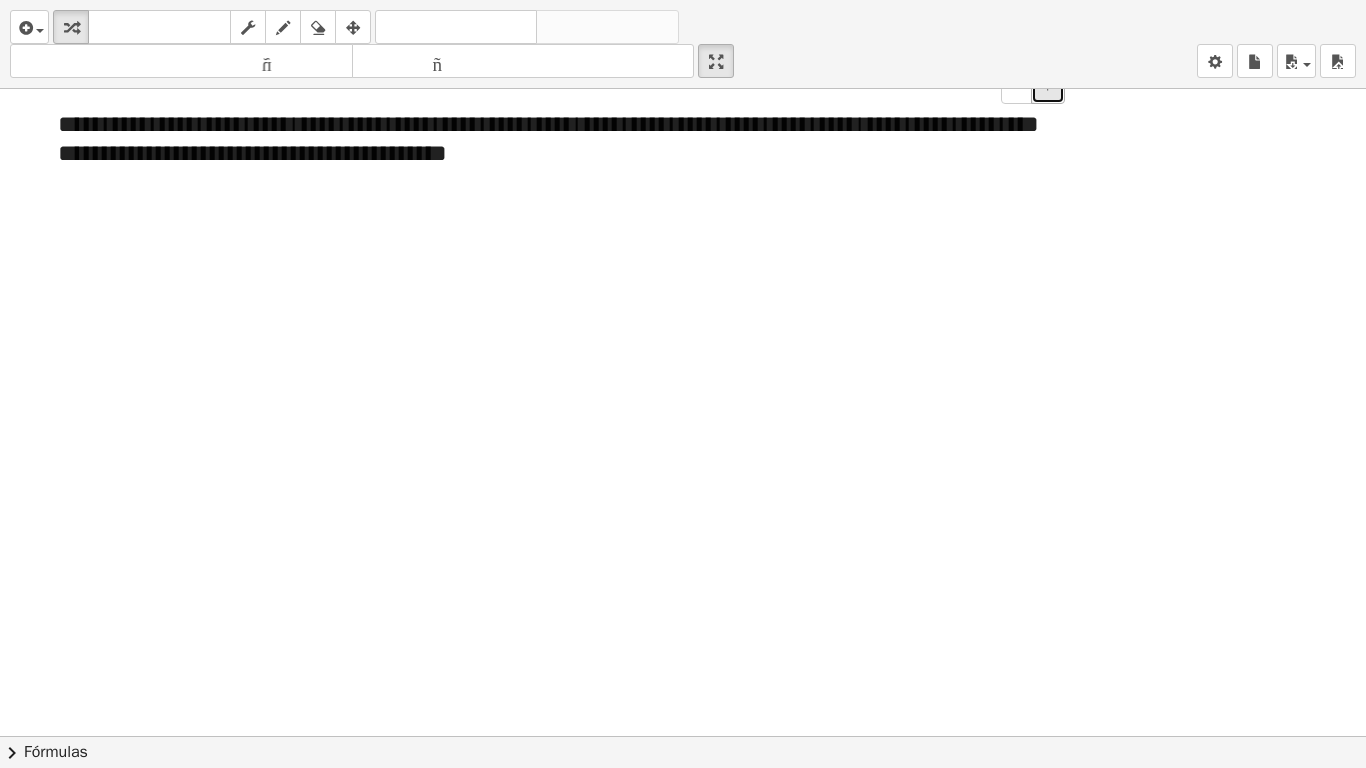 click on "+" at bounding box center (1048, 87) 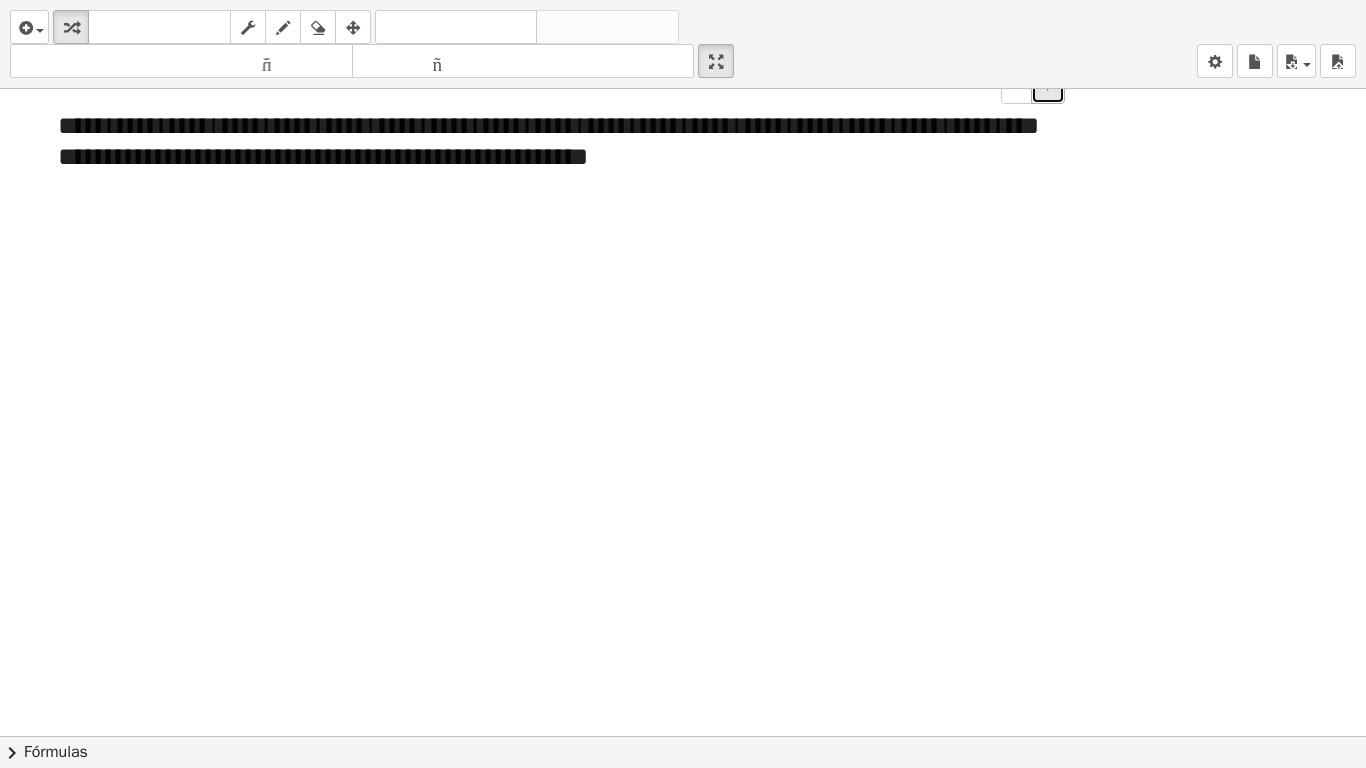 click on "+" at bounding box center (1048, 87) 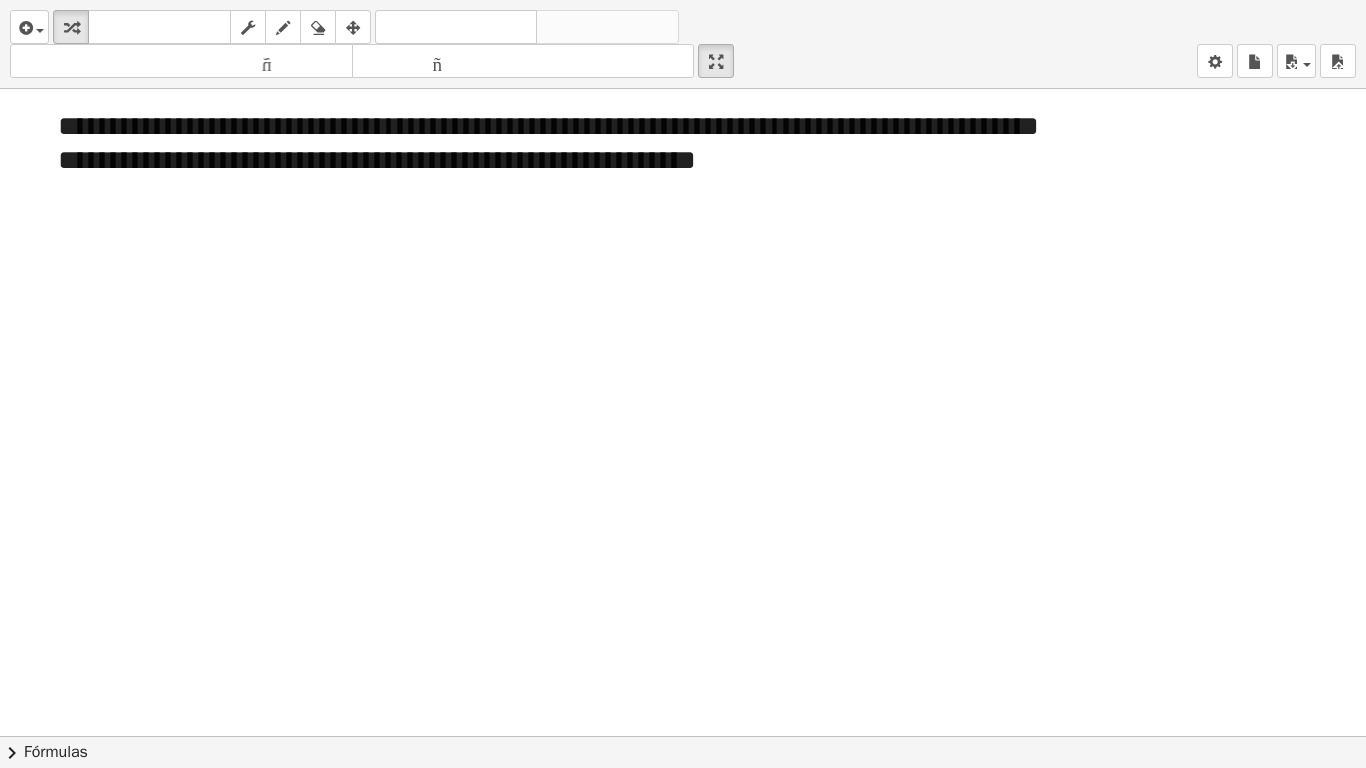 drag, startPoint x: 1106, startPoint y: 280, endPoint x: 419, endPoint y: 390, distance: 695.7507 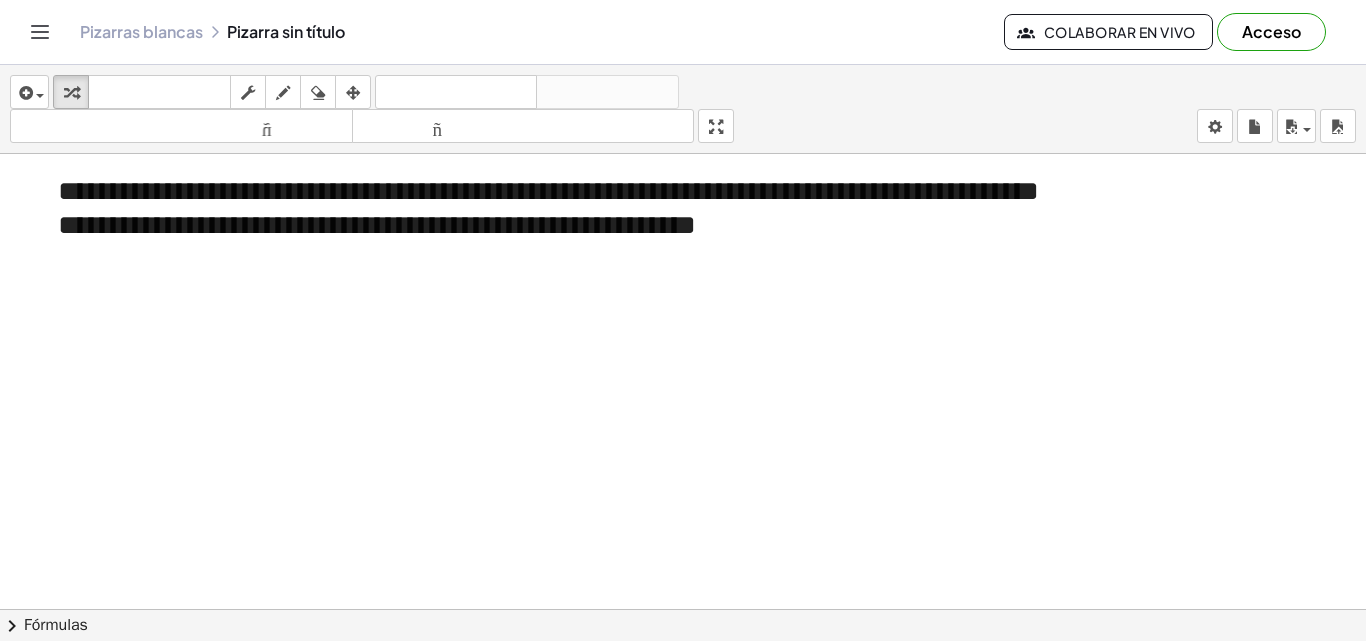 drag, startPoint x: 716, startPoint y: 133, endPoint x: 717, endPoint y: 219, distance: 86.00581 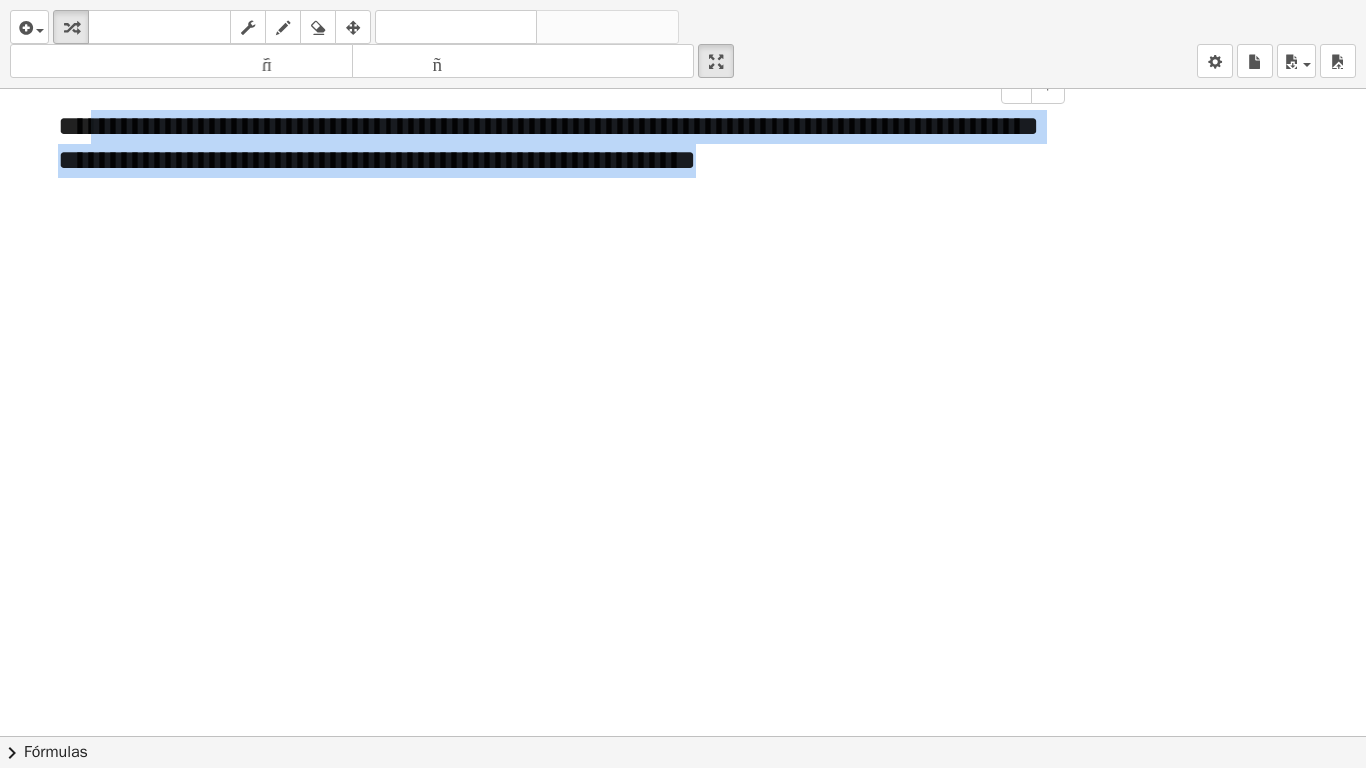 drag, startPoint x: 1034, startPoint y: 172, endPoint x: 87, endPoint y: 133, distance: 947.80273 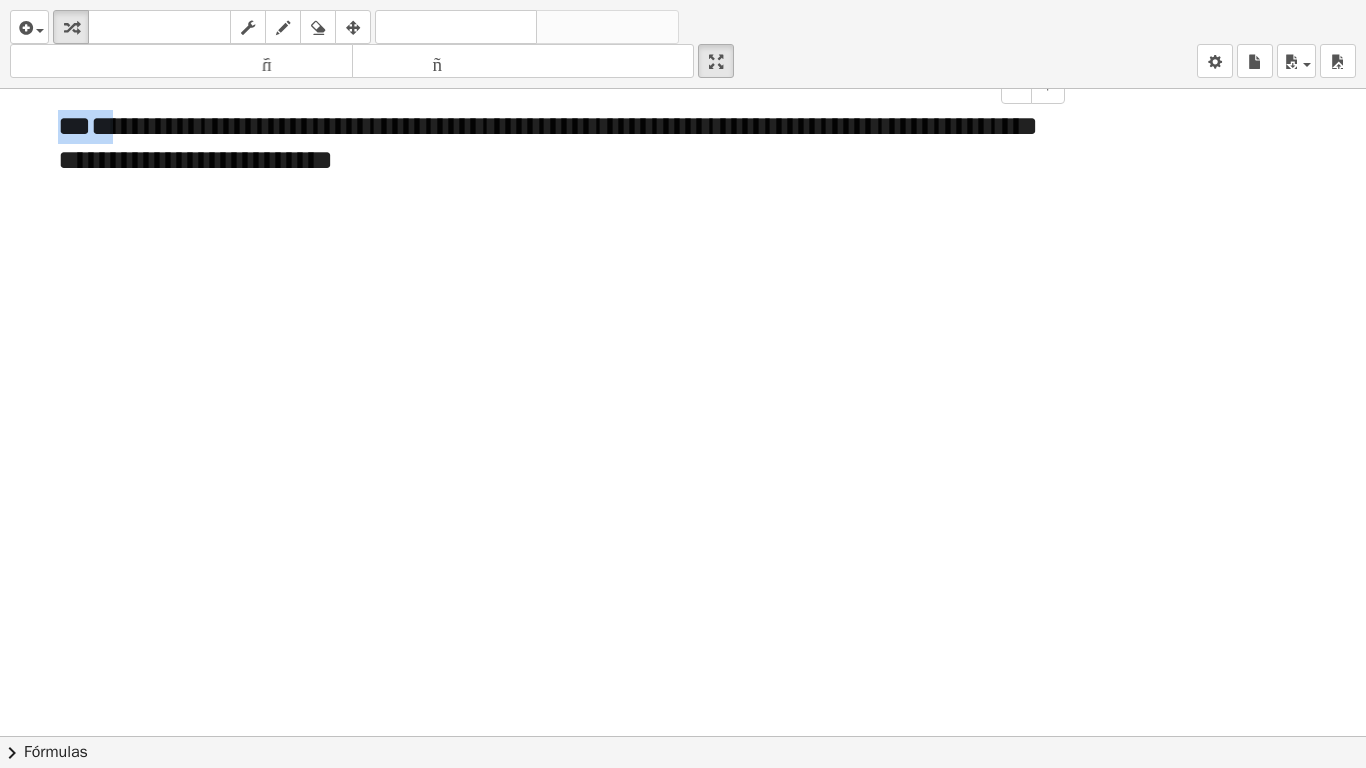 drag, startPoint x: 120, startPoint y: 127, endPoint x: 51, endPoint y: 120, distance: 69.354164 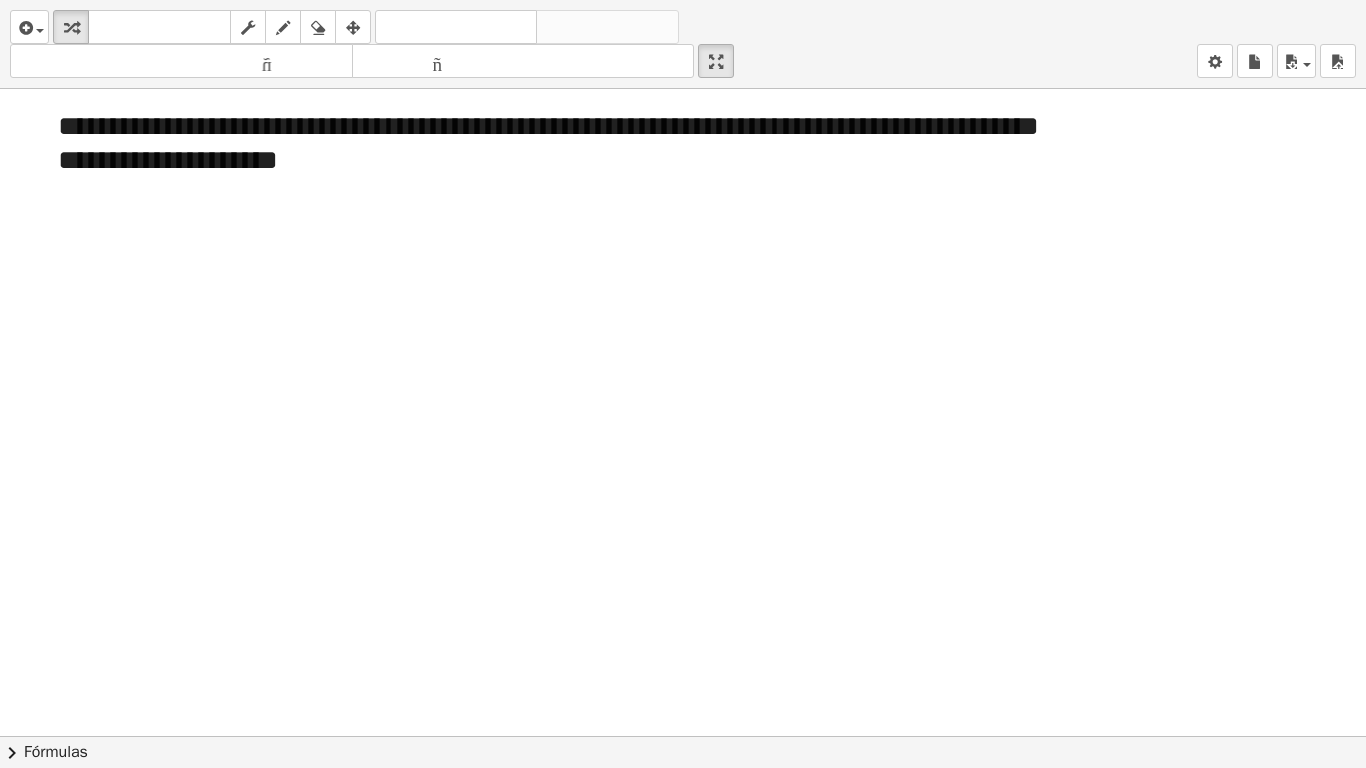 click at bounding box center [683, 736] 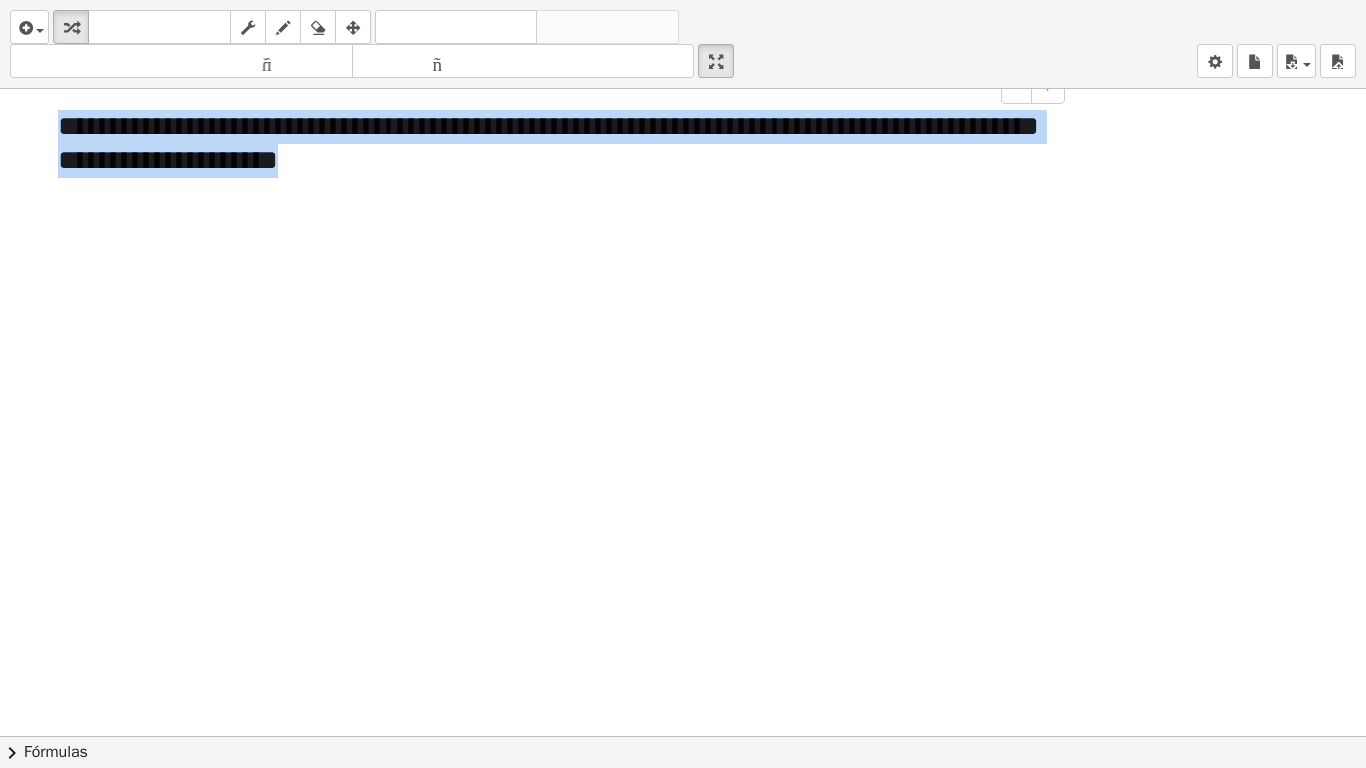 drag, startPoint x: 577, startPoint y: 157, endPoint x: 55, endPoint y: 102, distance: 524.8895 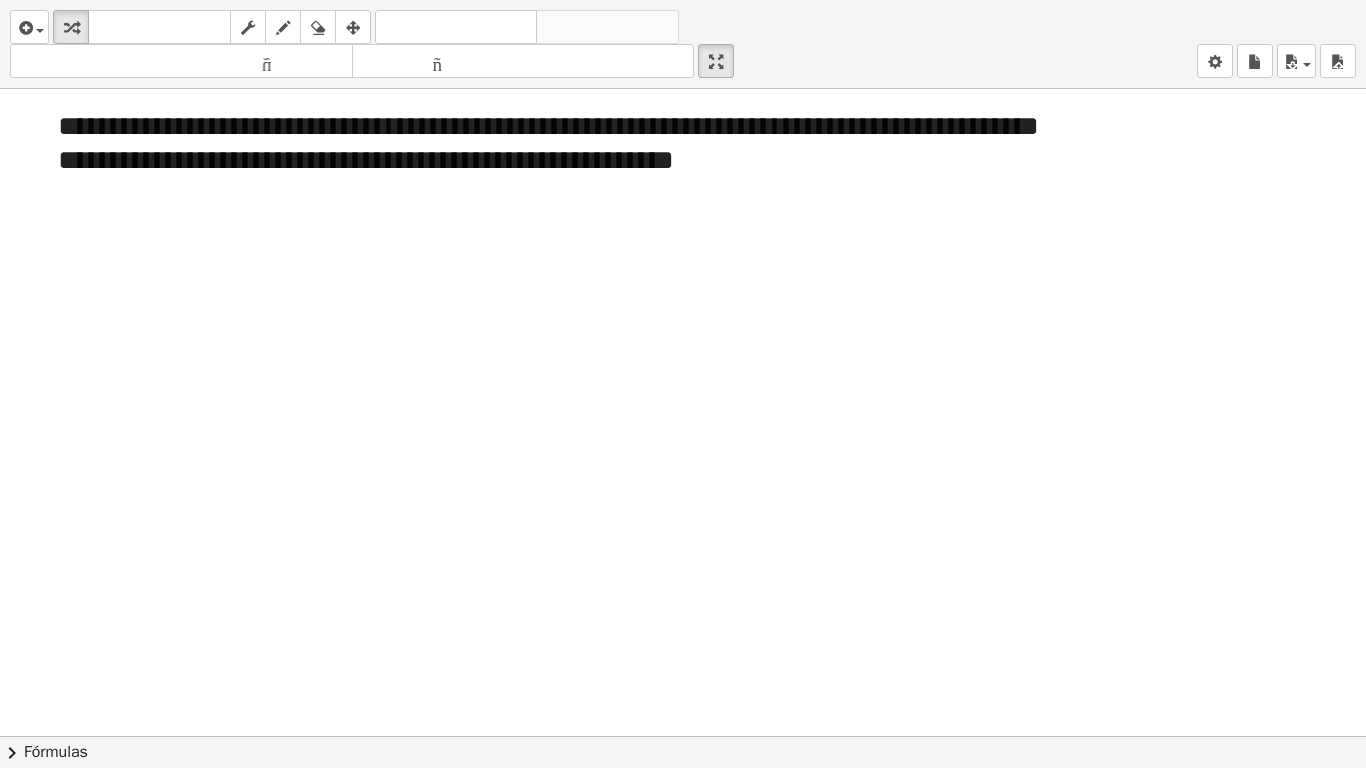 click at bounding box center (683, 736) 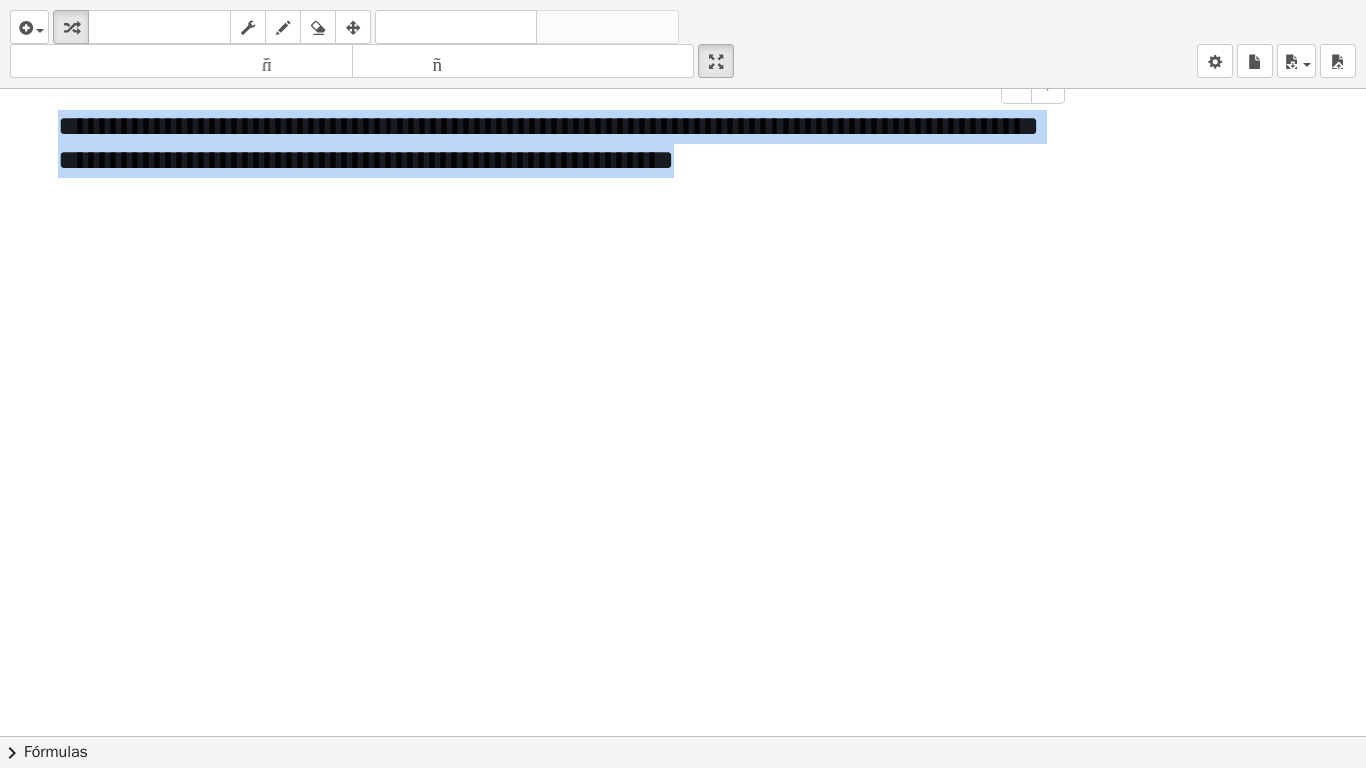 drag, startPoint x: 929, startPoint y: 161, endPoint x: 0, endPoint y: 129, distance: 929.55096 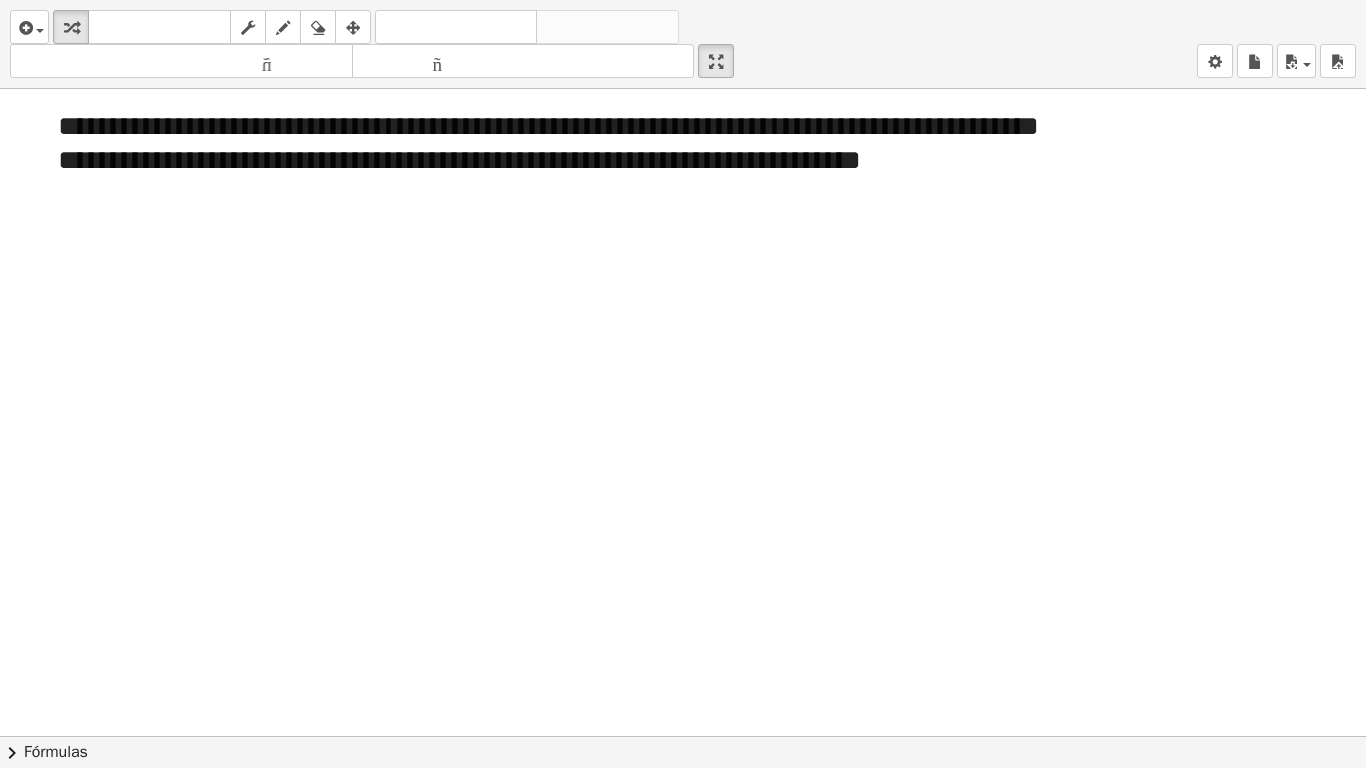 click at bounding box center (683, 736) 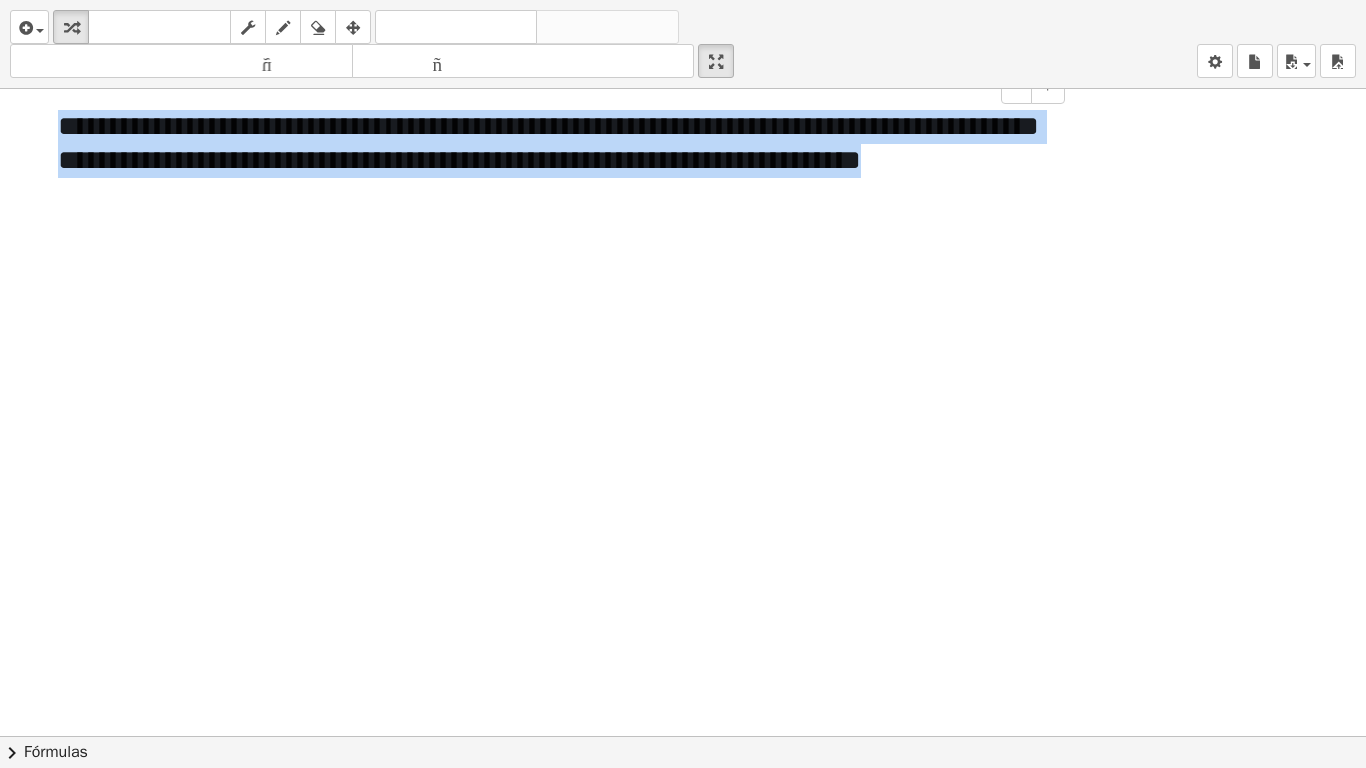 drag, startPoint x: 279, startPoint y: 204, endPoint x: 45, endPoint y: 125, distance: 246.97571 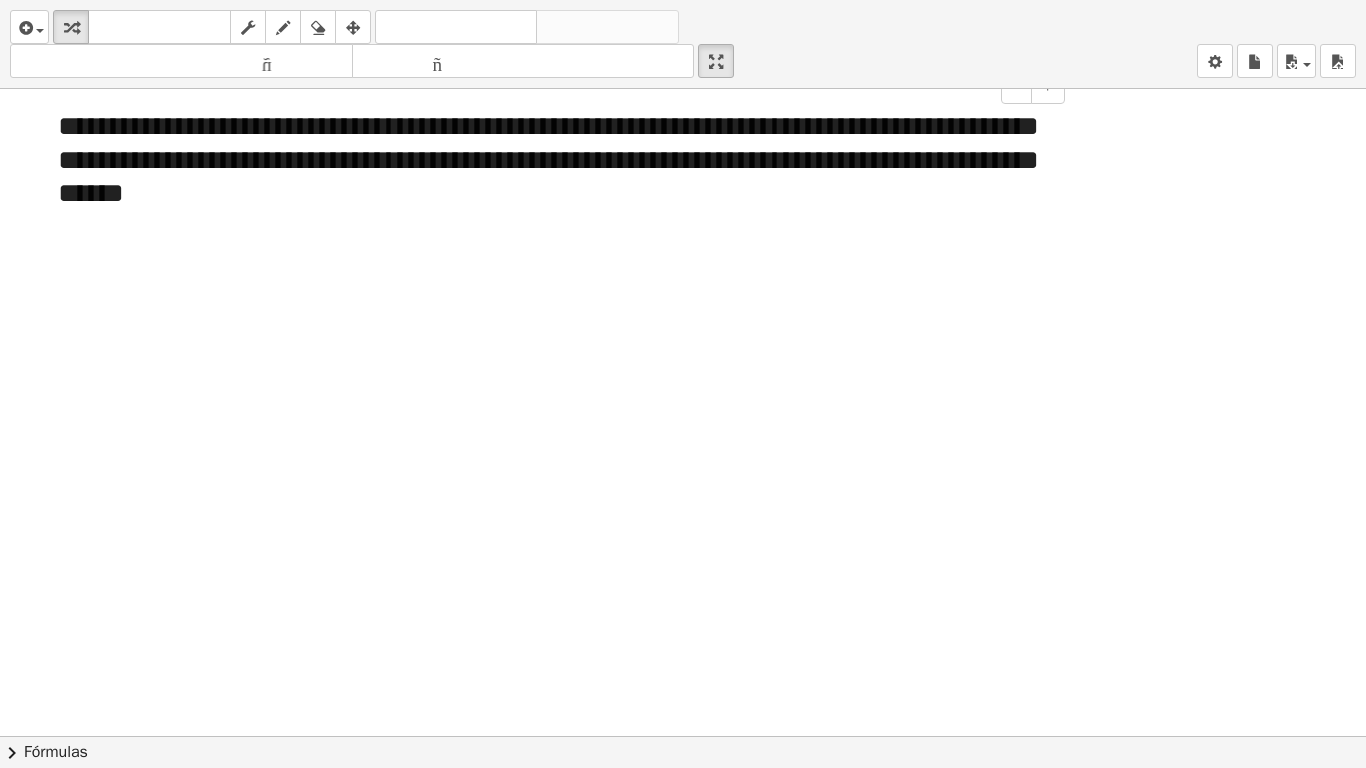 click at bounding box center (683, 736) 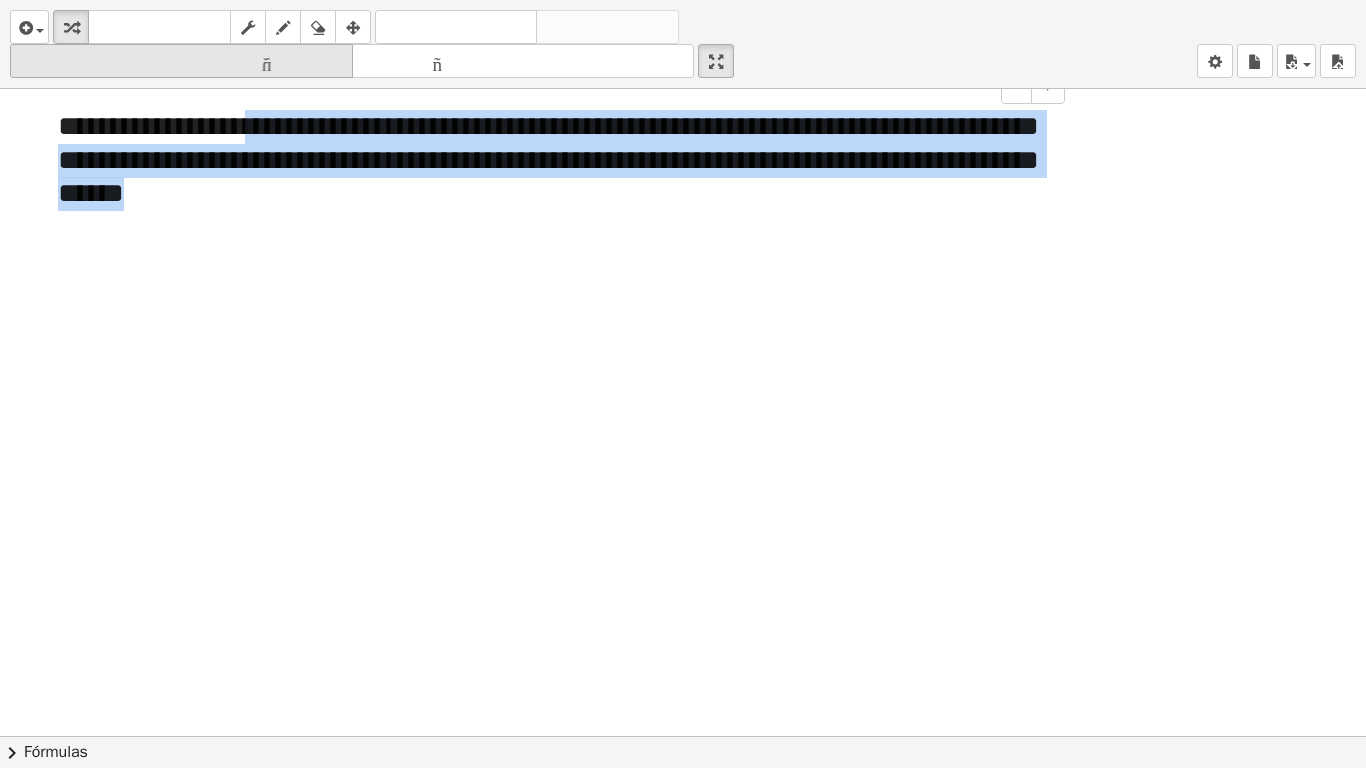 drag, startPoint x: 508, startPoint y: 198, endPoint x: 90, endPoint y: 56, distance: 441.4612 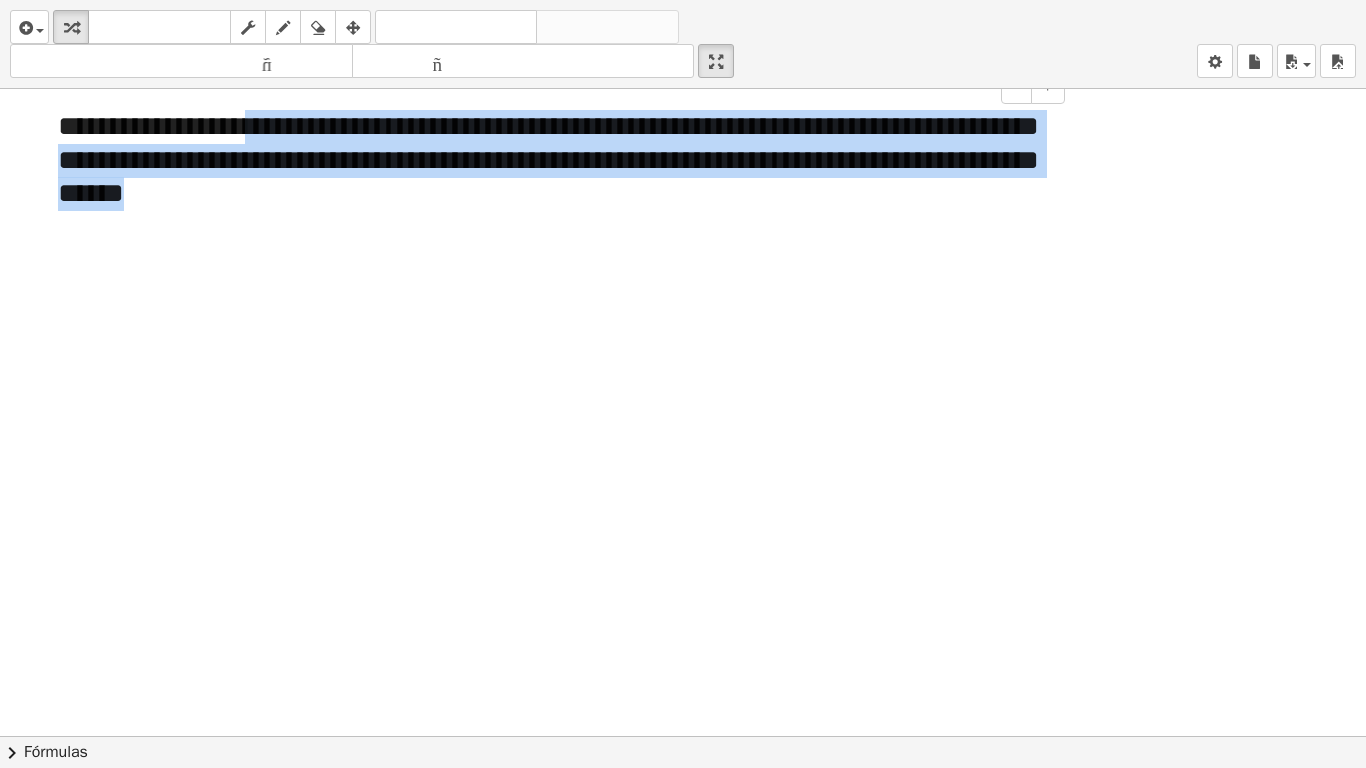 drag, startPoint x: 62, startPoint y: 51, endPoint x: 55, endPoint y: 141, distance: 90.27181 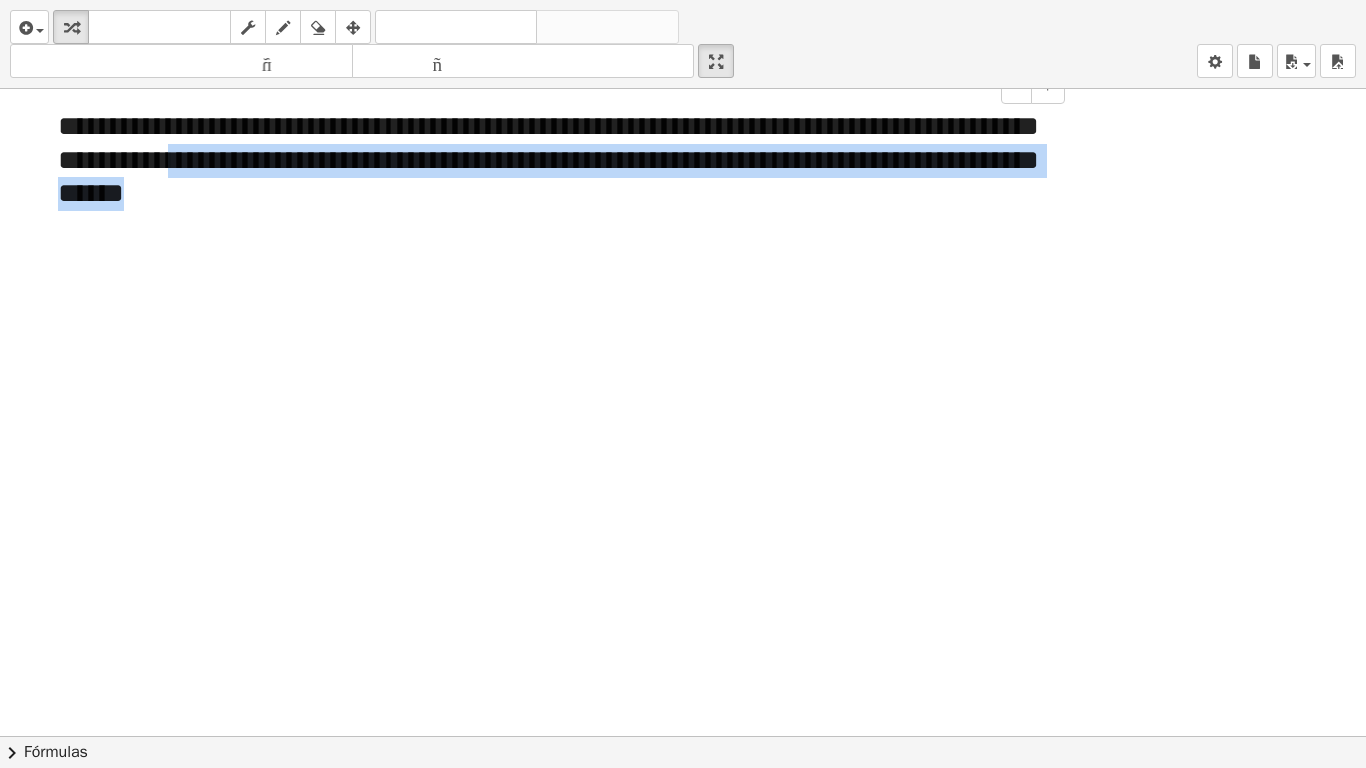 drag, startPoint x: 504, startPoint y: 203, endPoint x: 46, endPoint y: 125, distance: 464.59445 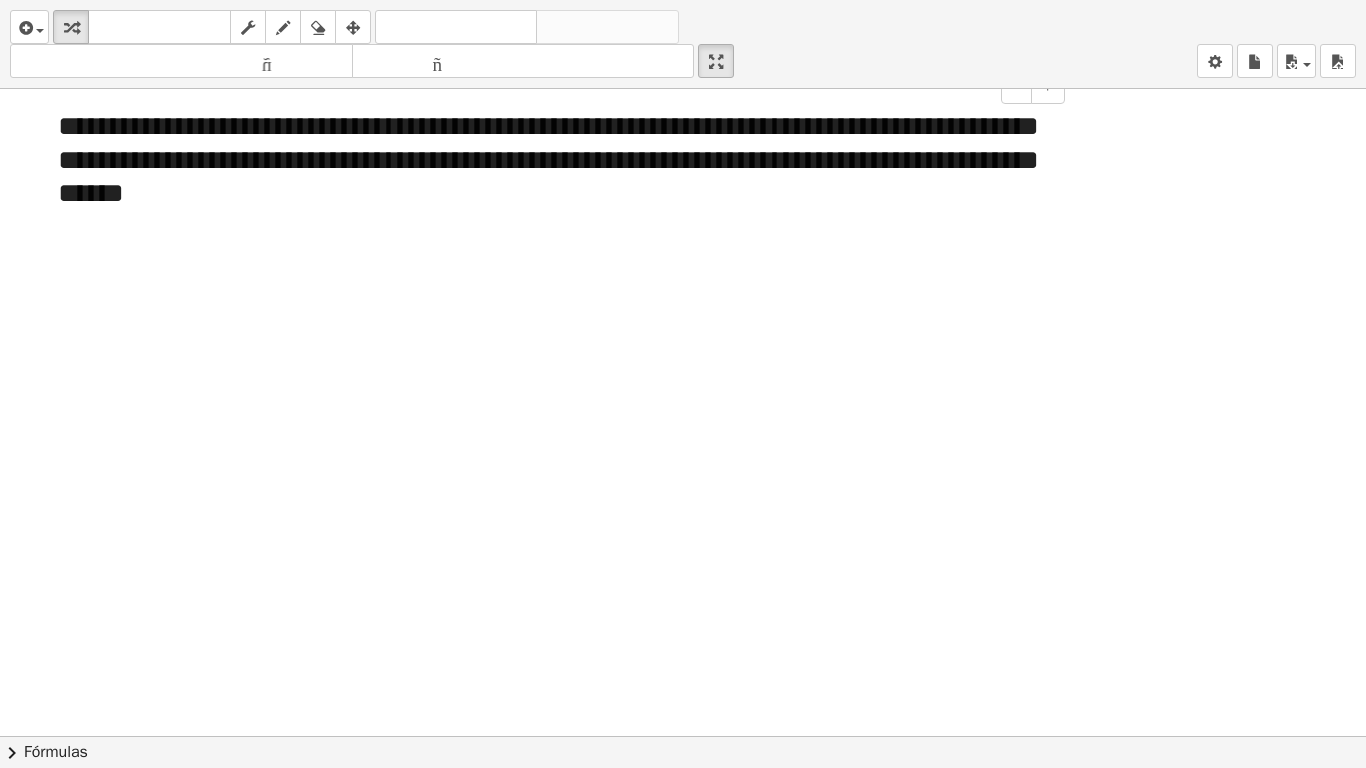 click on "**********" at bounding box center [535, 160] 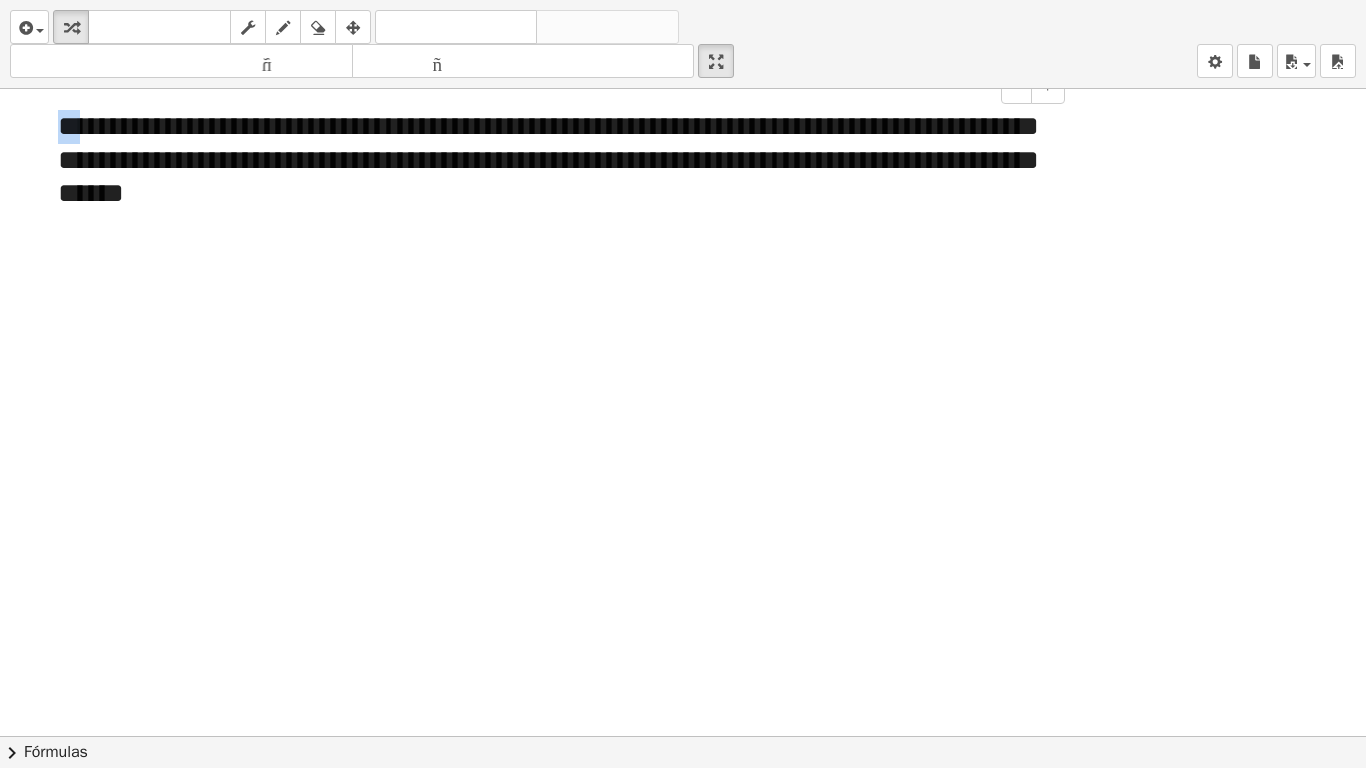 click on "**********" at bounding box center [535, 160] 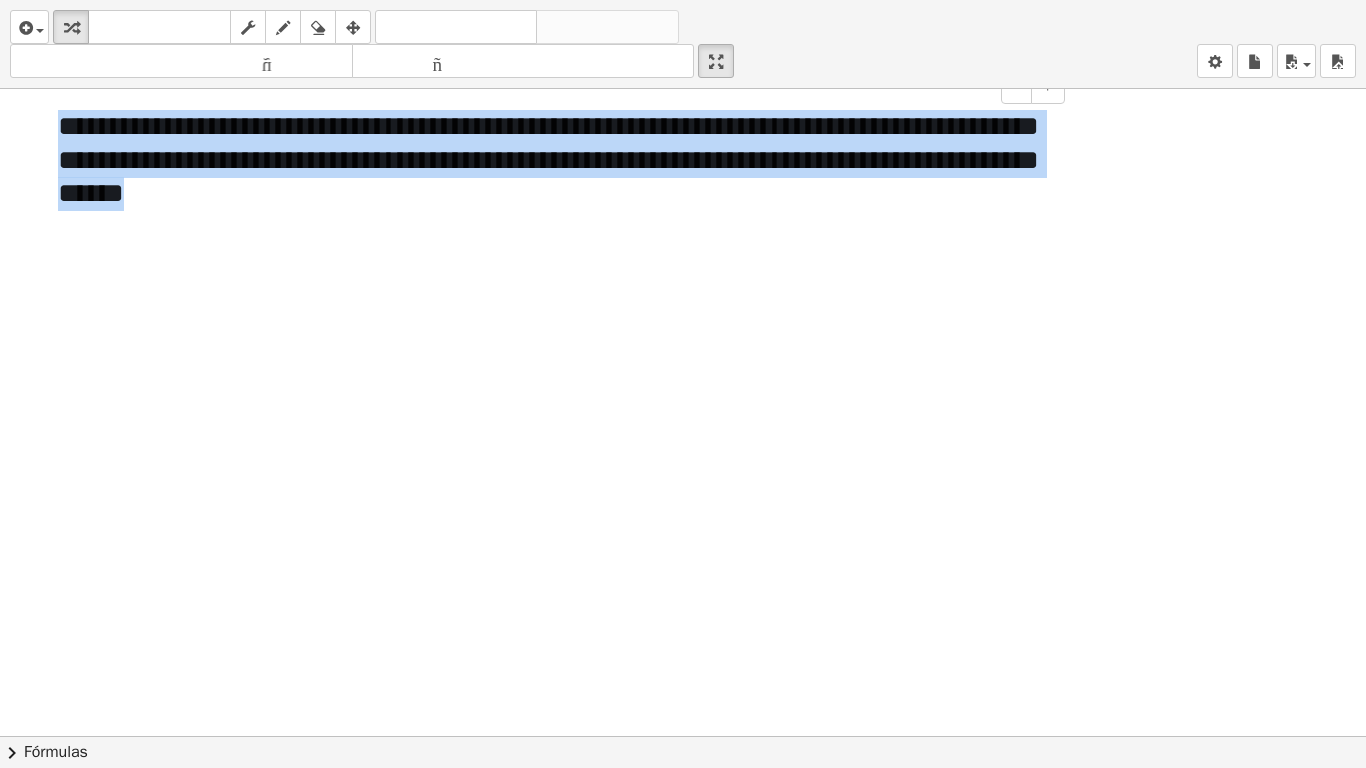 click on "**********" at bounding box center (535, 160) 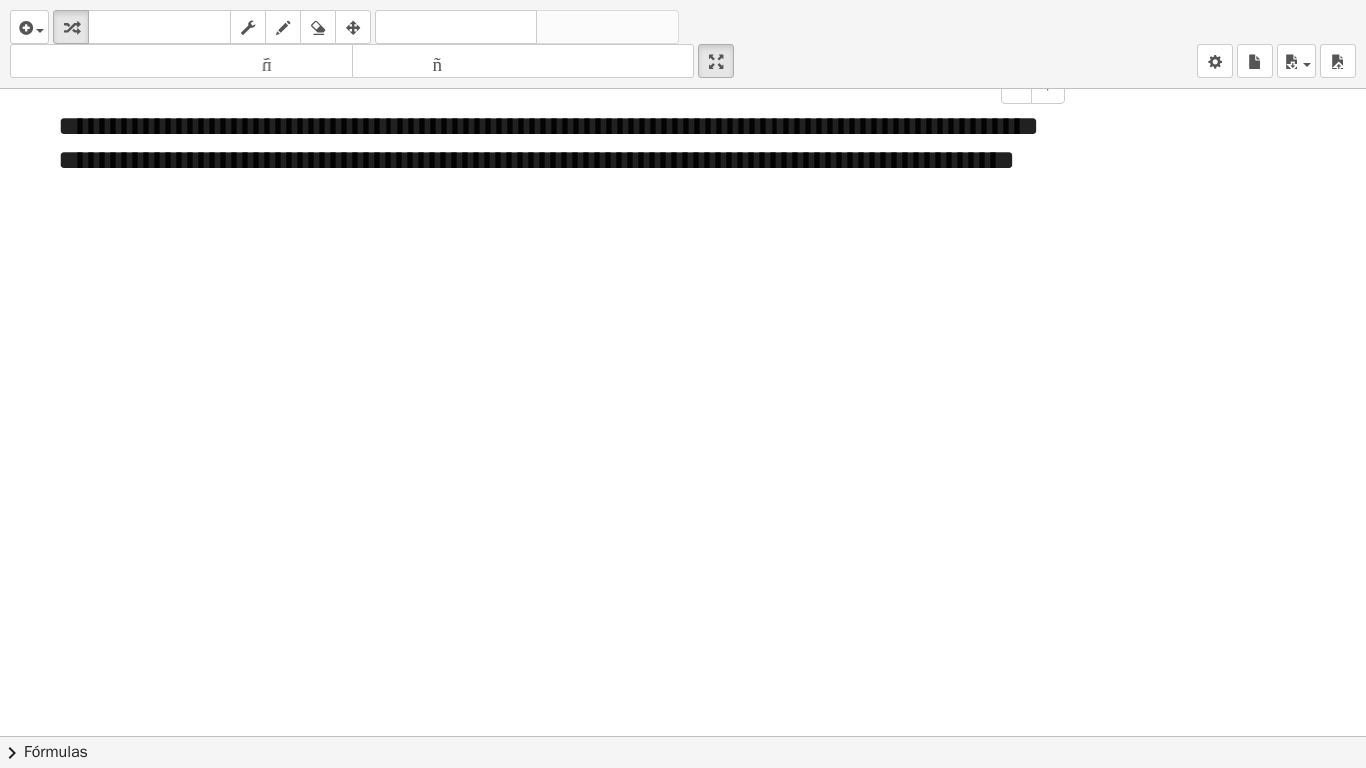 click at bounding box center [683, 736] 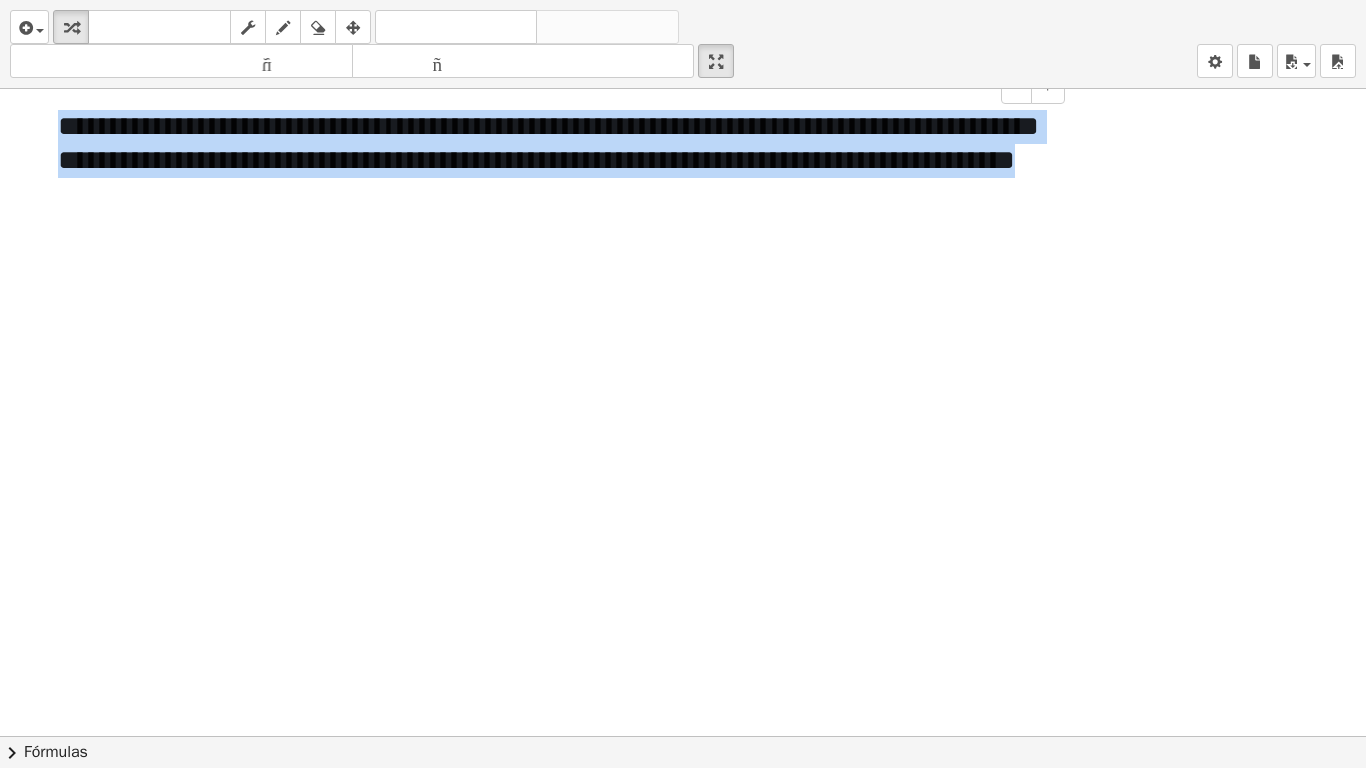 drag, startPoint x: 343, startPoint y: 197, endPoint x: 59, endPoint y: 119, distance: 294.51654 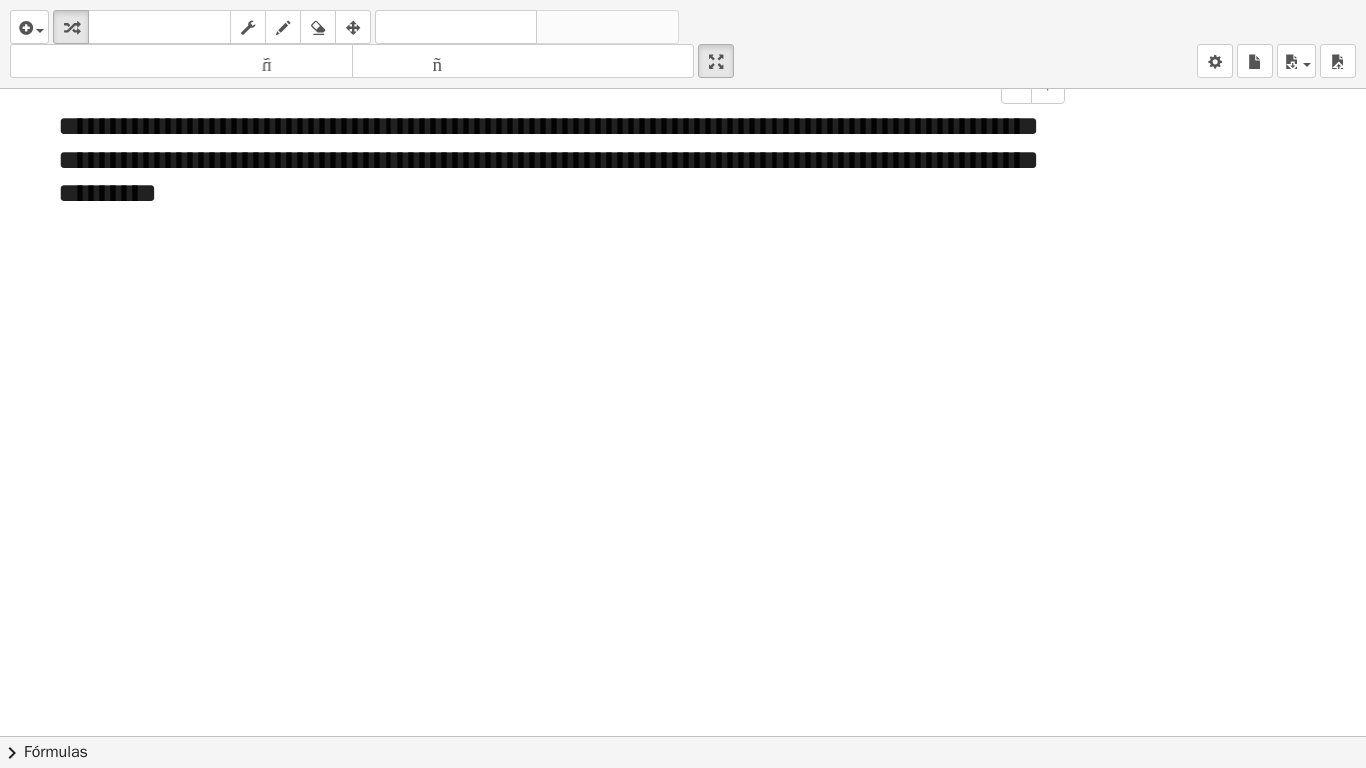 click at bounding box center (683, 736) 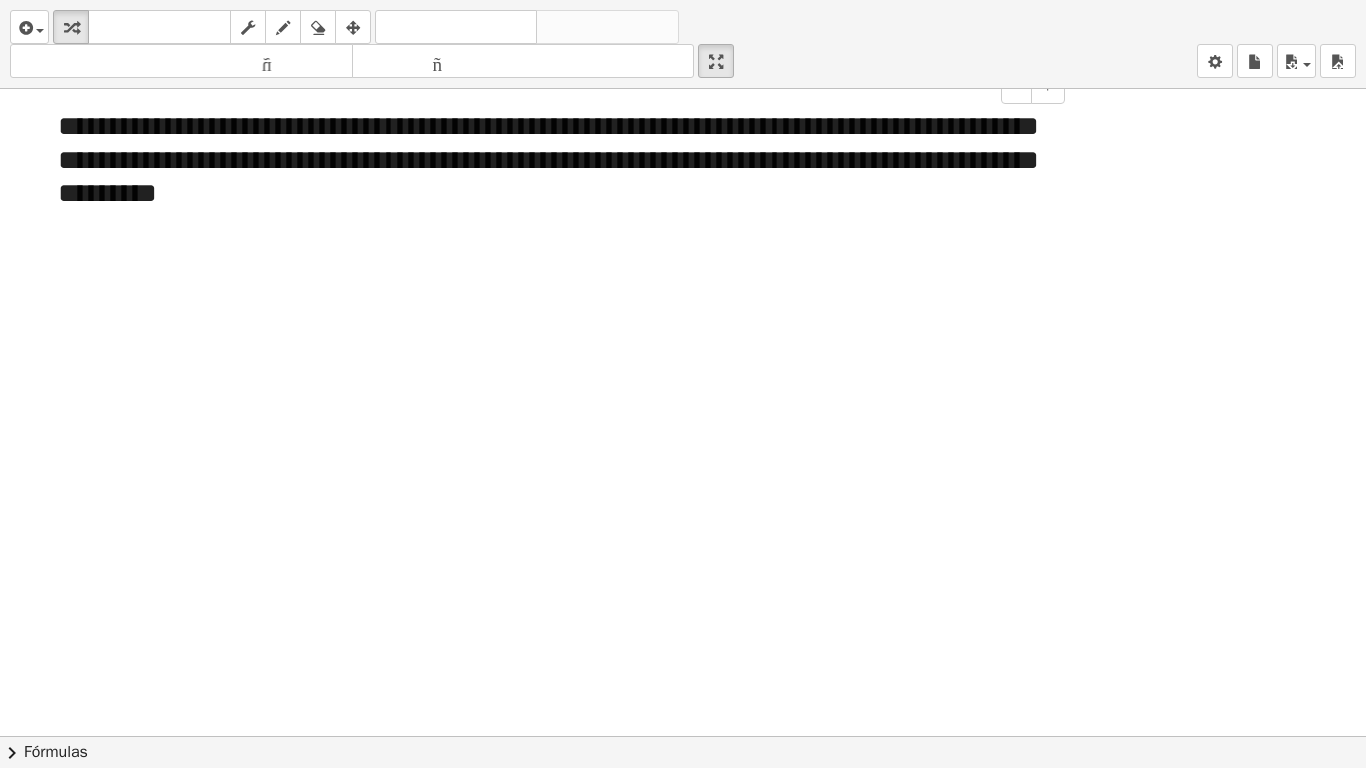 click on "**********" at bounding box center (548, 160) 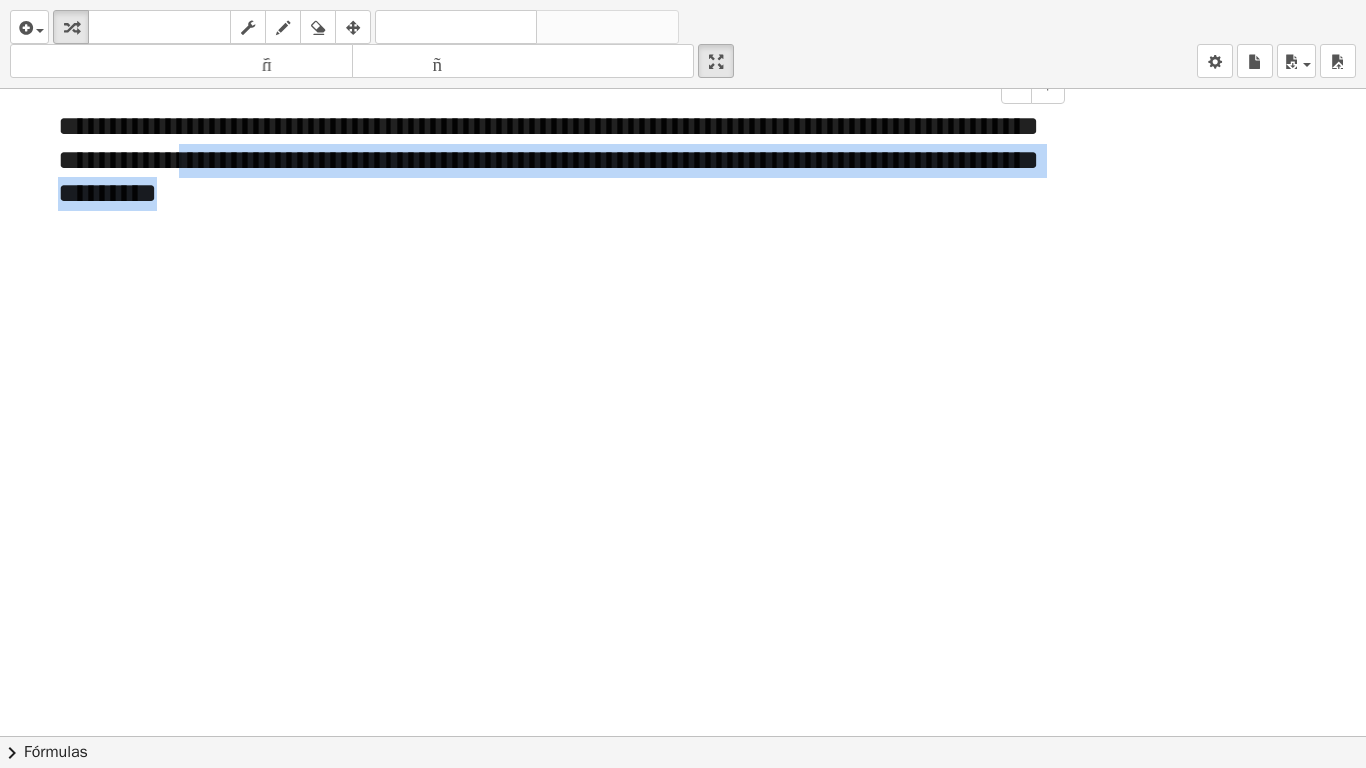 drag, startPoint x: 540, startPoint y: 188, endPoint x: 285, endPoint y: 159, distance: 256.6437 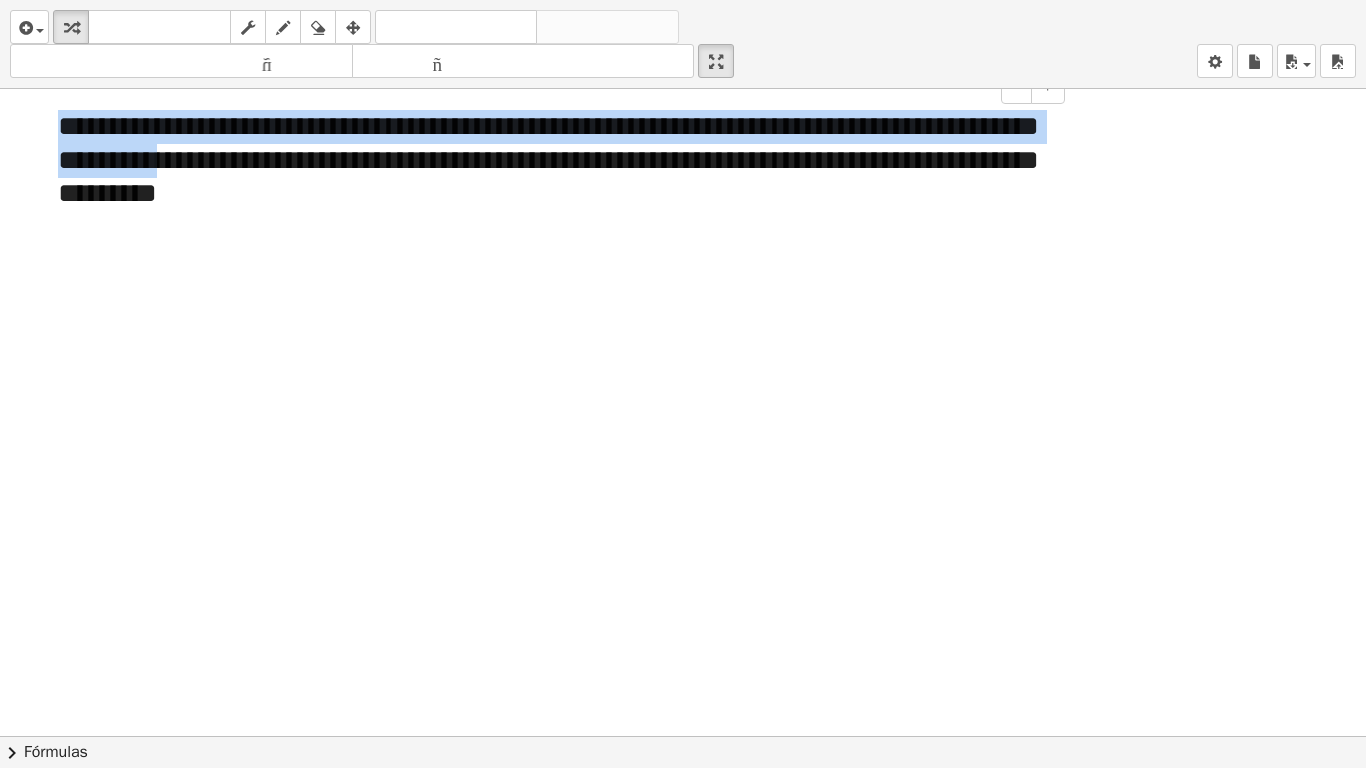 drag, startPoint x: 285, startPoint y: 159, endPoint x: 64, endPoint y: 134, distance: 222.40953 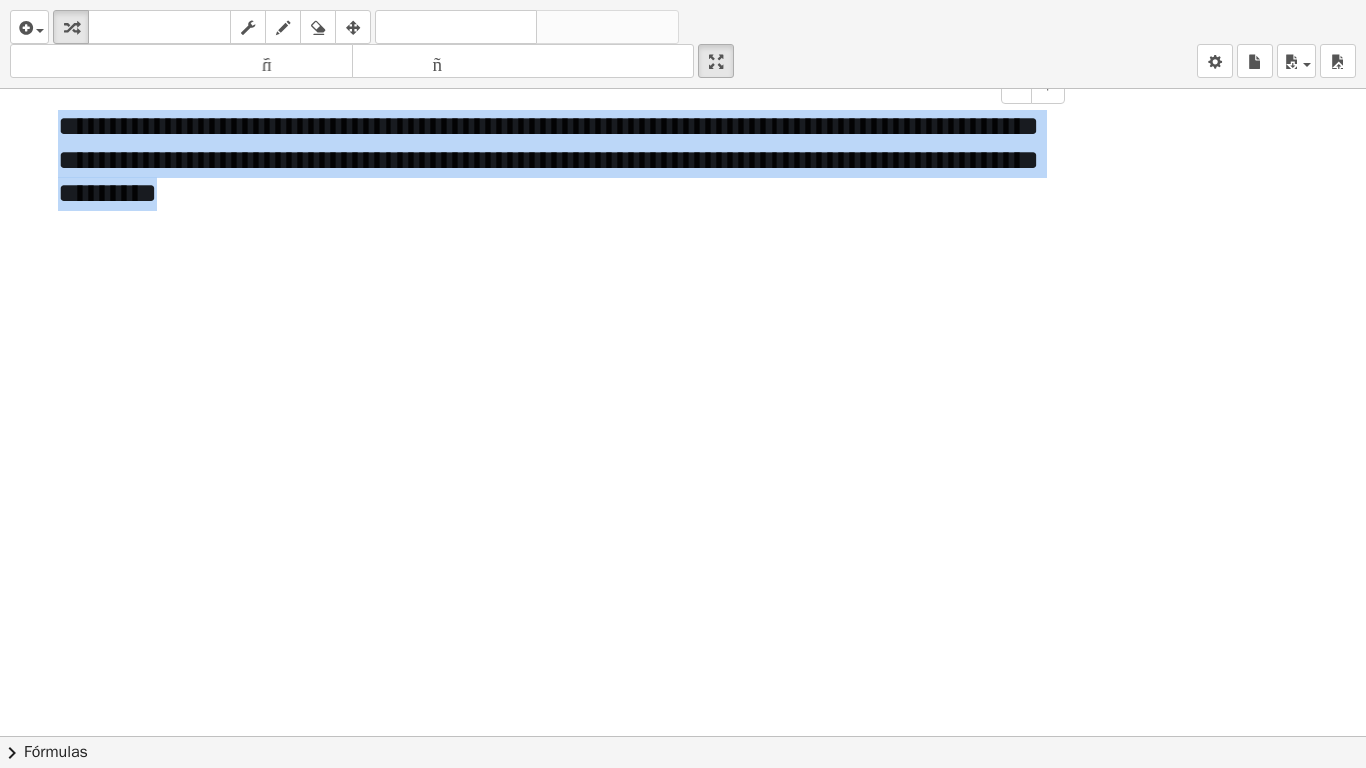 drag, startPoint x: 531, startPoint y: 200, endPoint x: 42, endPoint y: 124, distance: 494.8707 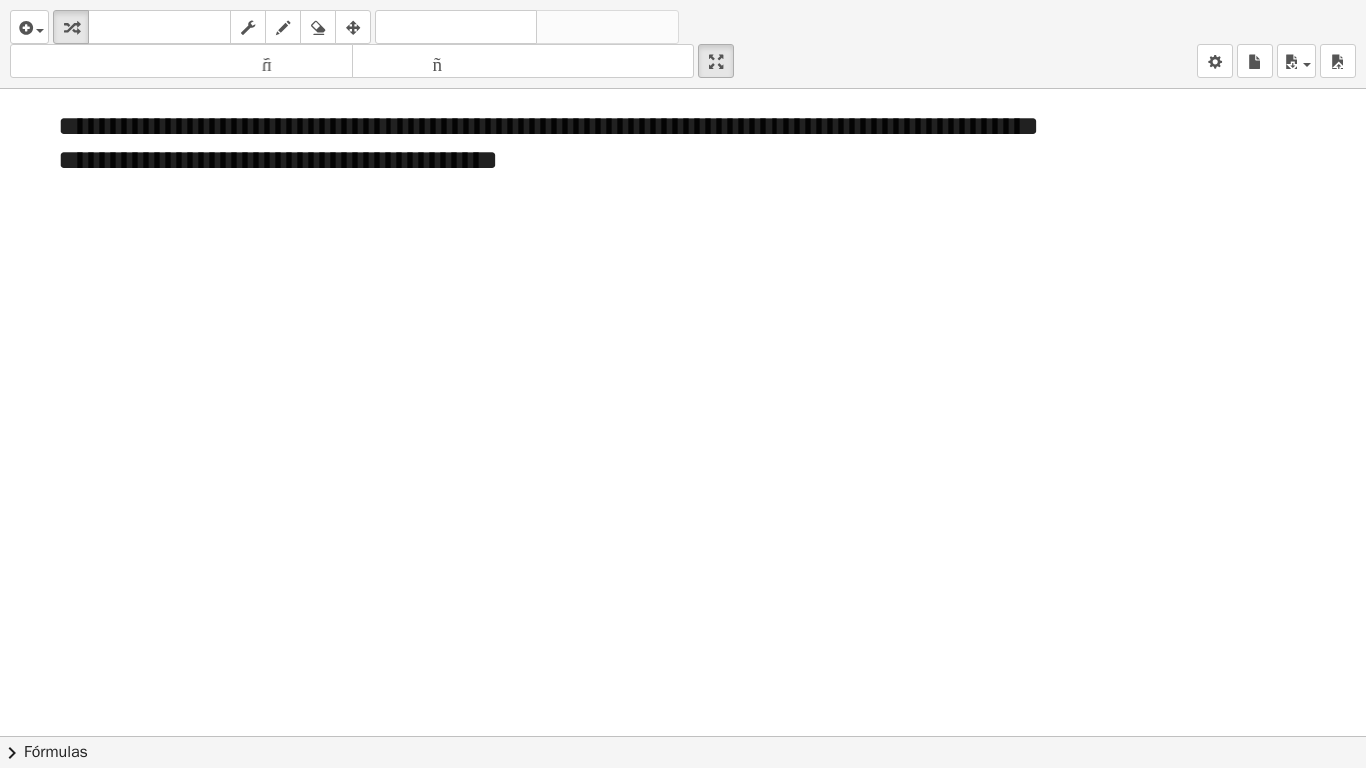 click at bounding box center (683, 736) 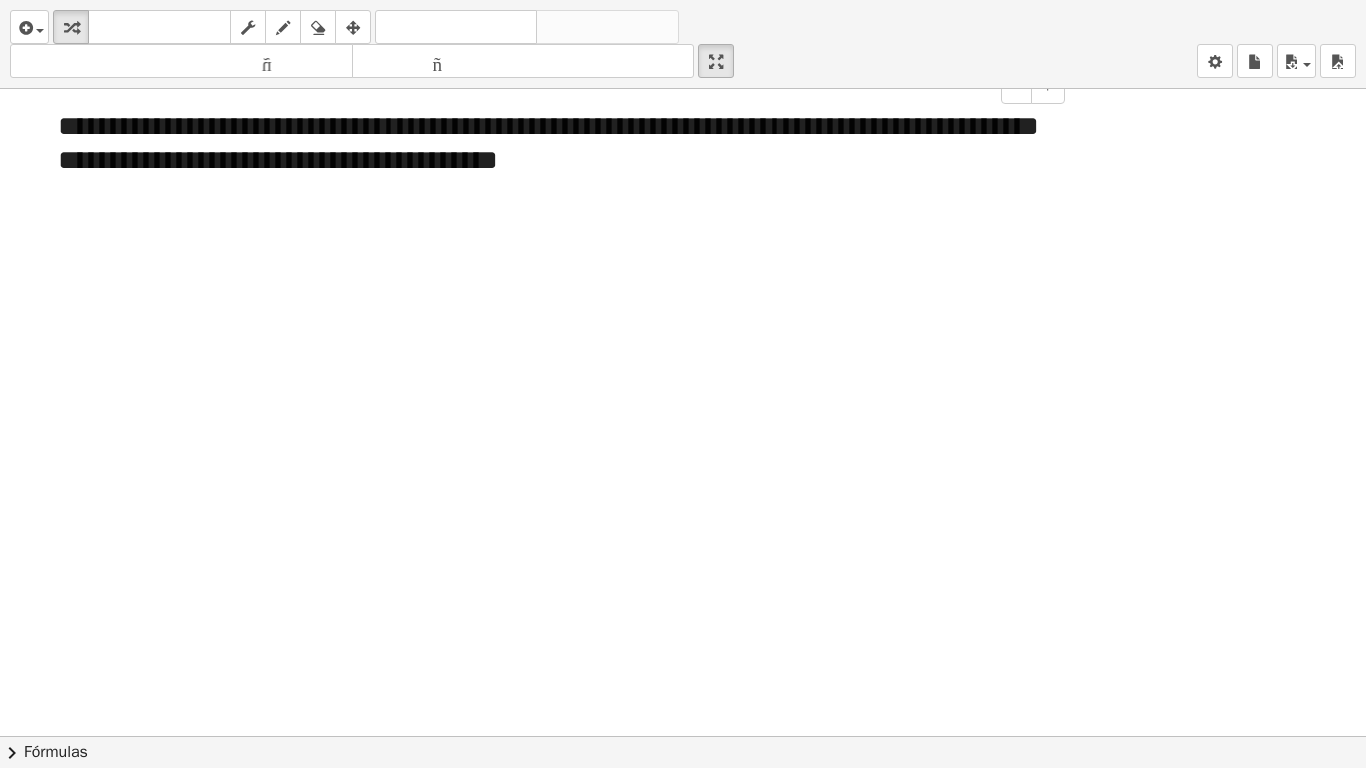 click on "**********" at bounding box center (548, 143) 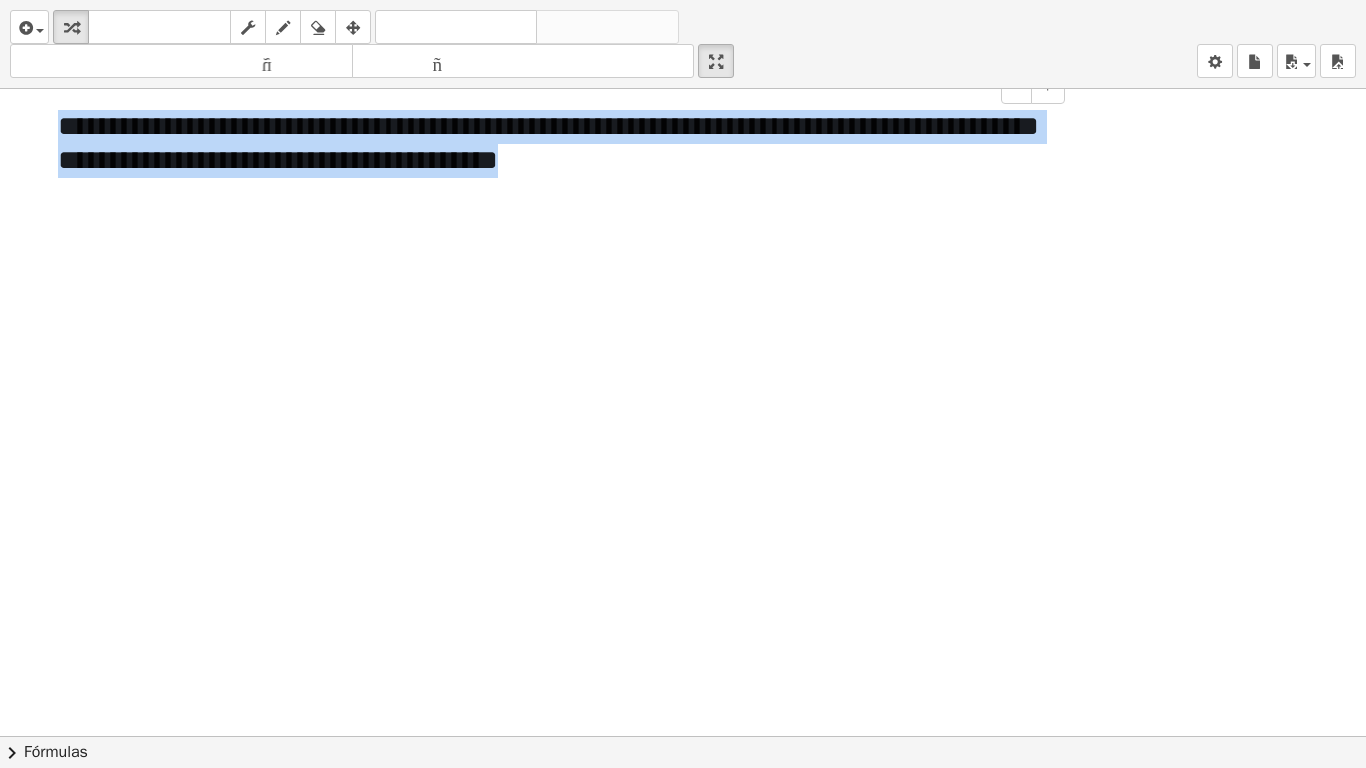 drag, startPoint x: 730, startPoint y: 163, endPoint x: 43, endPoint y: 124, distance: 688.1061 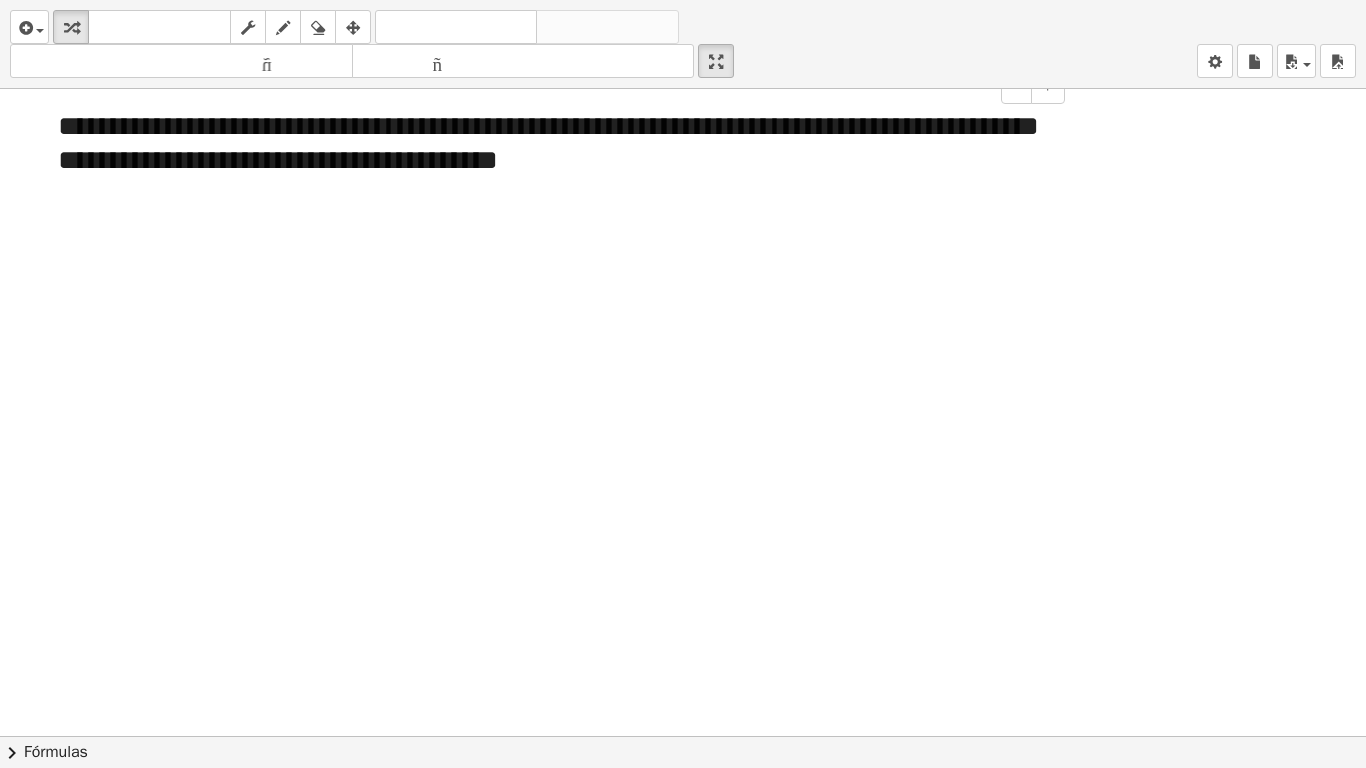 click at bounding box center [548, 194] 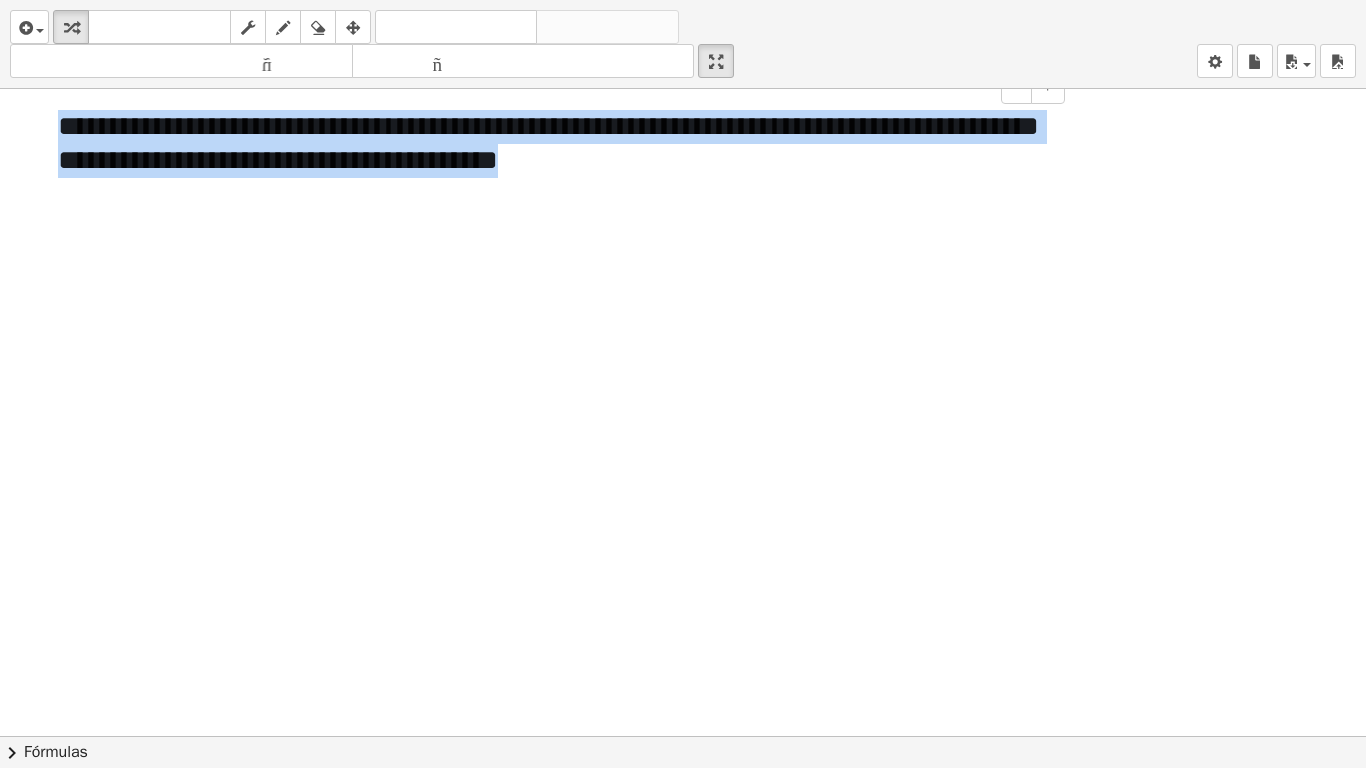 drag, startPoint x: 742, startPoint y: 161, endPoint x: 35, endPoint y: 130, distance: 707.6793 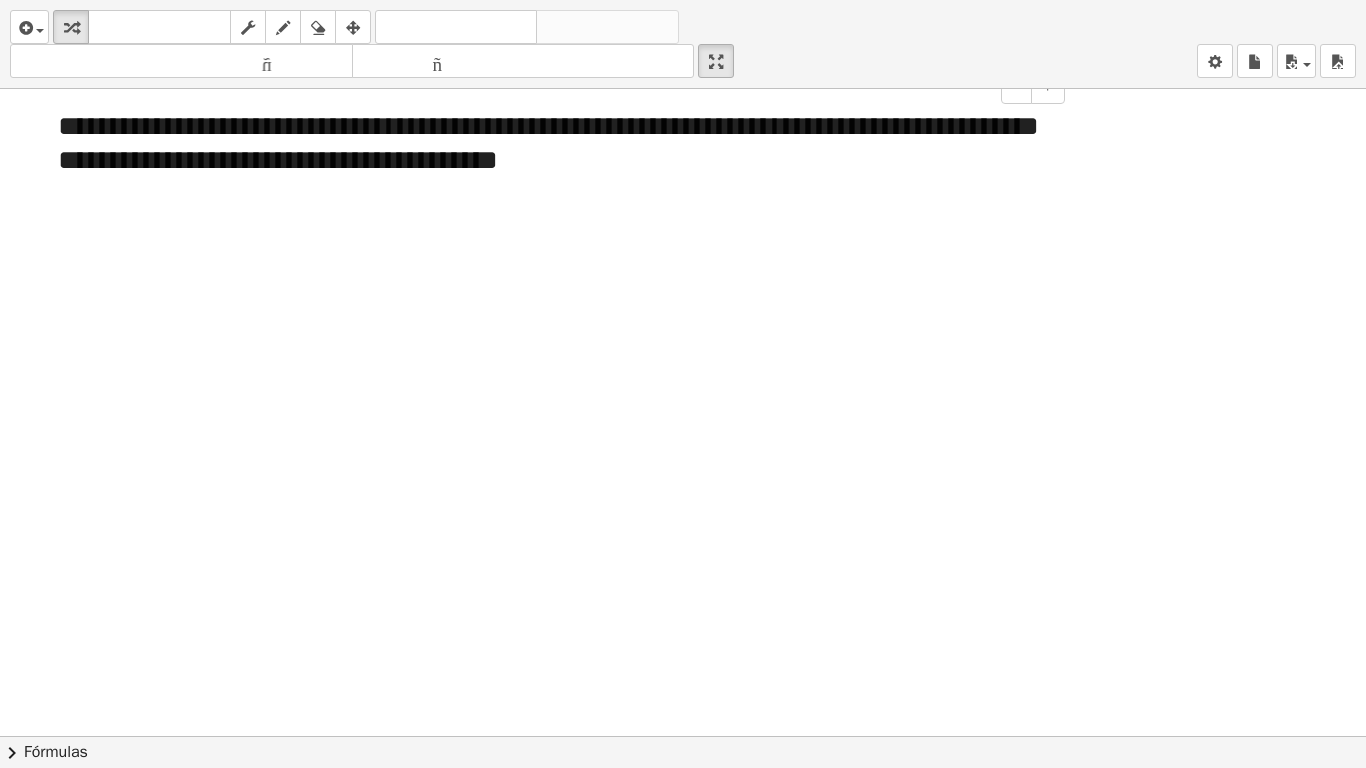 click at bounding box center [548, 194] 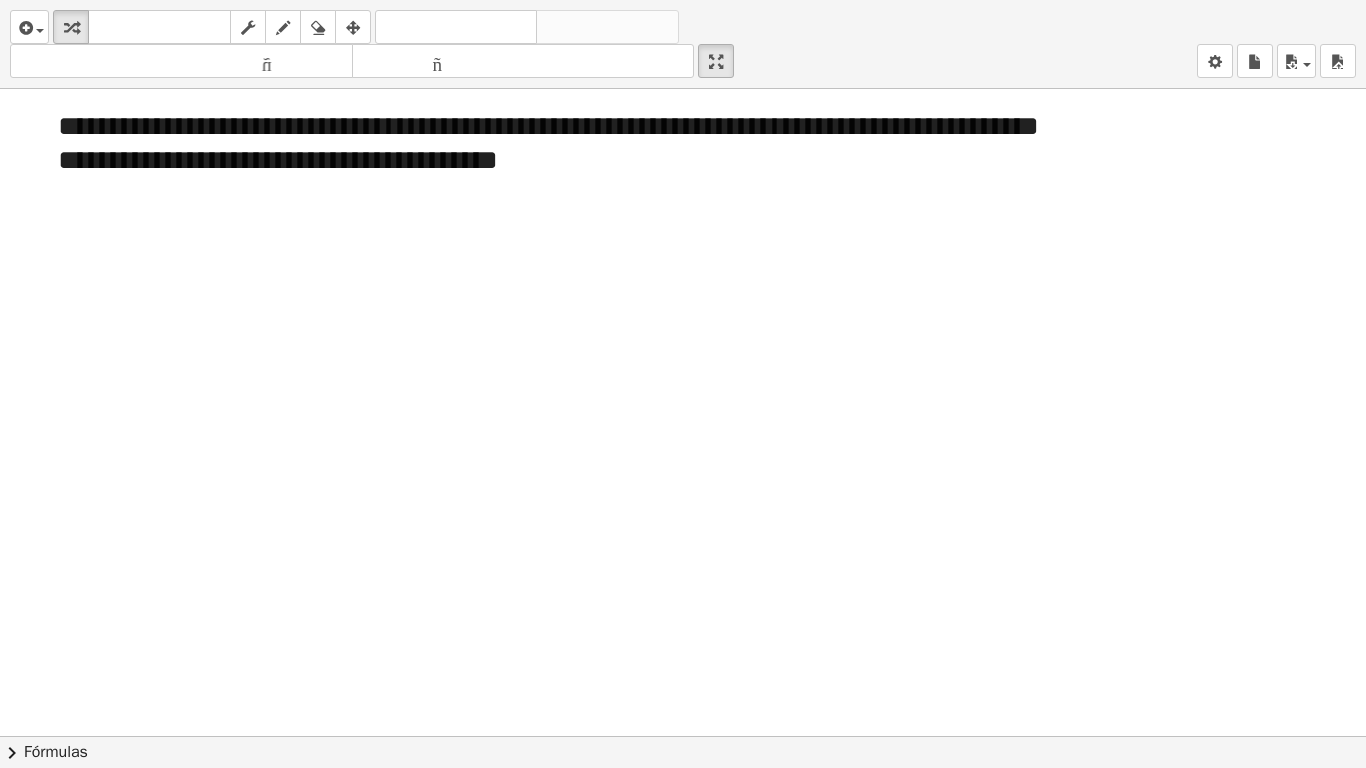 click at bounding box center [683, 736] 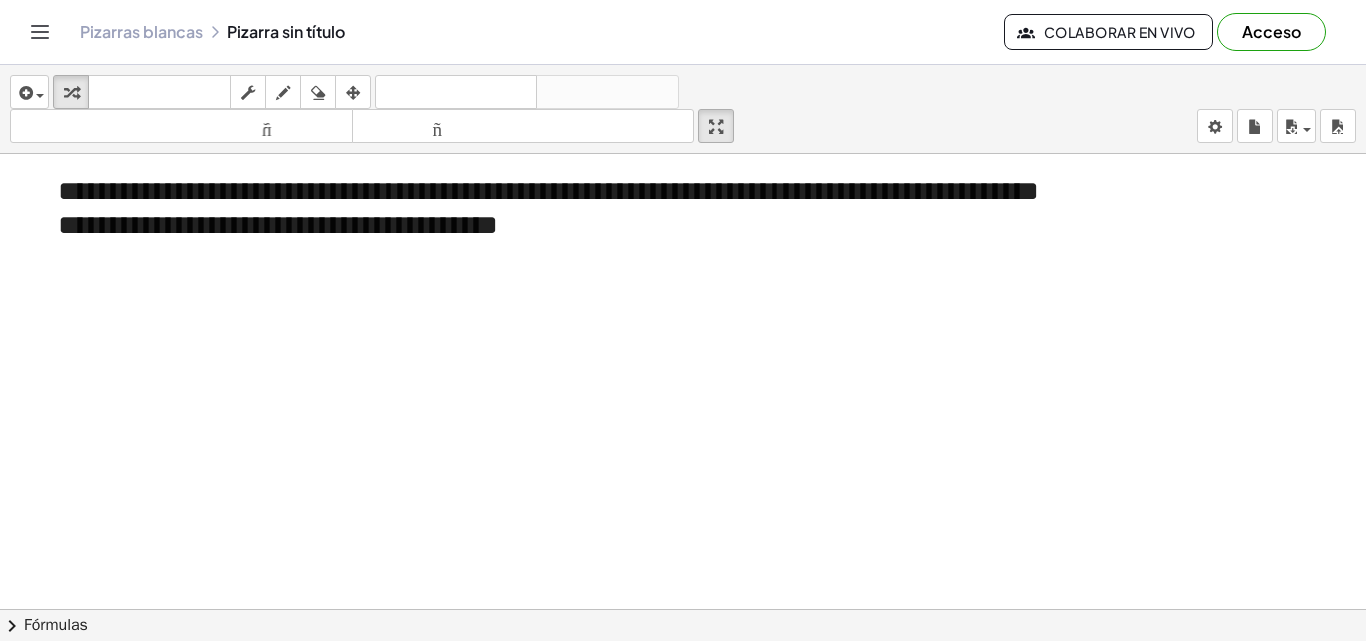 click on "**********" at bounding box center [683, 320] 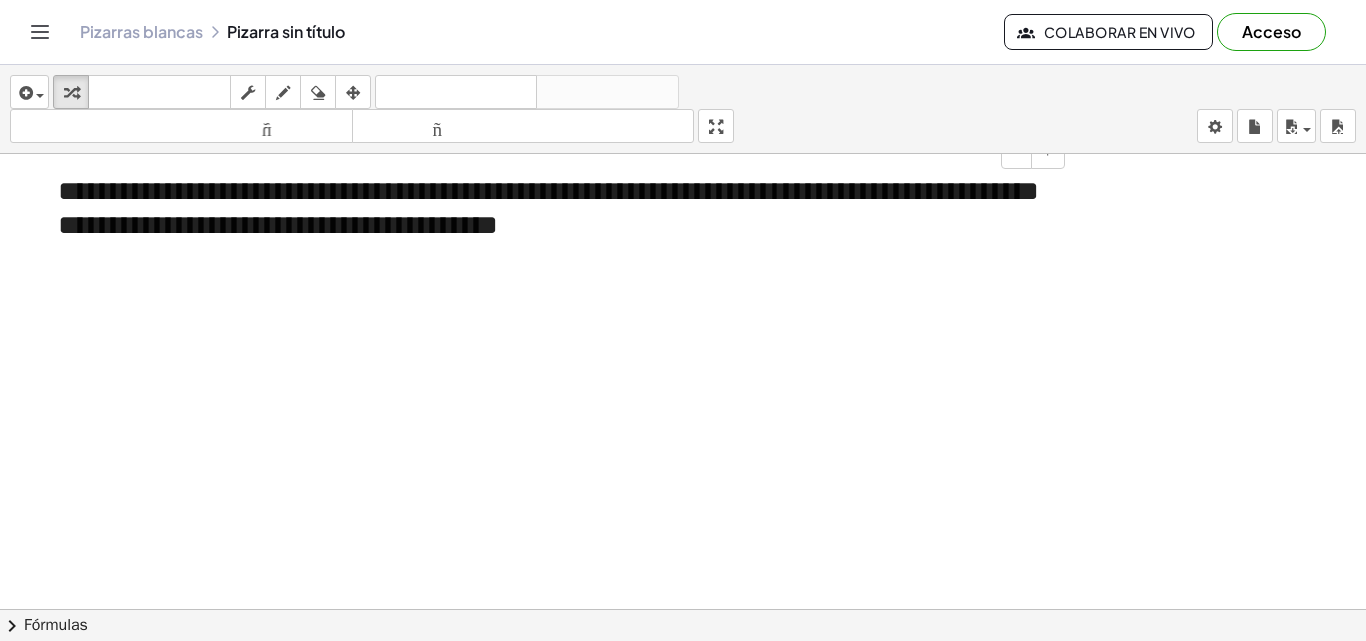 drag, startPoint x: 741, startPoint y: 225, endPoint x: 722, endPoint y: 225, distance: 19 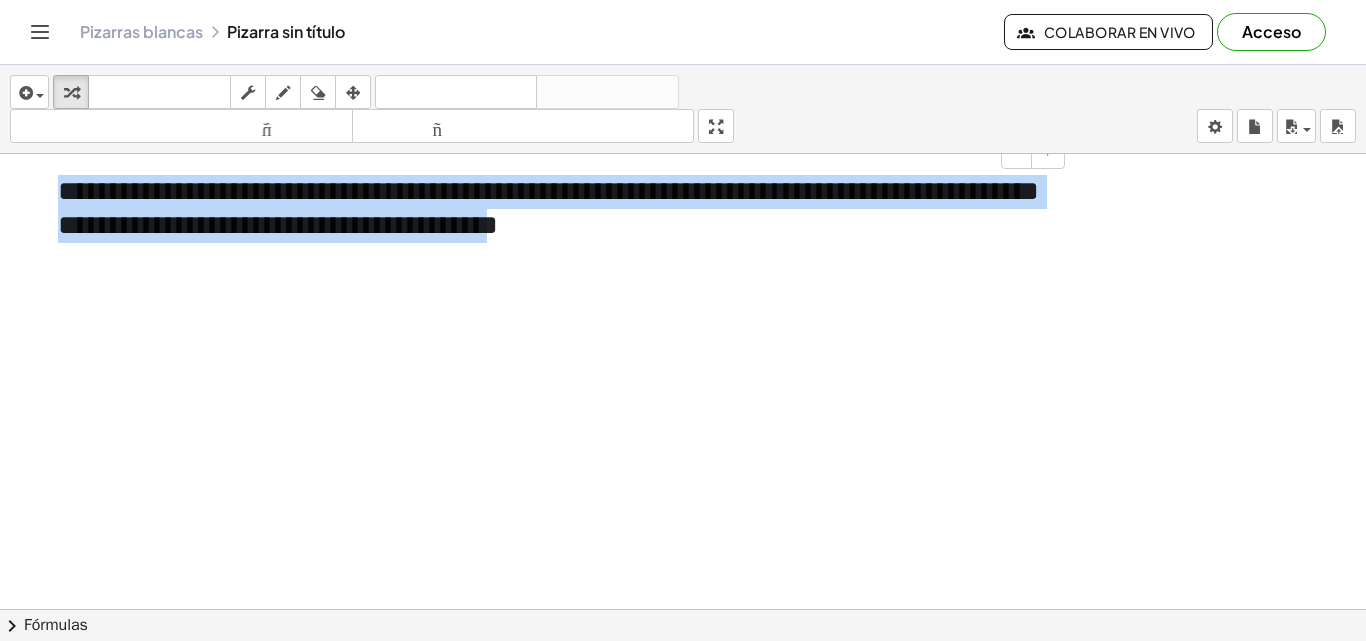 drag, startPoint x: 392, startPoint y: 227, endPoint x: 104, endPoint y: 193, distance: 290 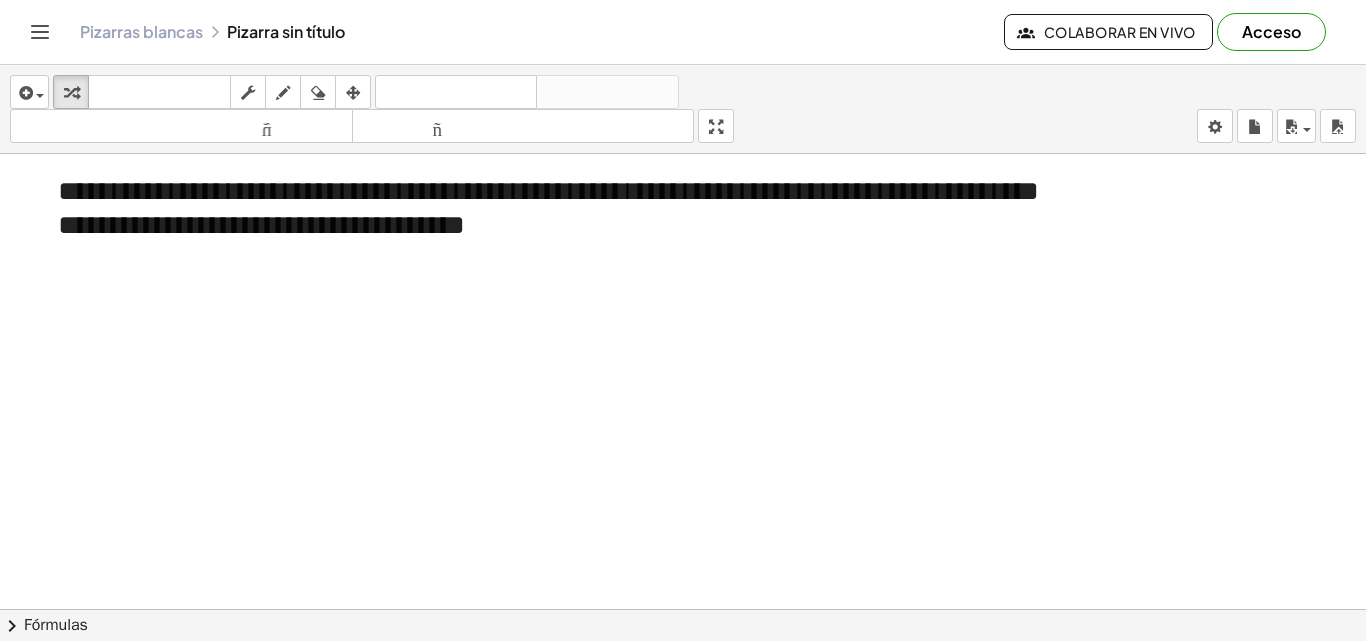 click at bounding box center [683, 623] 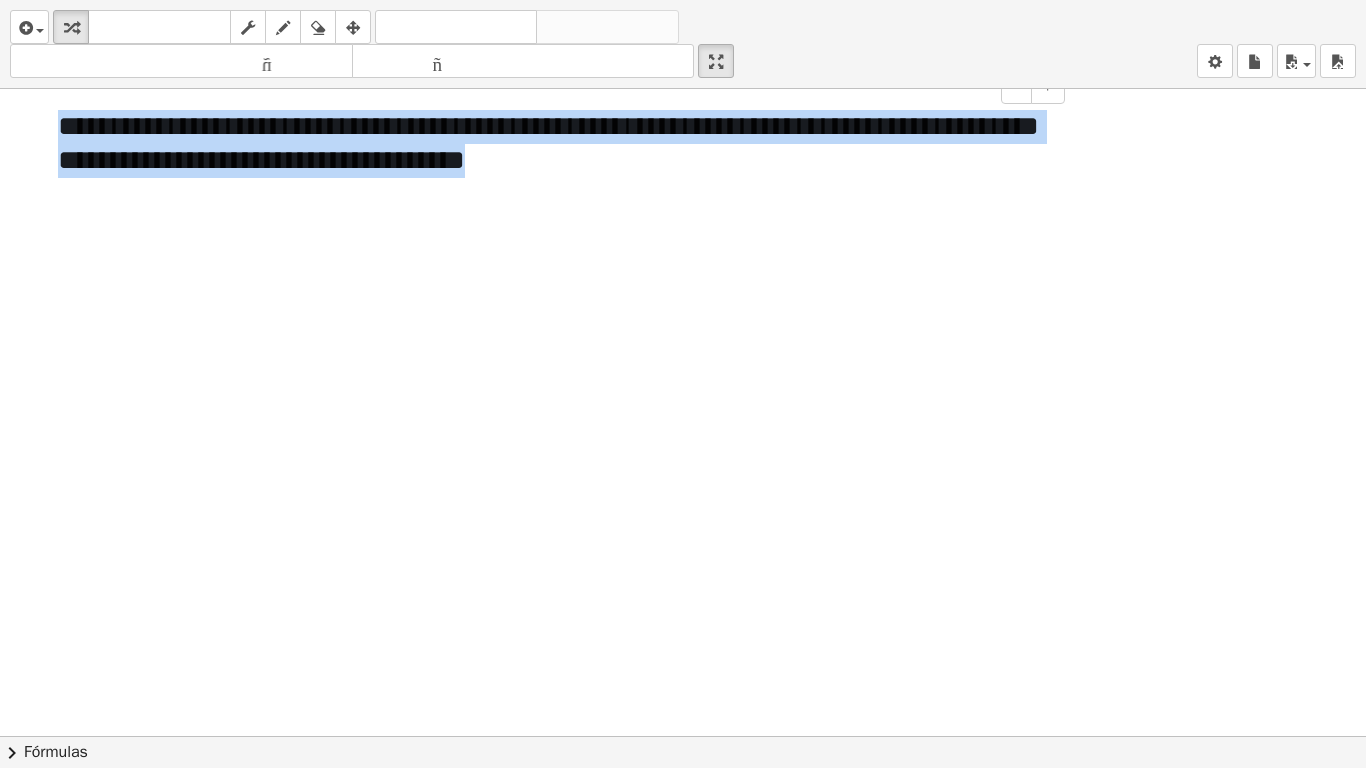 drag, startPoint x: 583, startPoint y: 161, endPoint x: 56, endPoint y: 117, distance: 528.8336 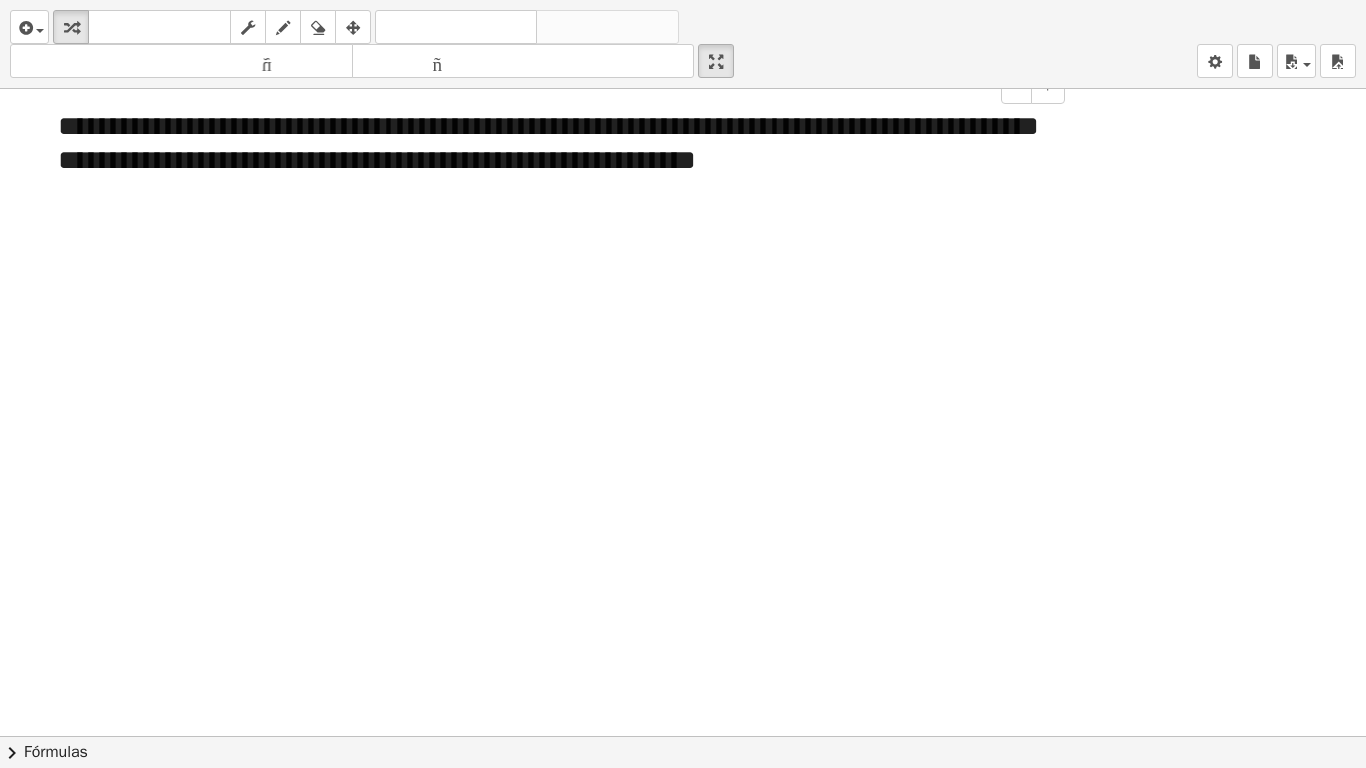 click at bounding box center [683, 736] 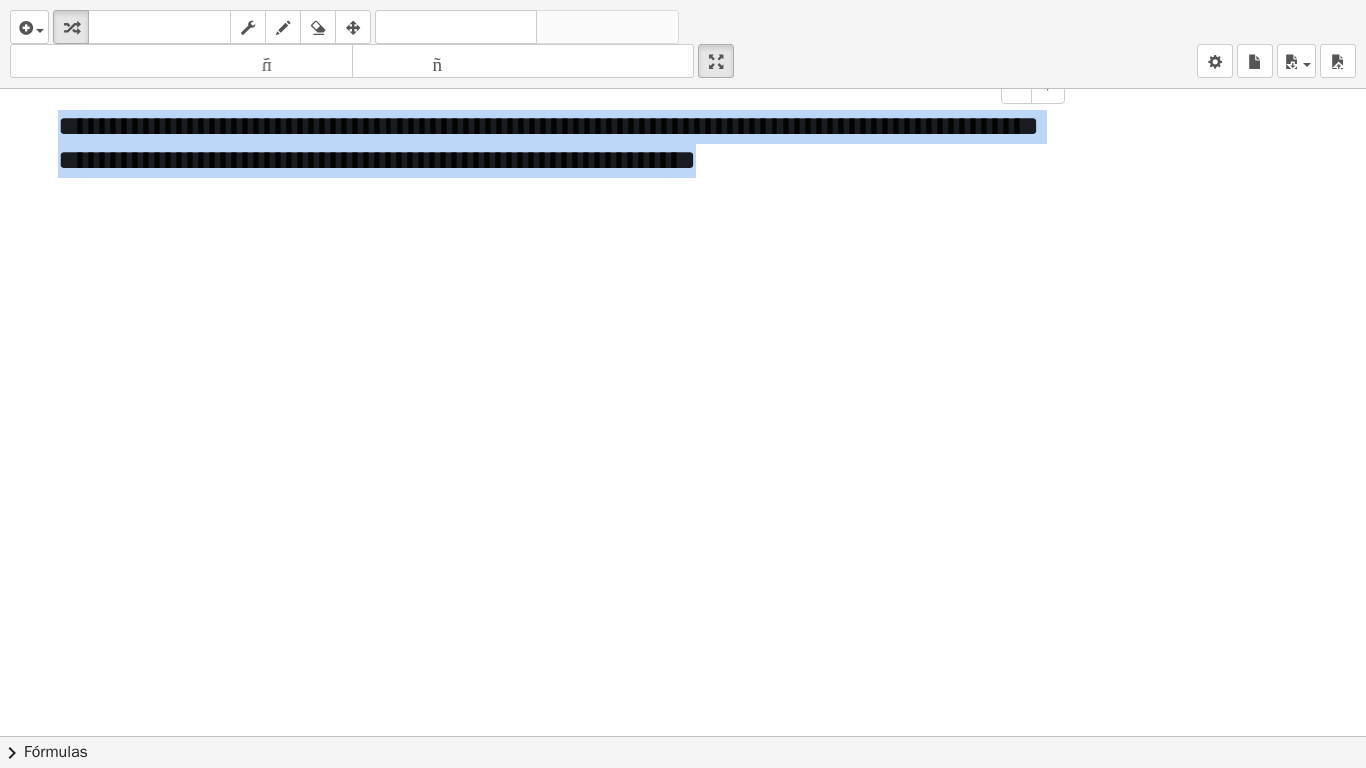 drag, startPoint x: 1020, startPoint y: 166, endPoint x: 4, endPoint y: 111, distance: 1017.4876 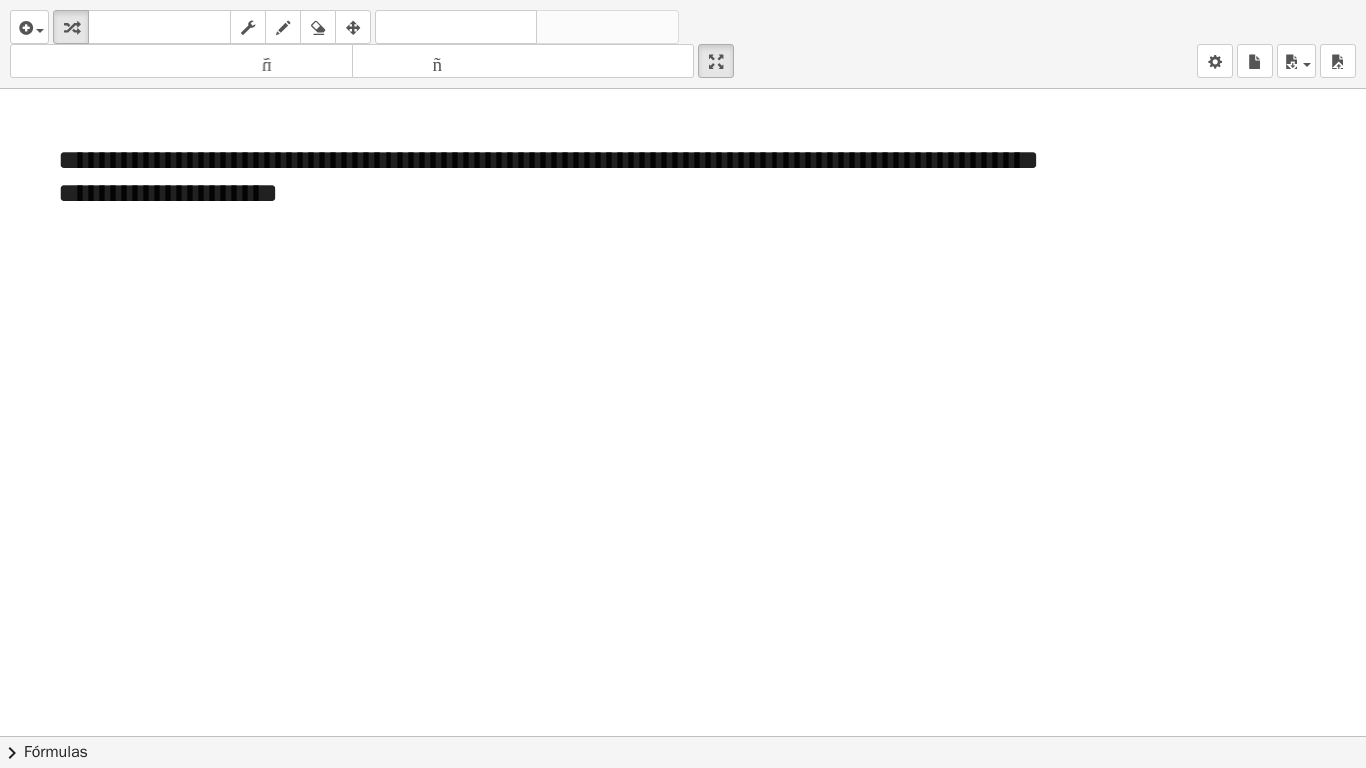 click at bounding box center [683, 736] 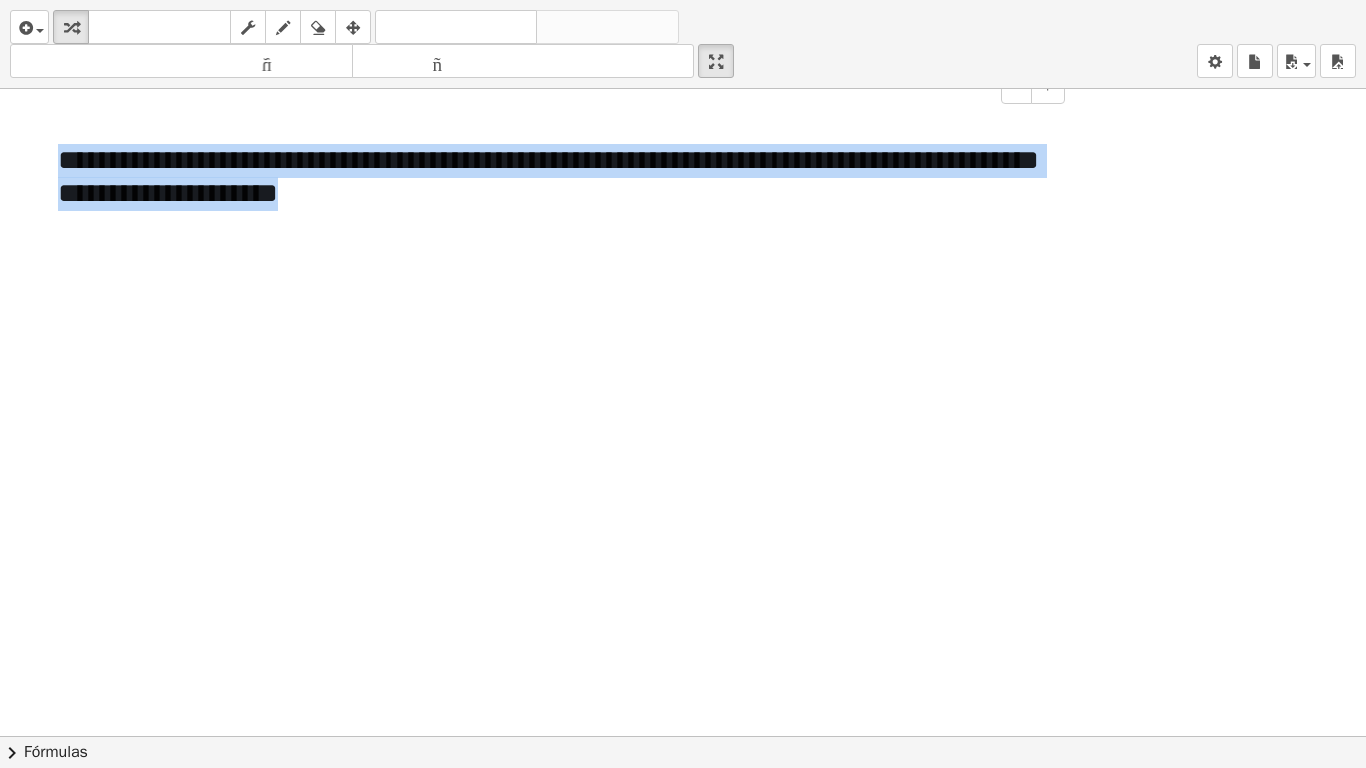 drag, startPoint x: 587, startPoint y: 200, endPoint x: 15, endPoint y: 142, distance: 574.93304 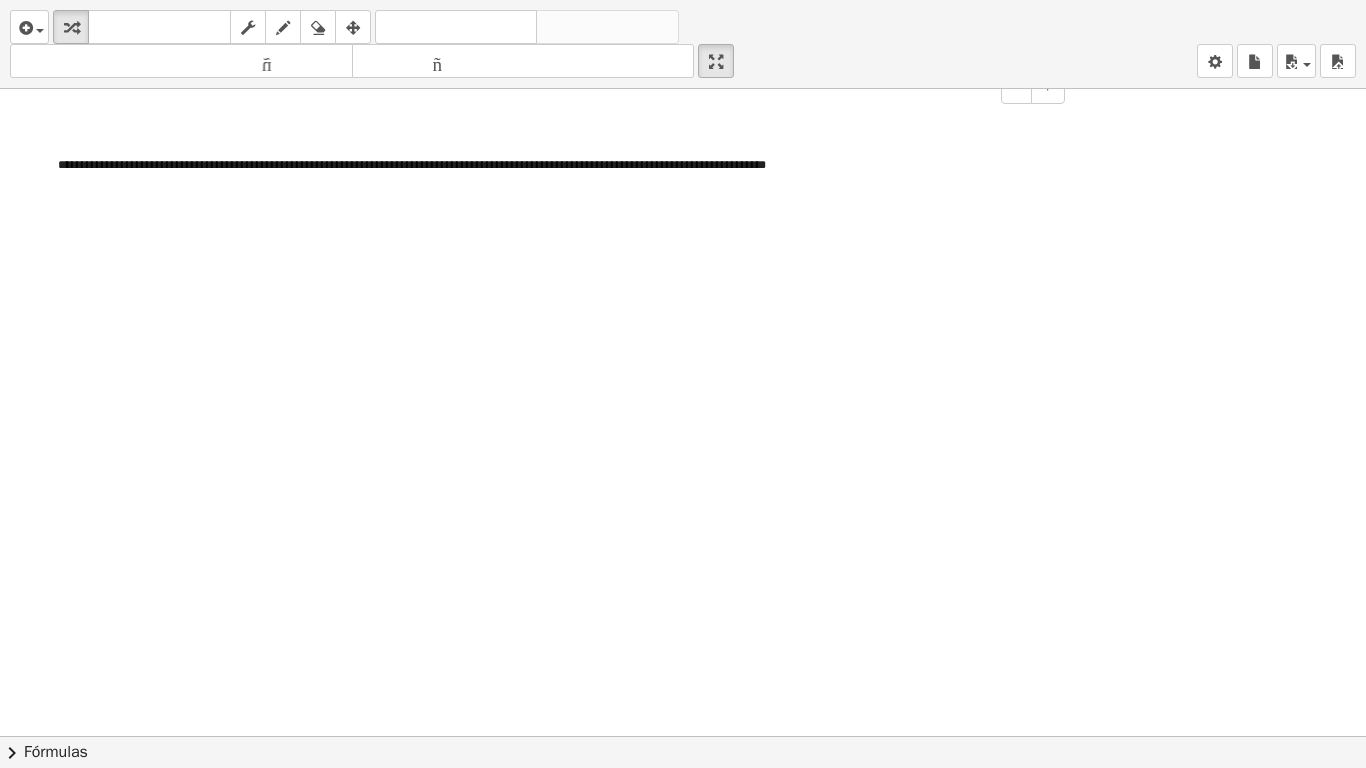 click at bounding box center [683, 736] 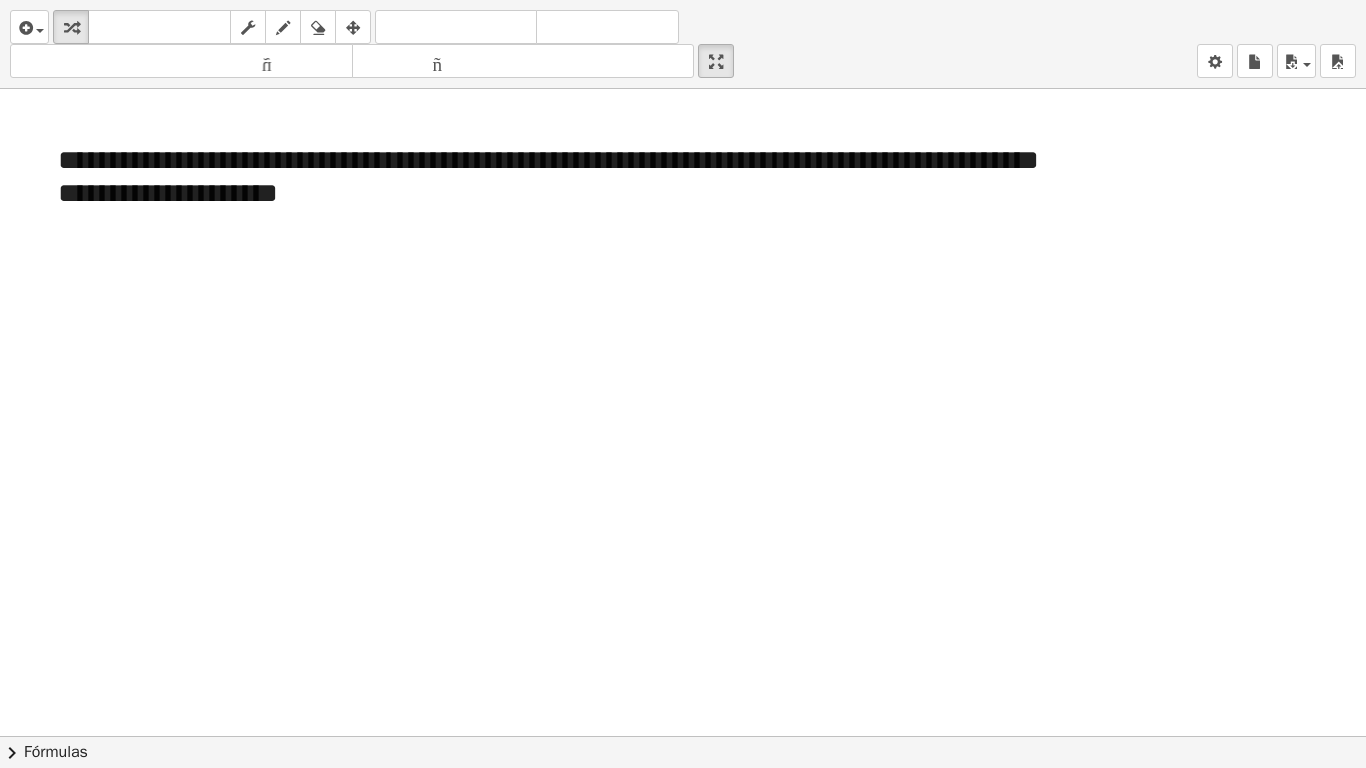 drag, startPoint x: 961, startPoint y: 604, endPoint x: 766, endPoint y: 385, distance: 293.2337 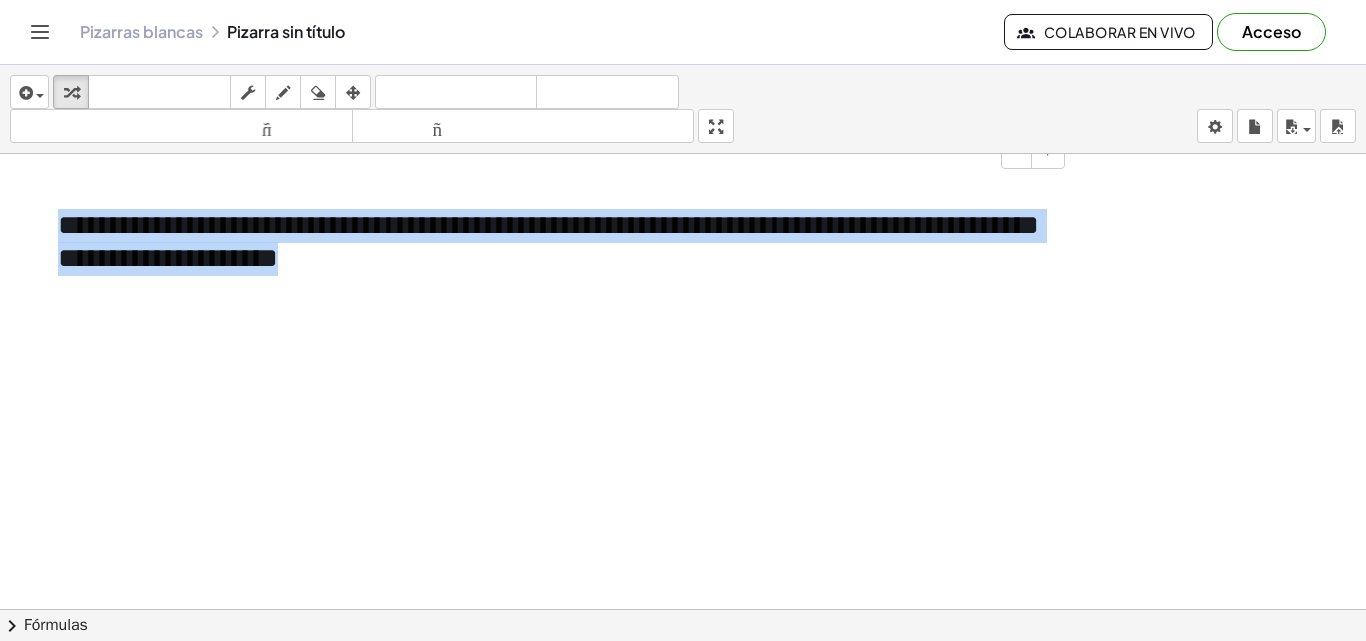 drag, startPoint x: 563, startPoint y: 263, endPoint x: 31, endPoint y: 238, distance: 532.5871 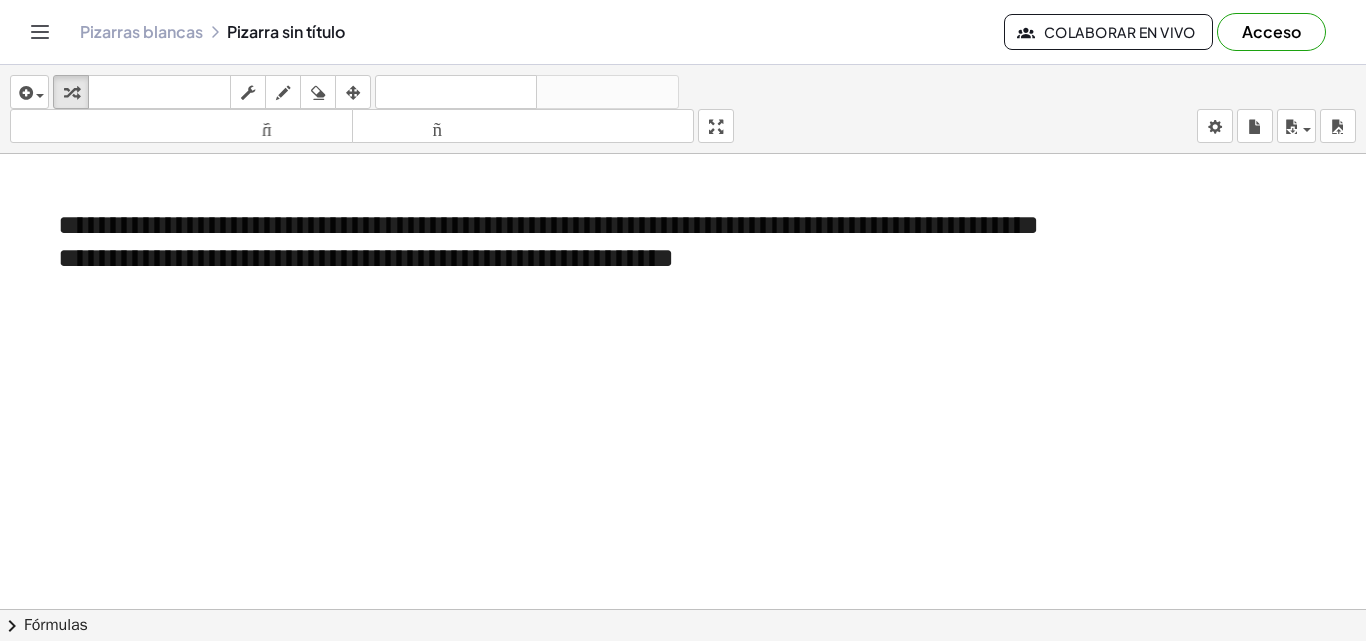 drag, startPoint x: 721, startPoint y: 133, endPoint x: 721, endPoint y: 220, distance: 87 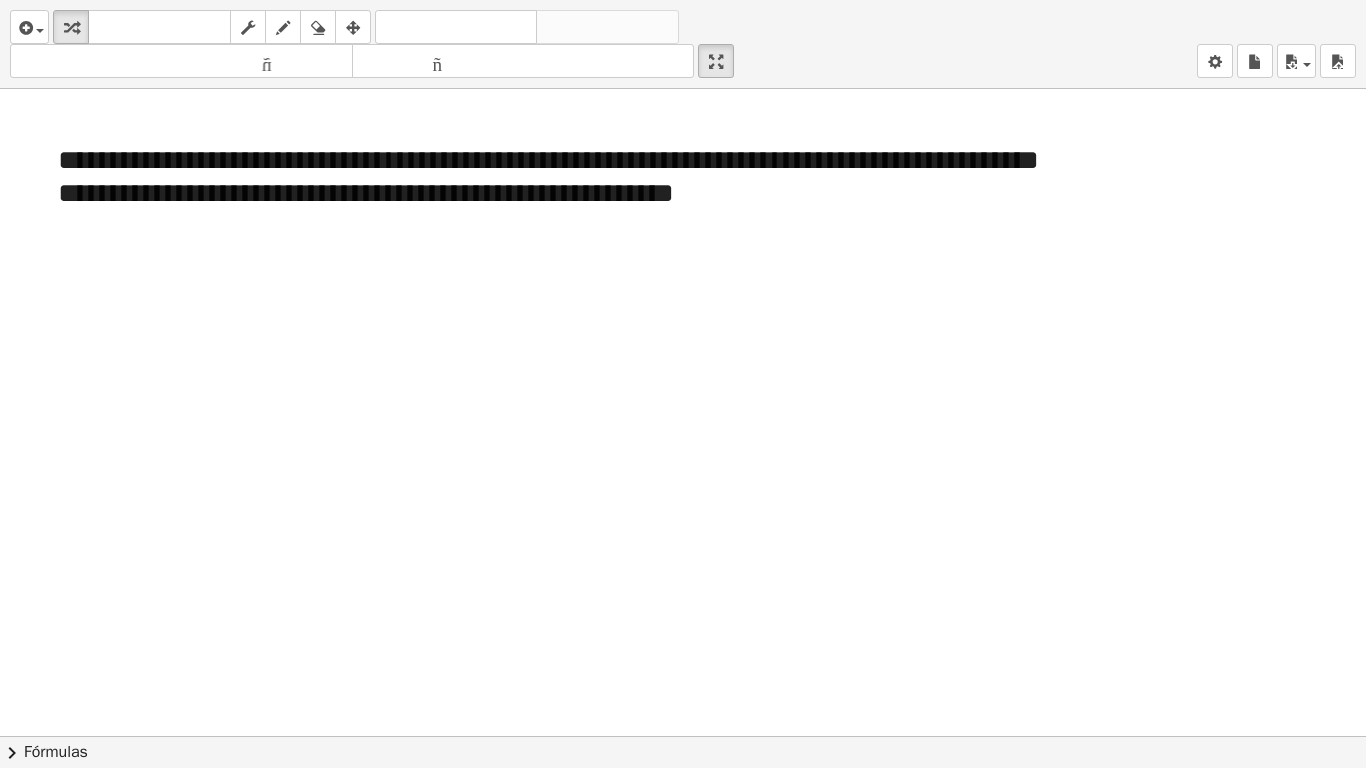 click at bounding box center [683, 736] 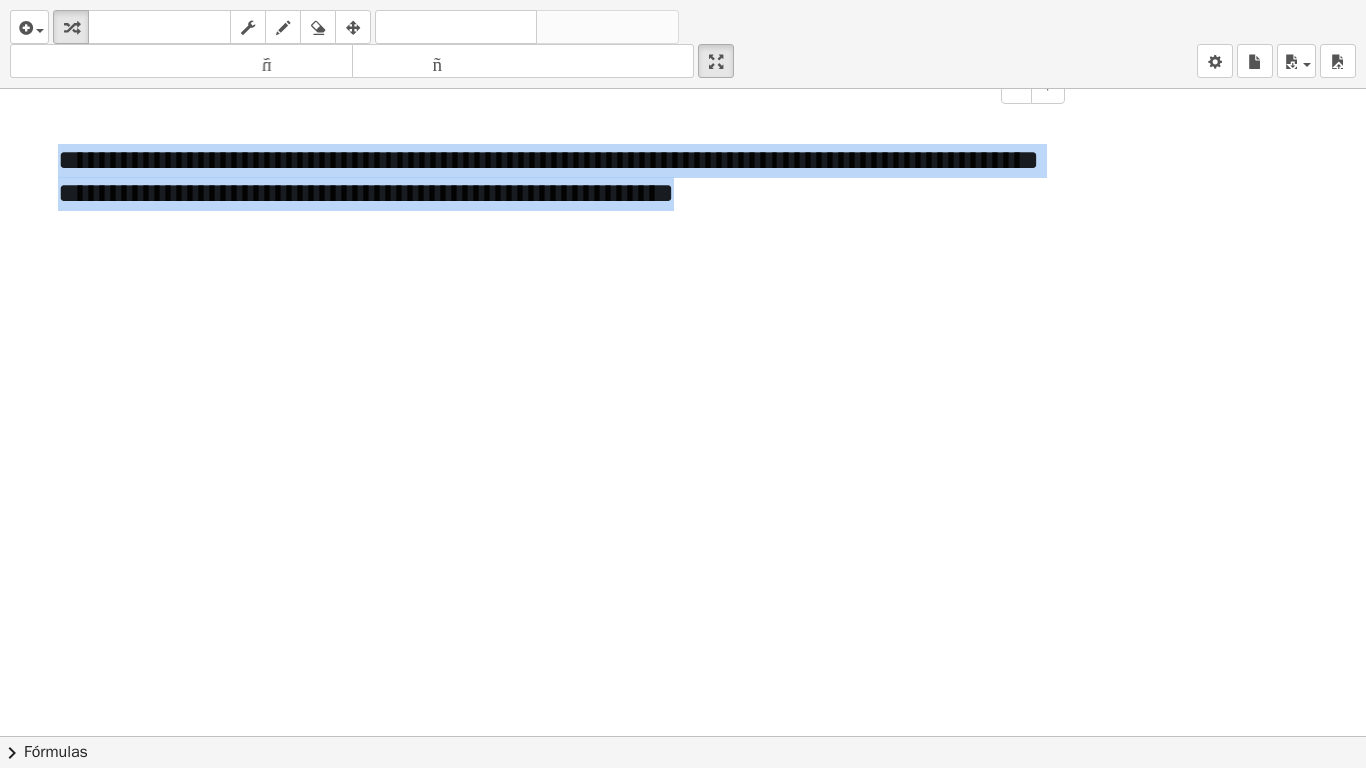 drag, startPoint x: 925, startPoint y: 188, endPoint x: 11, endPoint y: 169, distance: 914.19745 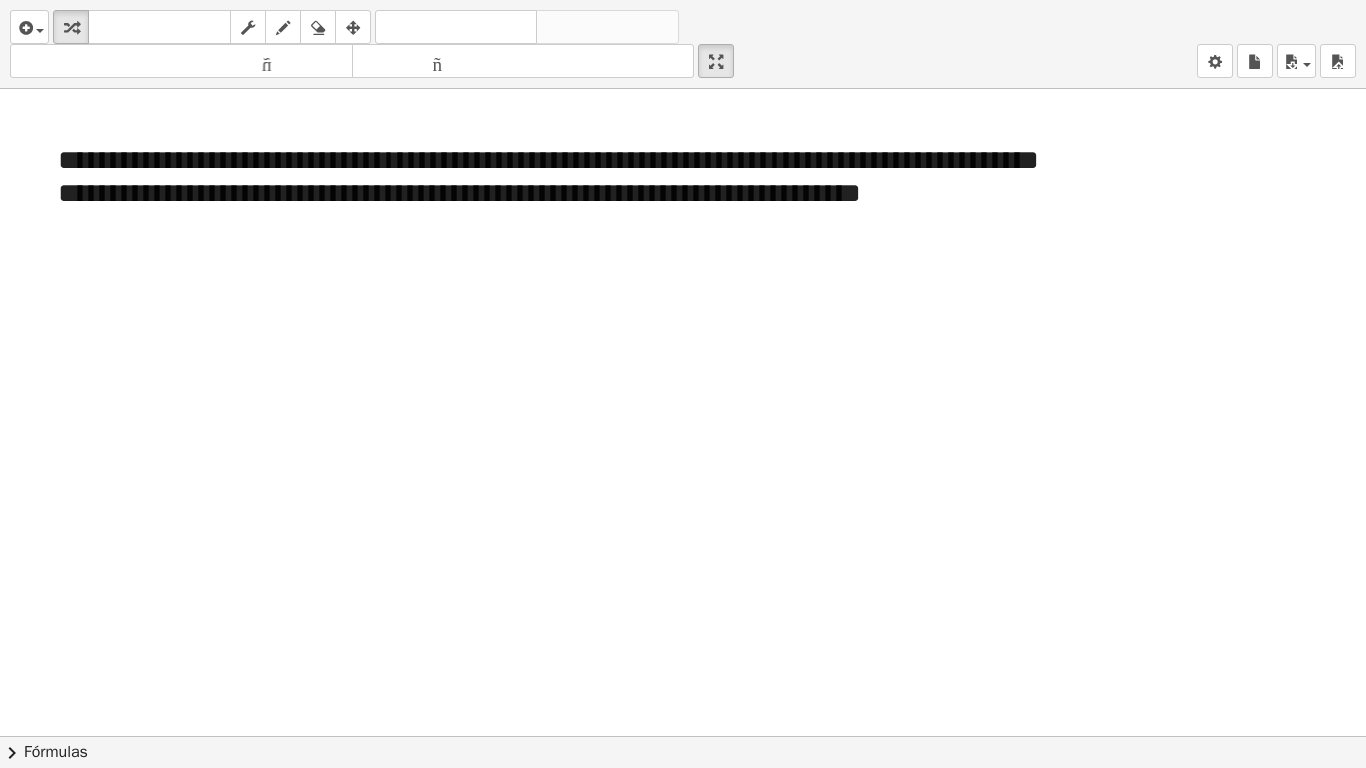 click at bounding box center [683, 736] 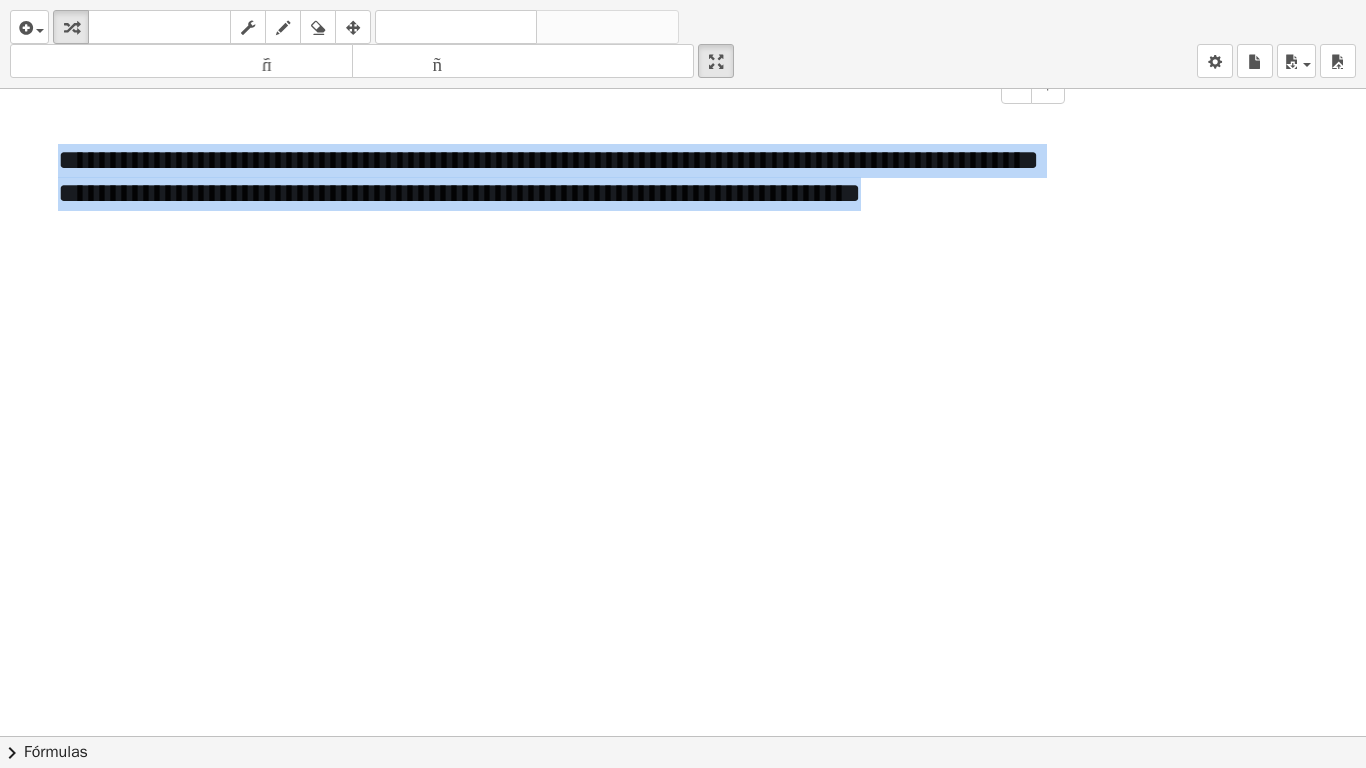 drag, startPoint x: 303, startPoint y: 235, endPoint x: 61, endPoint y: 152, distance: 255.83784 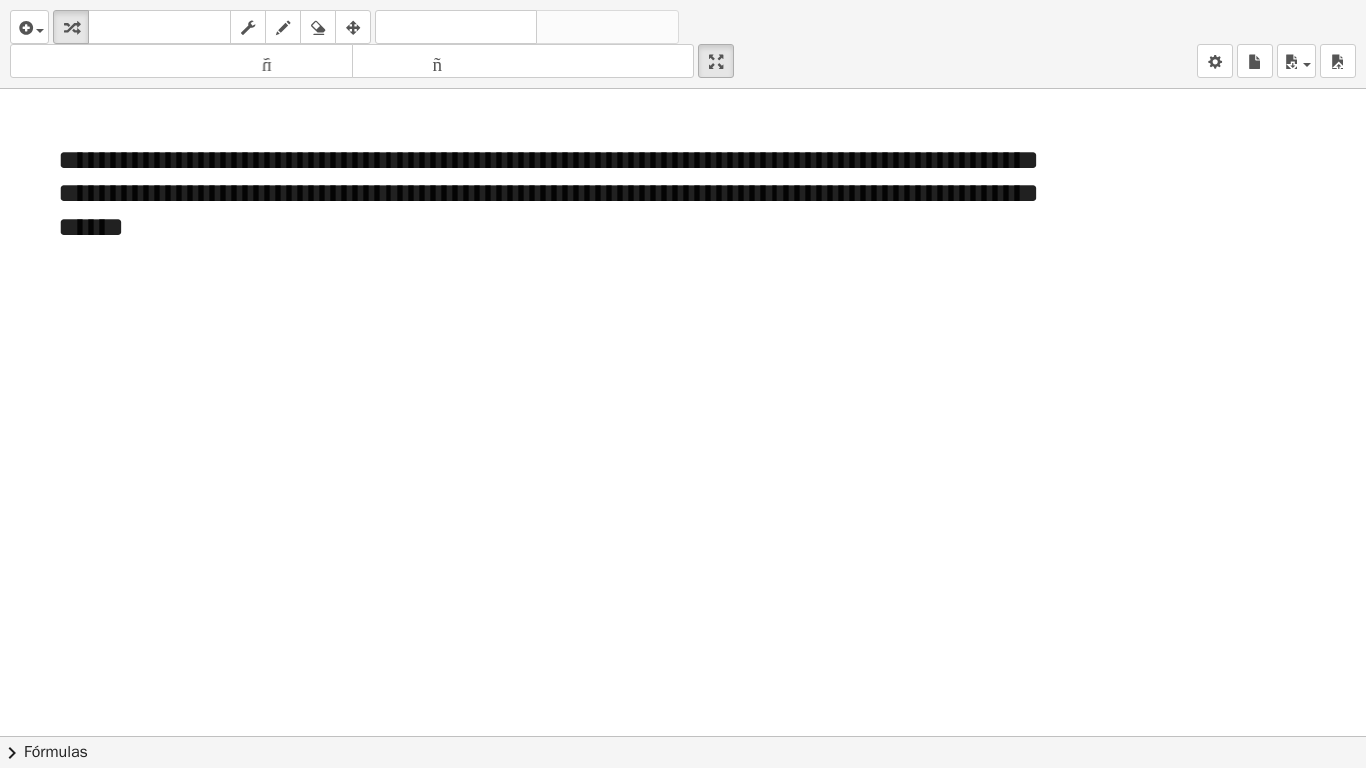 click at bounding box center [683, 736] 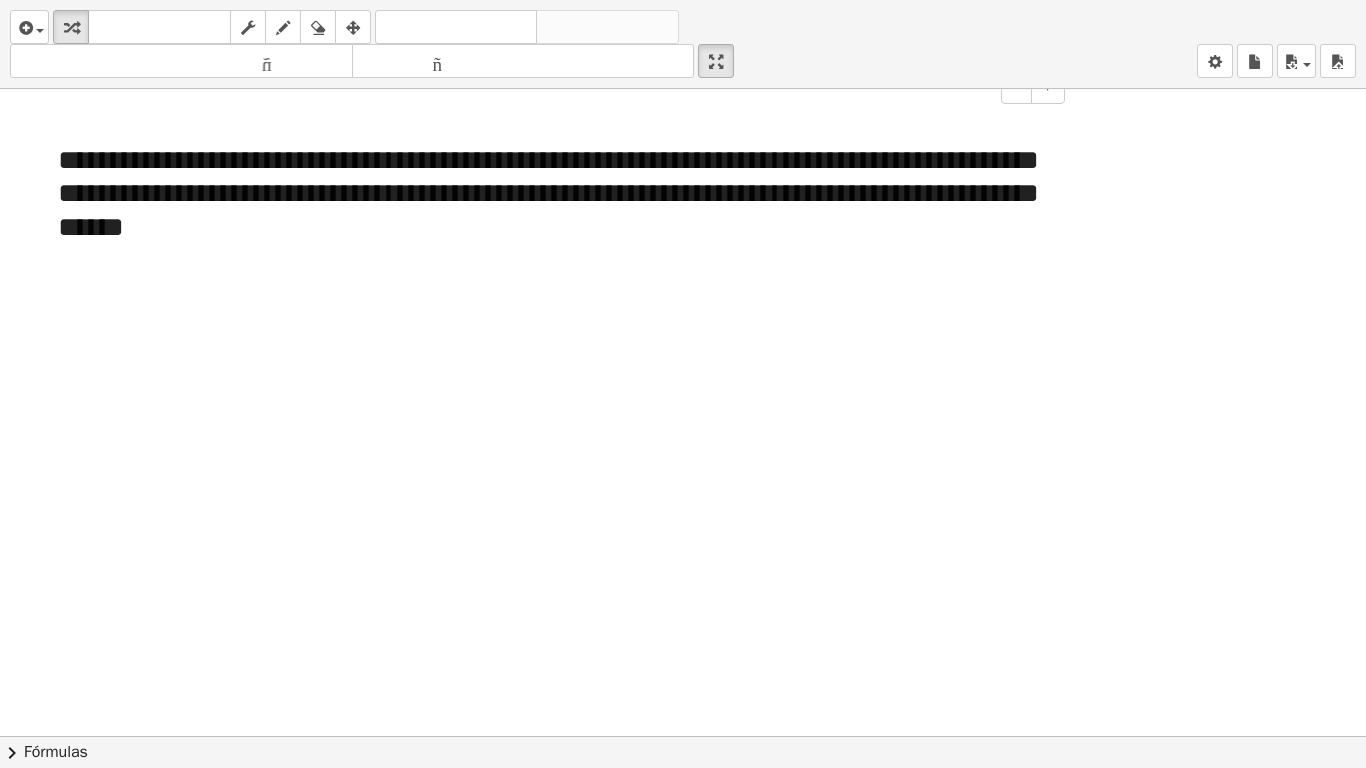 click on "**********" at bounding box center (548, 193) 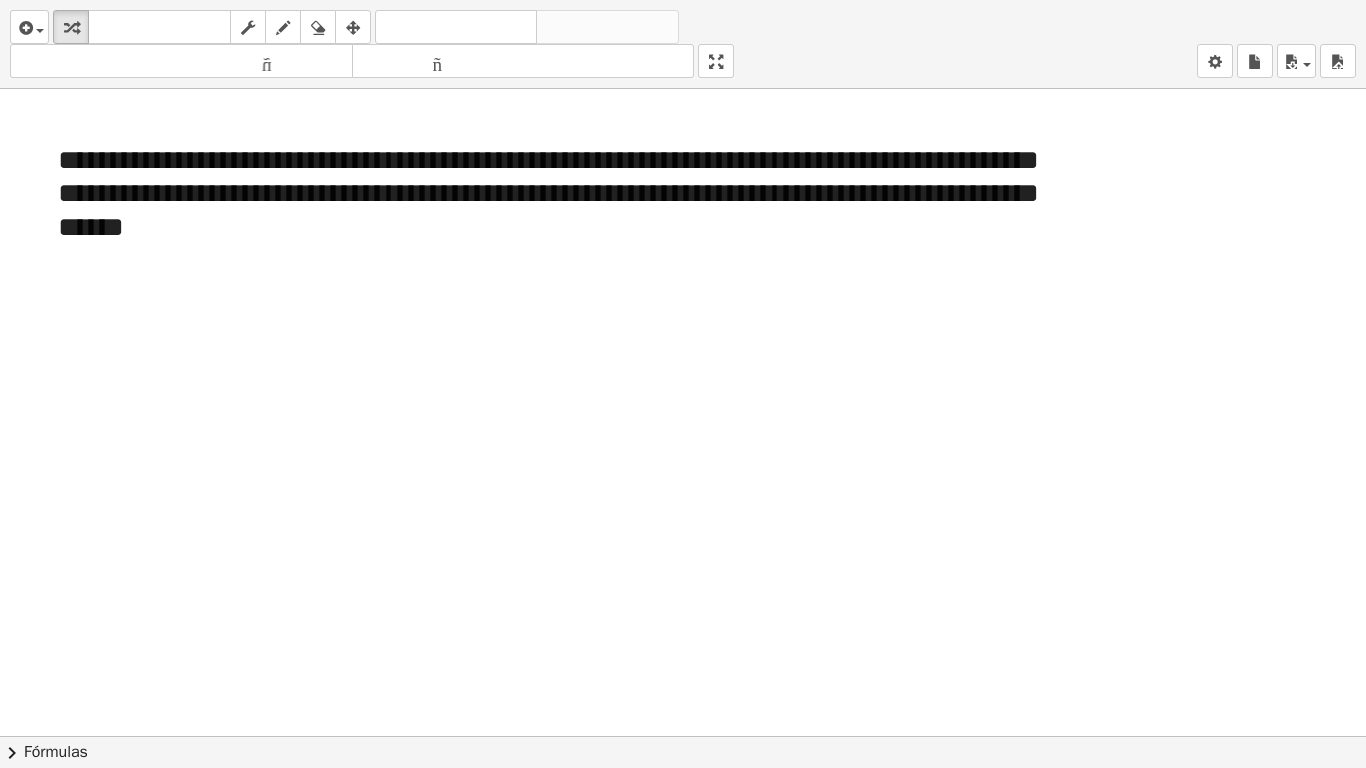 drag, startPoint x: 732, startPoint y: 63, endPoint x: 732, endPoint y: -24, distance: 87 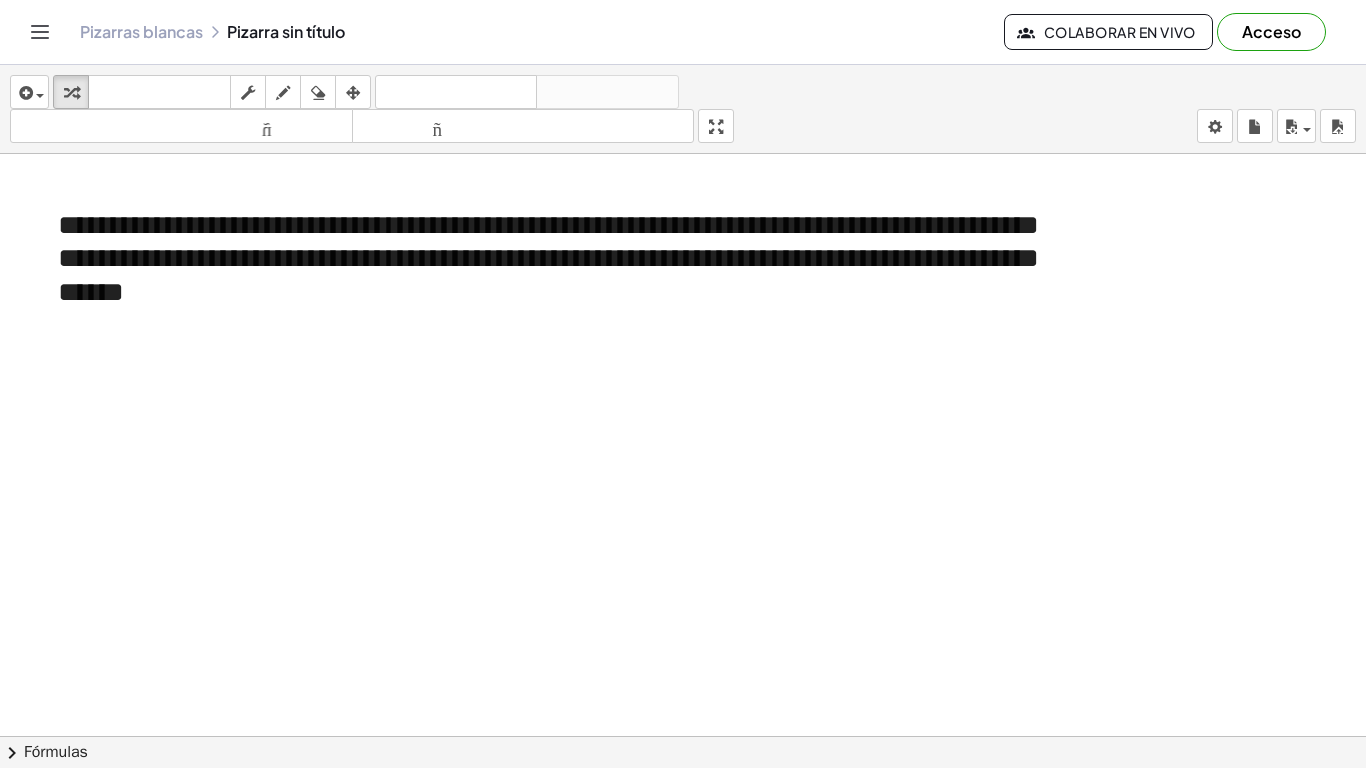 click on "**********" at bounding box center [683, 384] 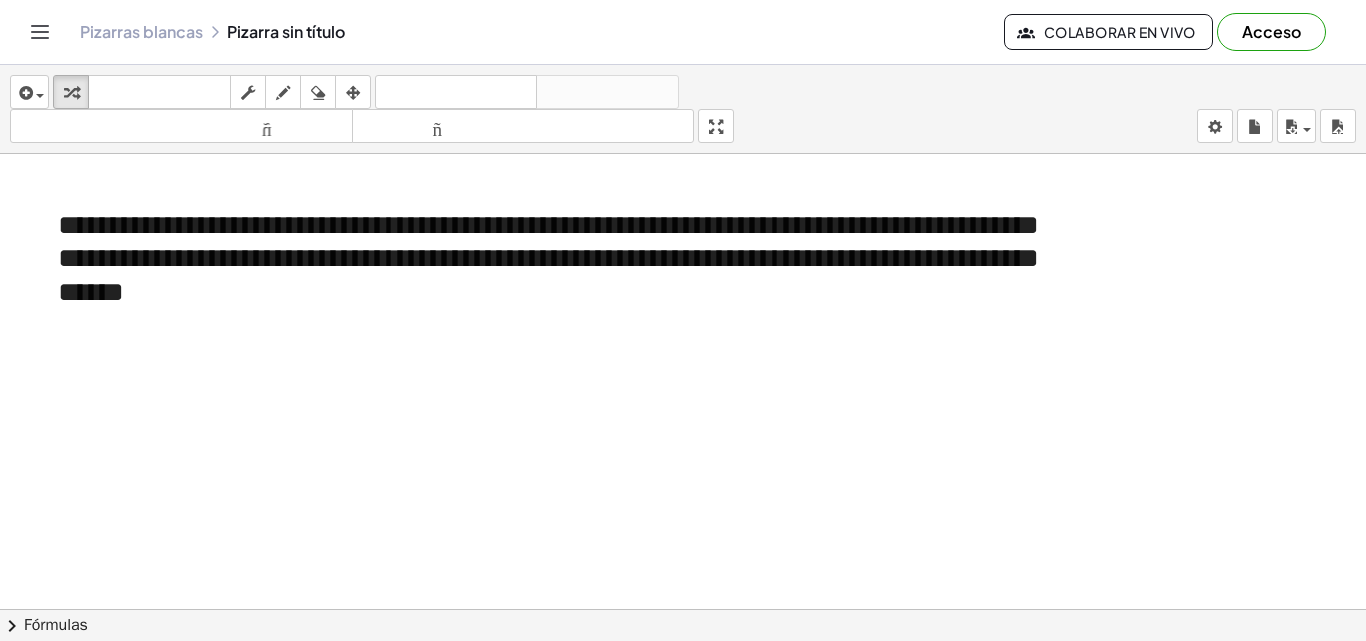 drag, startPoint x: 728, startPoint y: 122, endPoint x: 728, endPoint y: 209, distance: 87 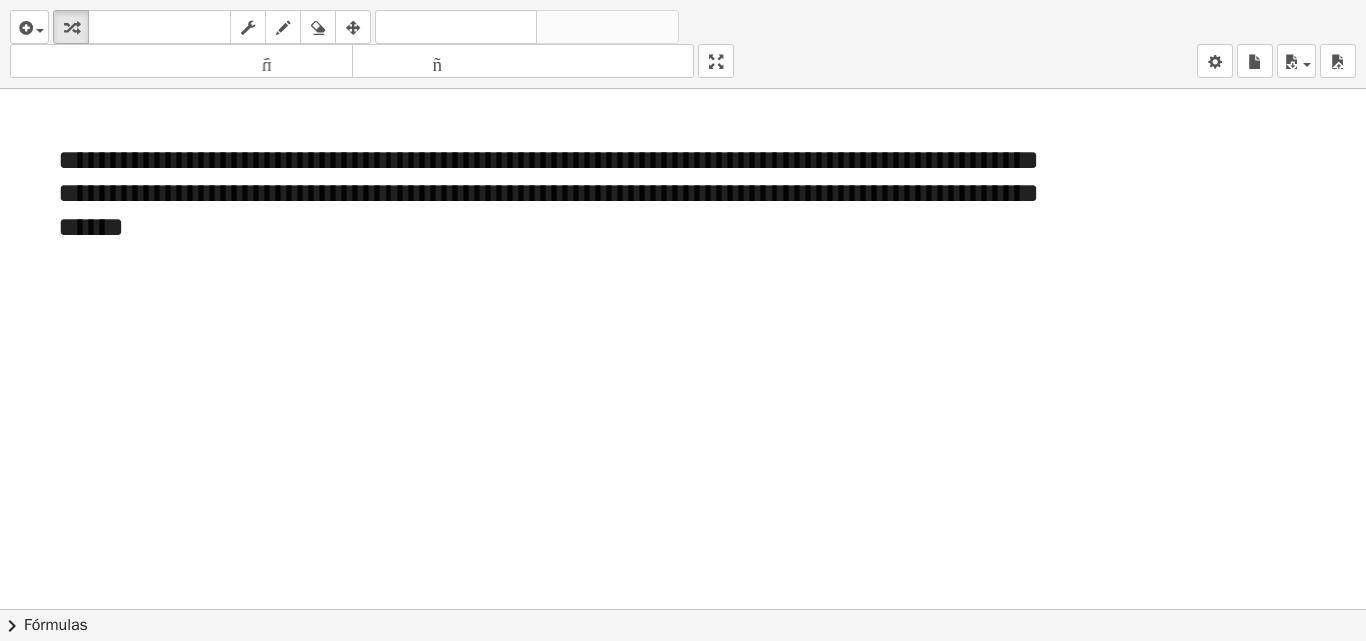 click on "**********" at bounding box center [683, 320] 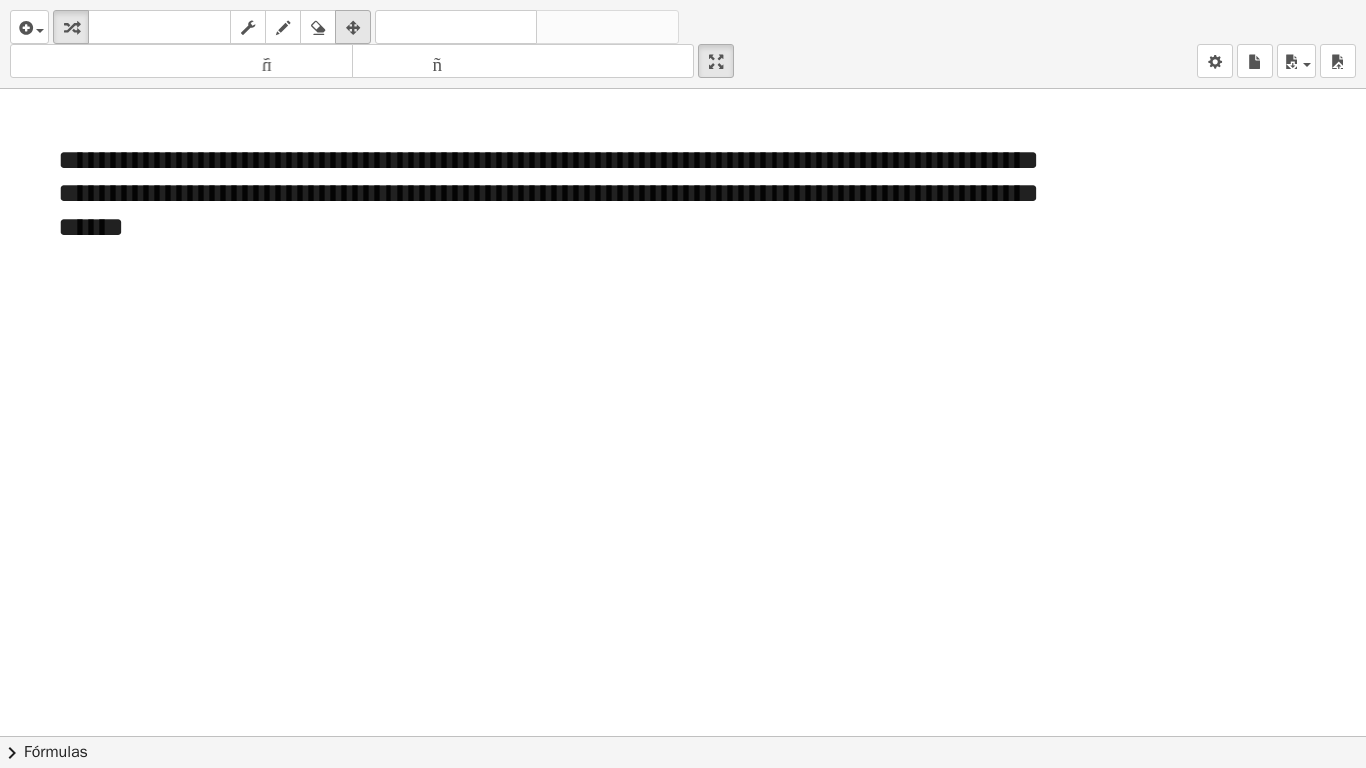 click at bounding box center (353, 28) 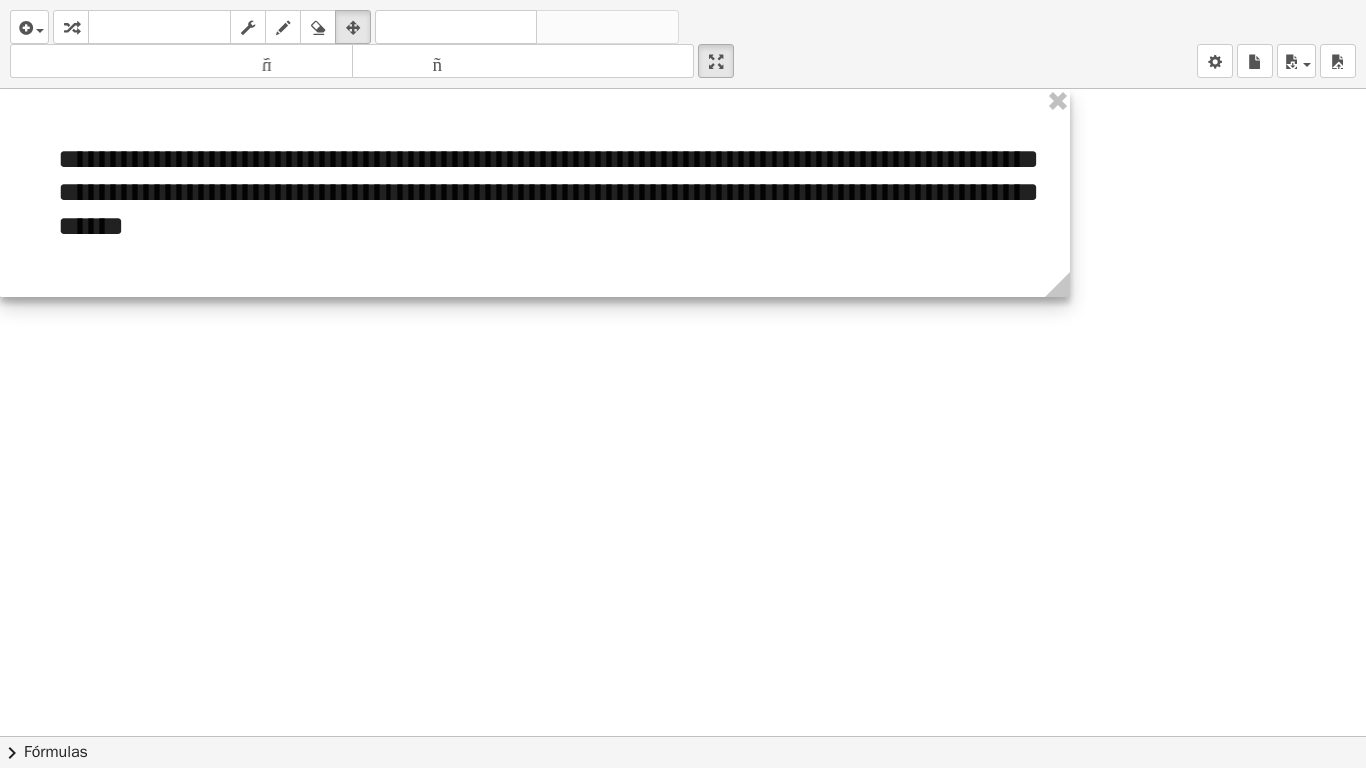 drag, startPoint x: 836, startPoint y: 277, endPoint x: 832, endPoint y: 254, distance: 23.345236 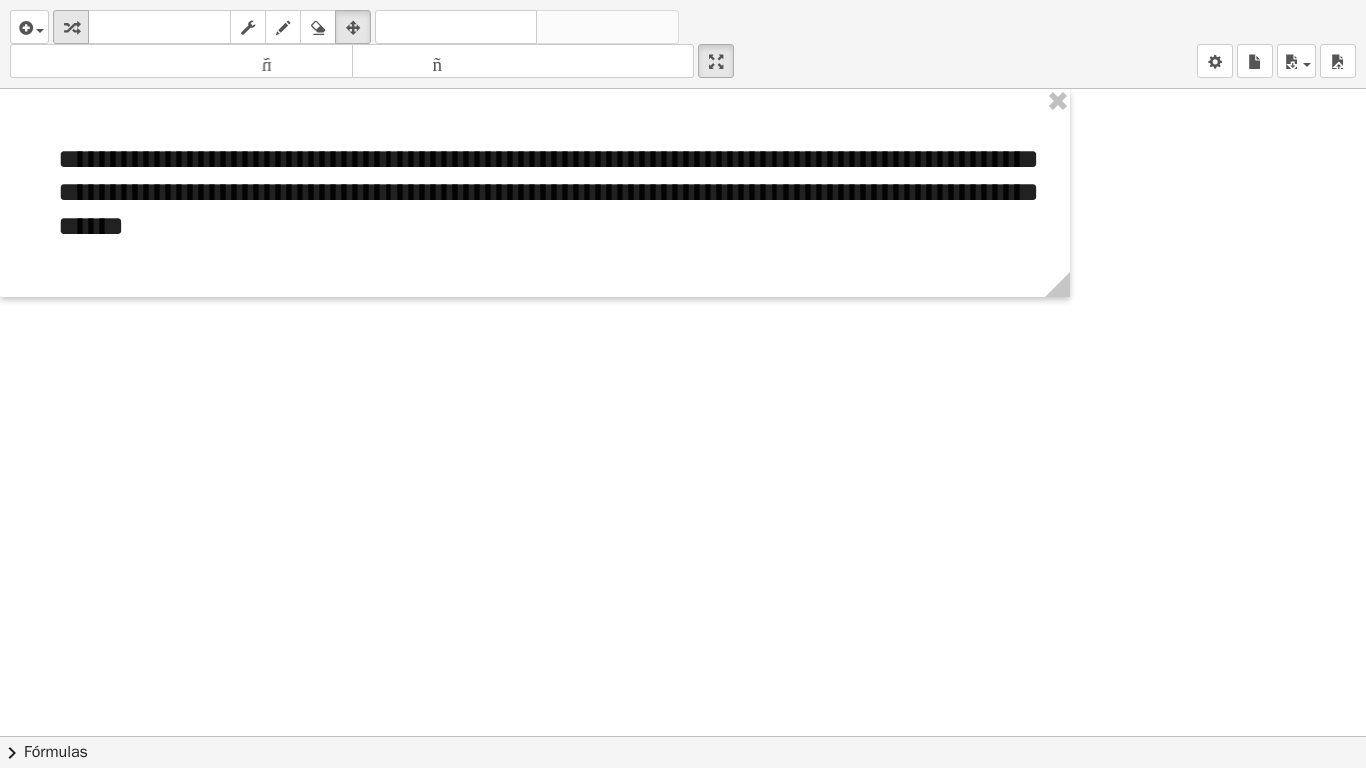 click at bounding box center [71, 28] 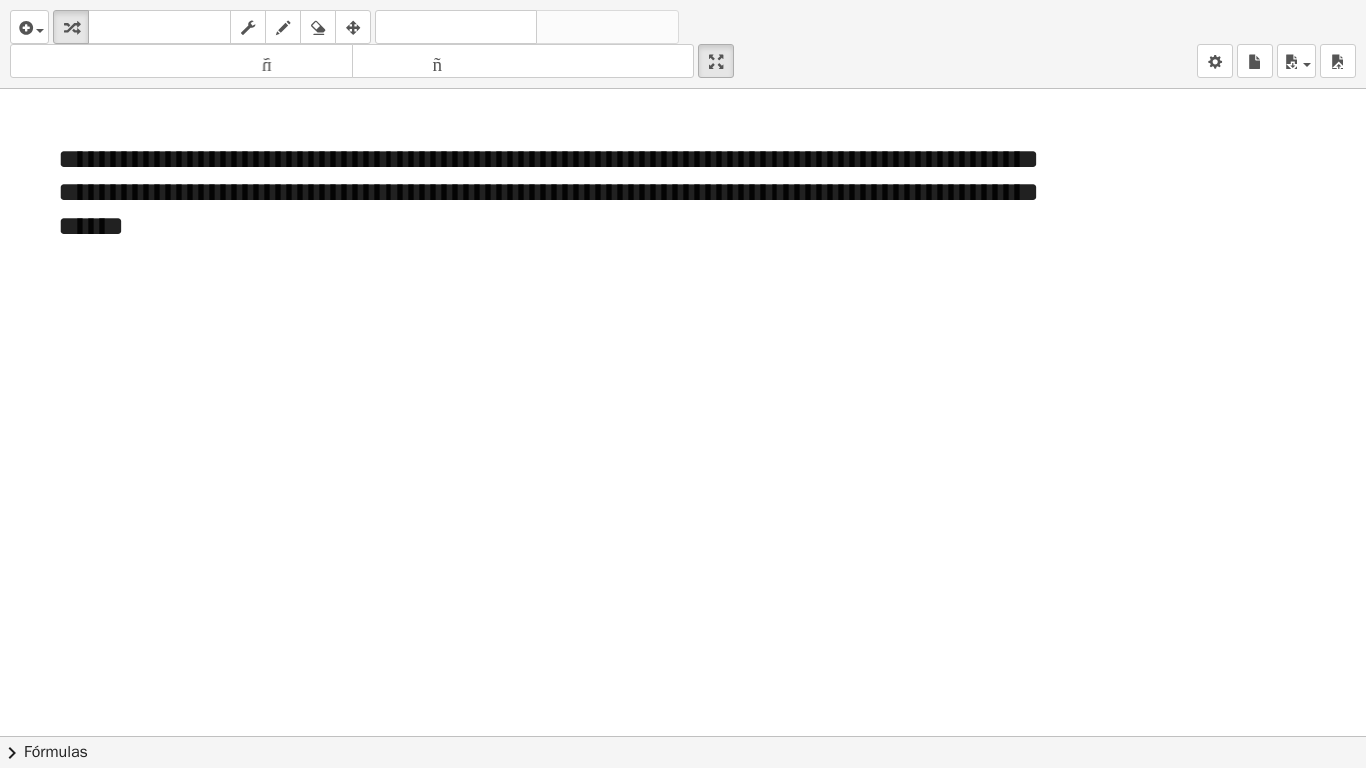 click at bounding box center (683, 736) 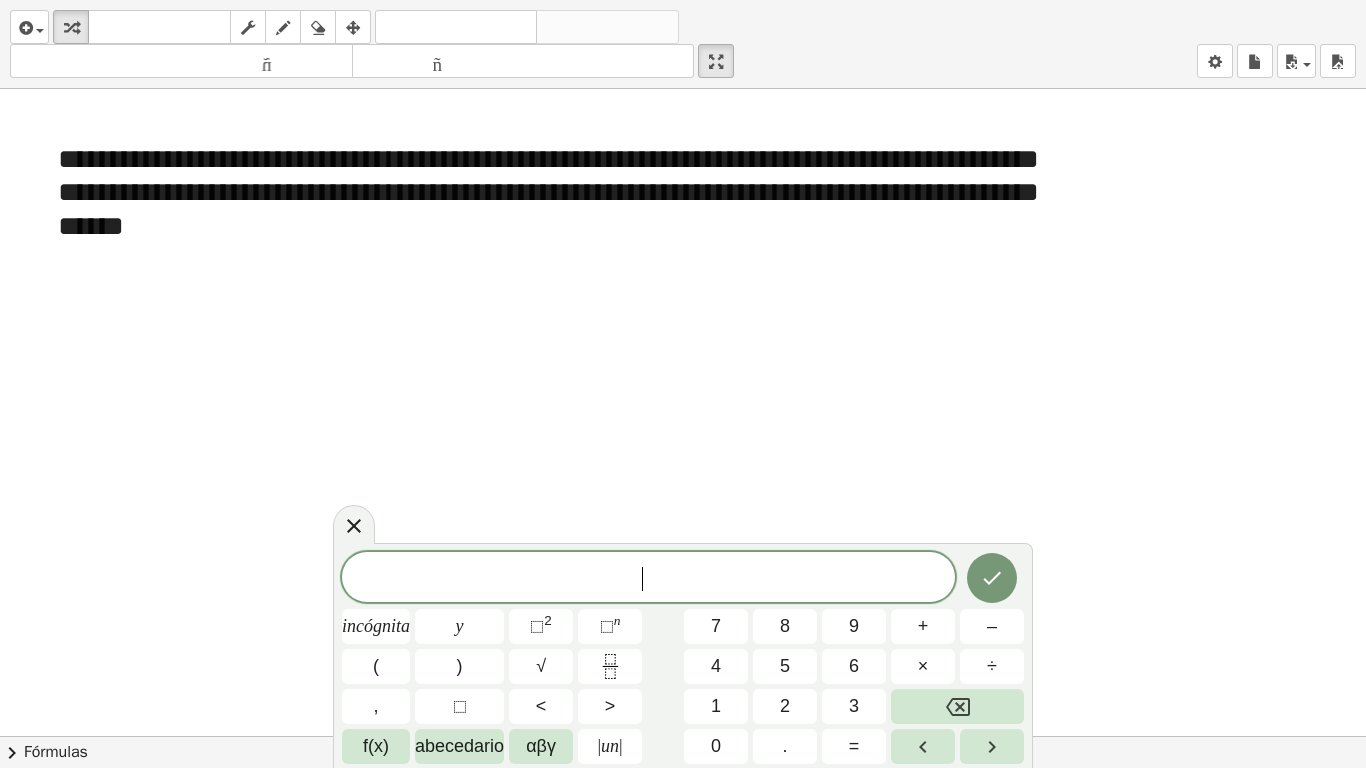 click at bounding box center (683, 736) 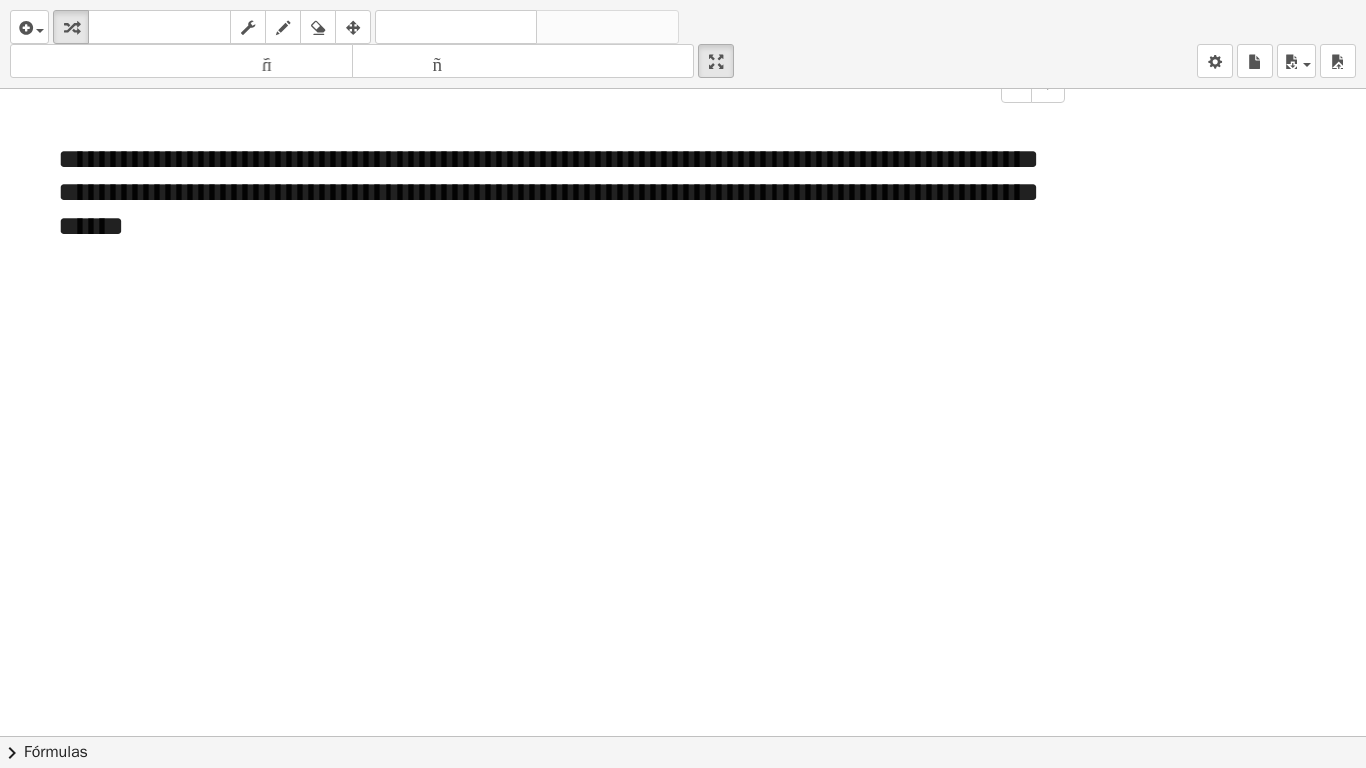 drag, startPoint x: 514, startPoint y: 231, endPoint x: 471, endPoint y: 231, distance: 43 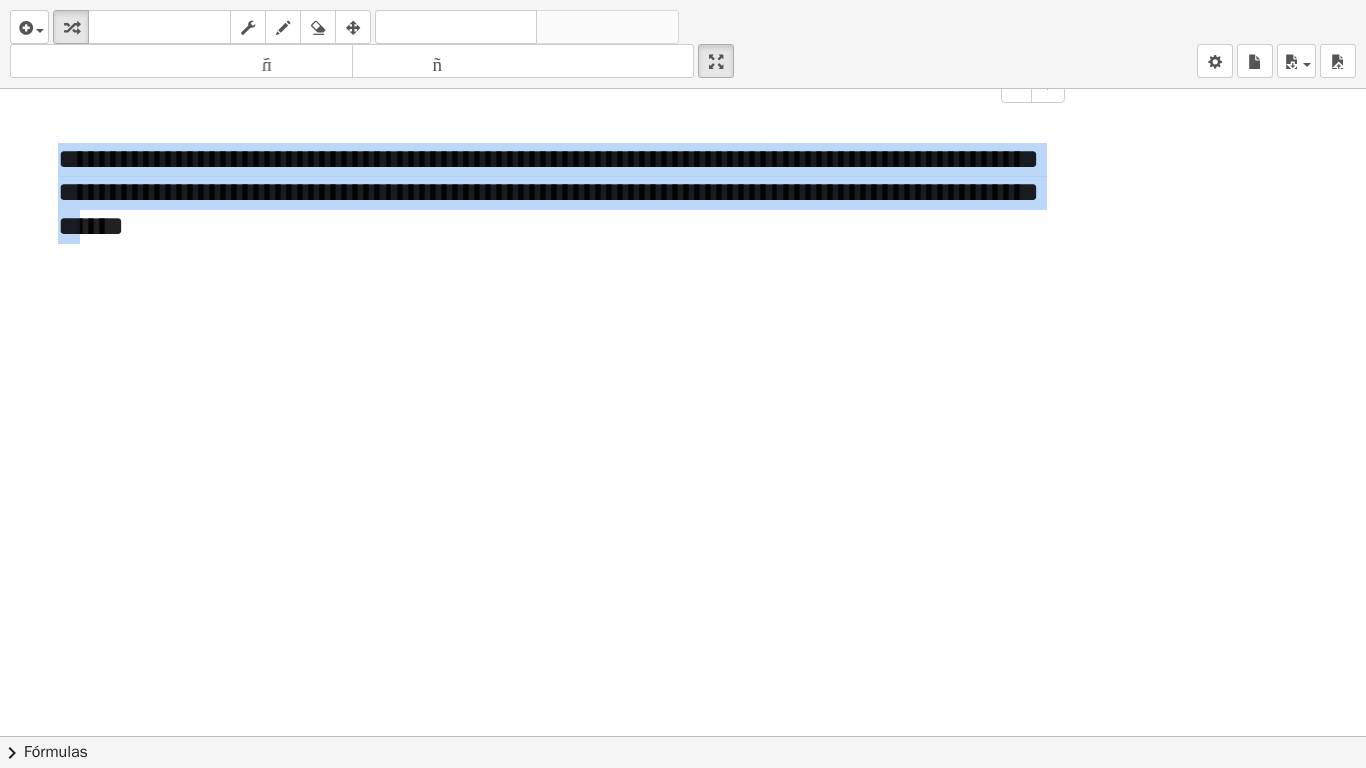 drag, startPoint x: 403, startPoint y: 224, endPoint x: 36, endPoint y: 146, distance: 375.1973 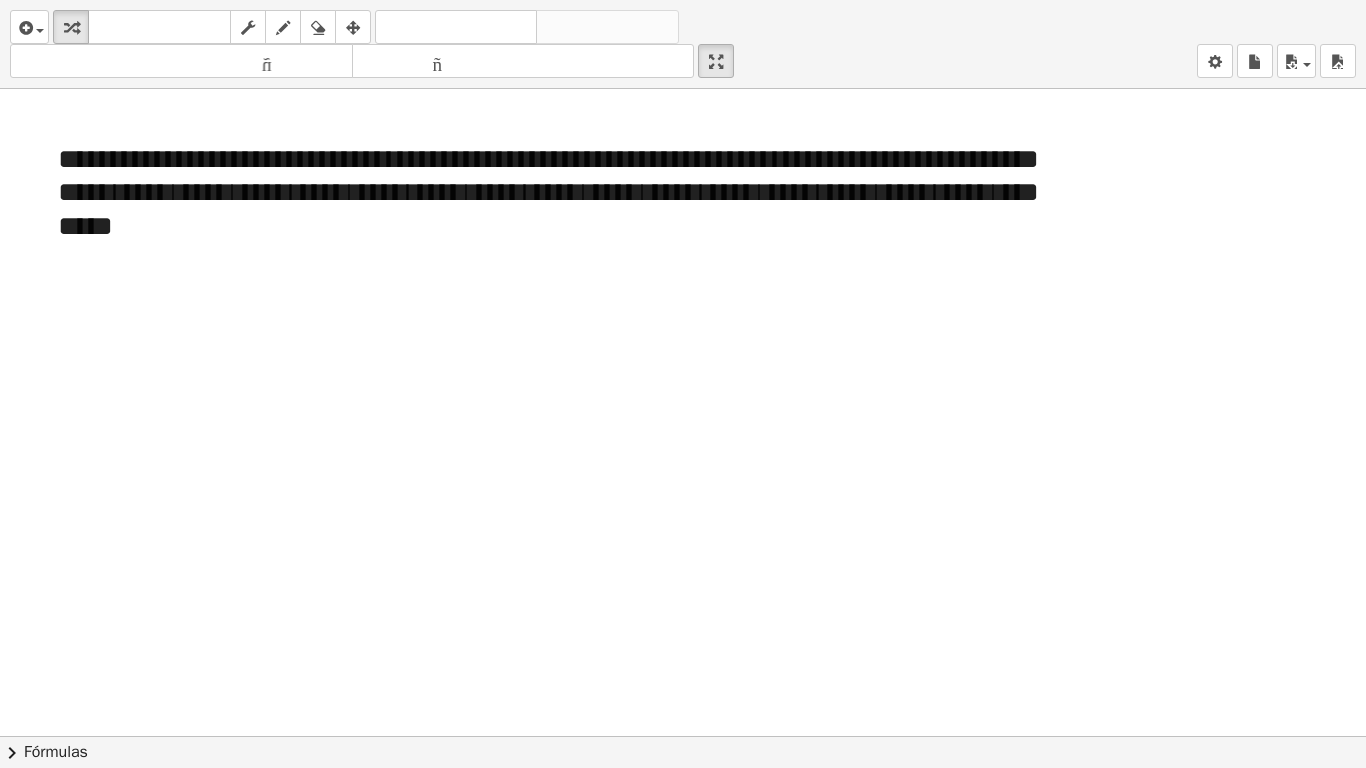 click at bounding box center (683, 736) 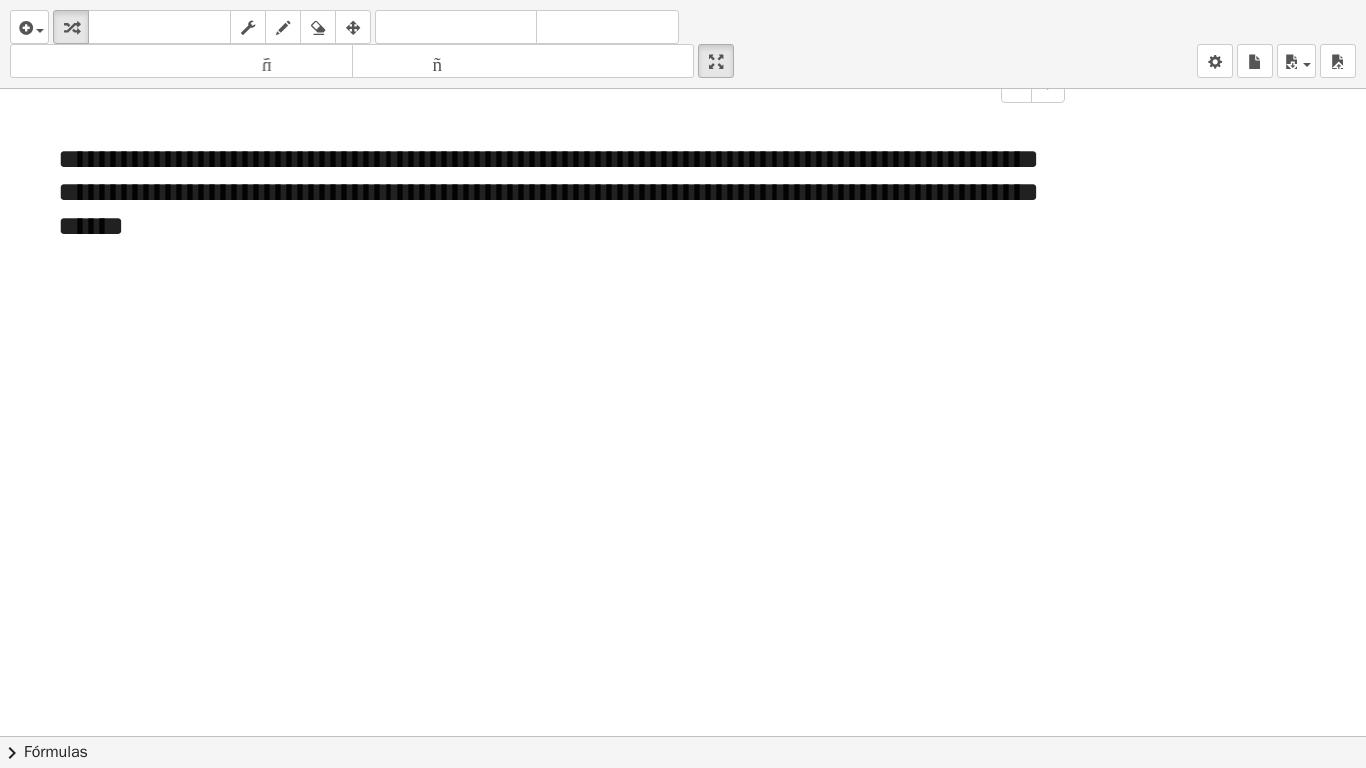 drag, startPoint x: 516, startPoint y: 229, endPoint x: 354, endPoint y: 205, distance: 163.76813 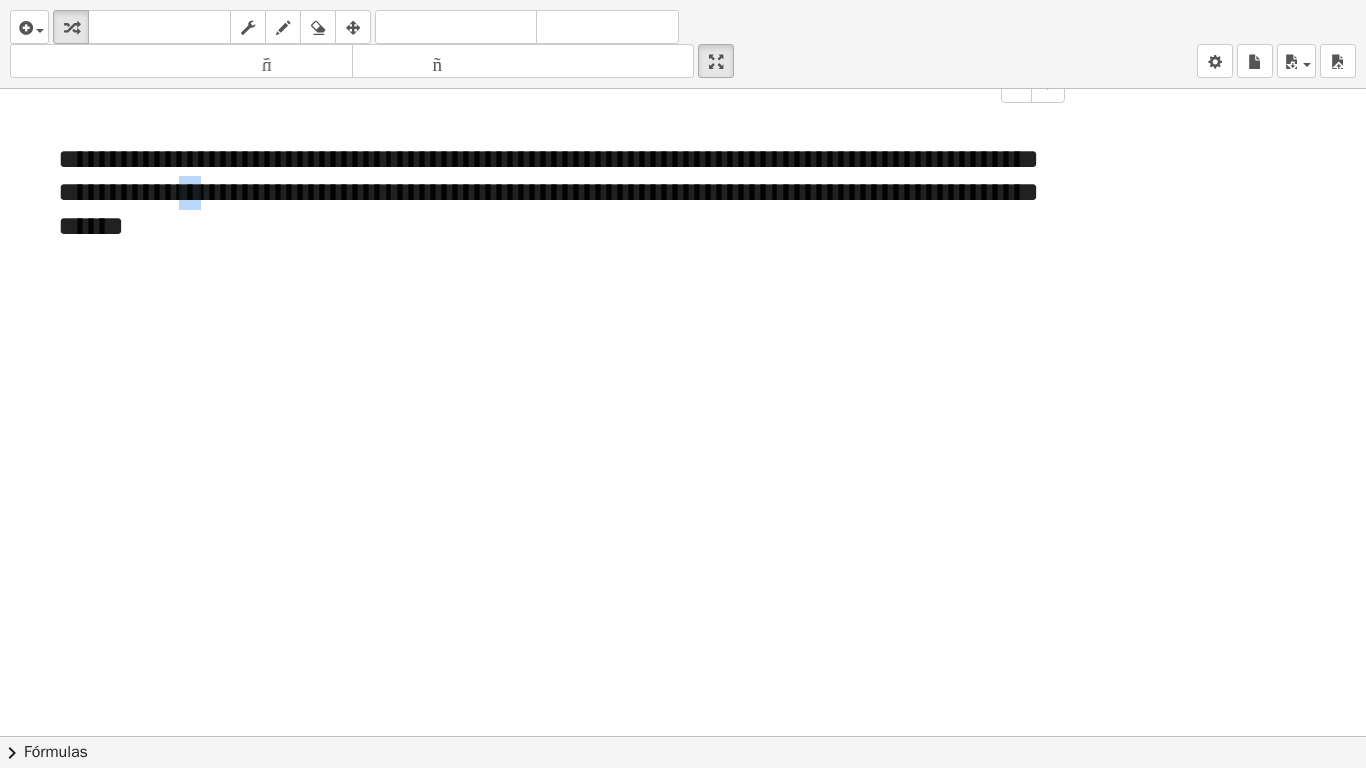 drag, startPoint x: 354, startPoint y: 205, endPoint x: 281, endPoint y: 184, distance: 75.96052 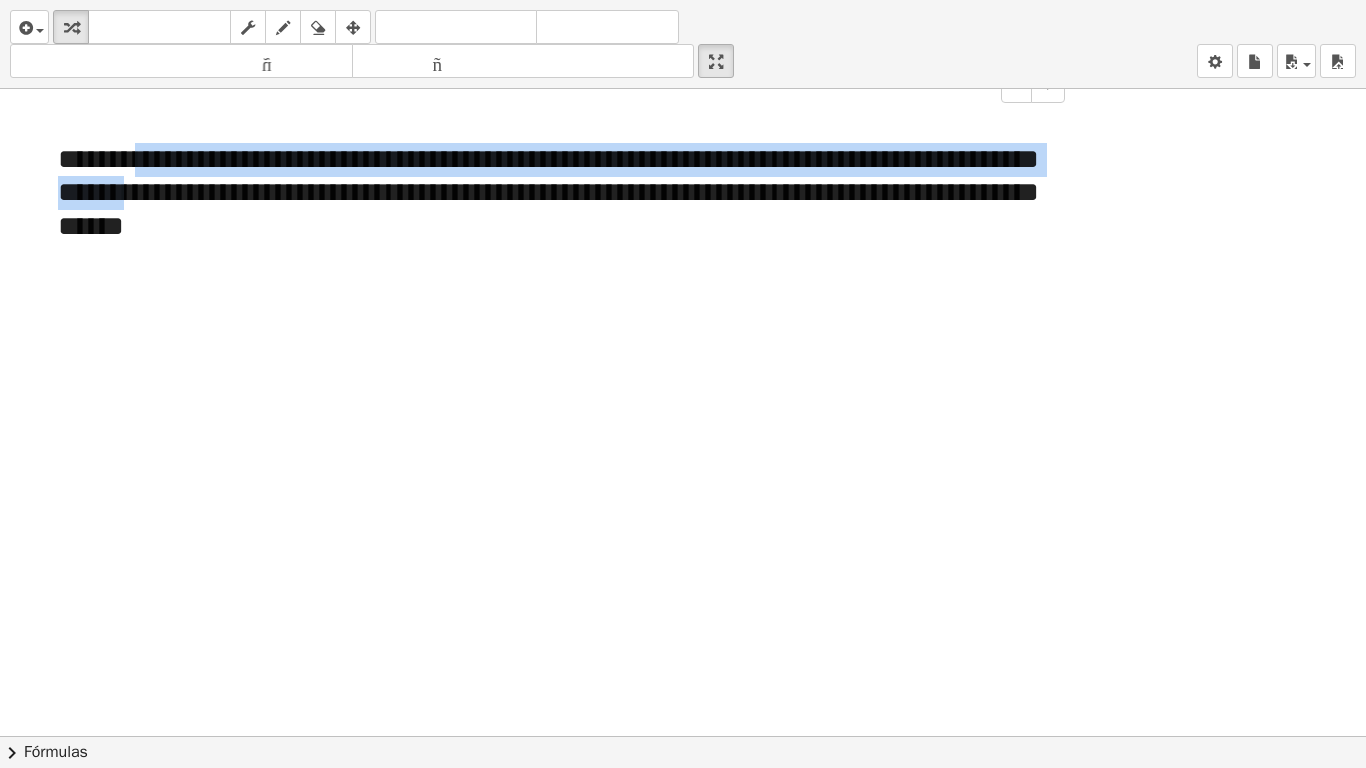 drag, startPoint x: 217, startPoint y: 169, endPoint x: 151, endPoint y: 157, distance: 67.08204 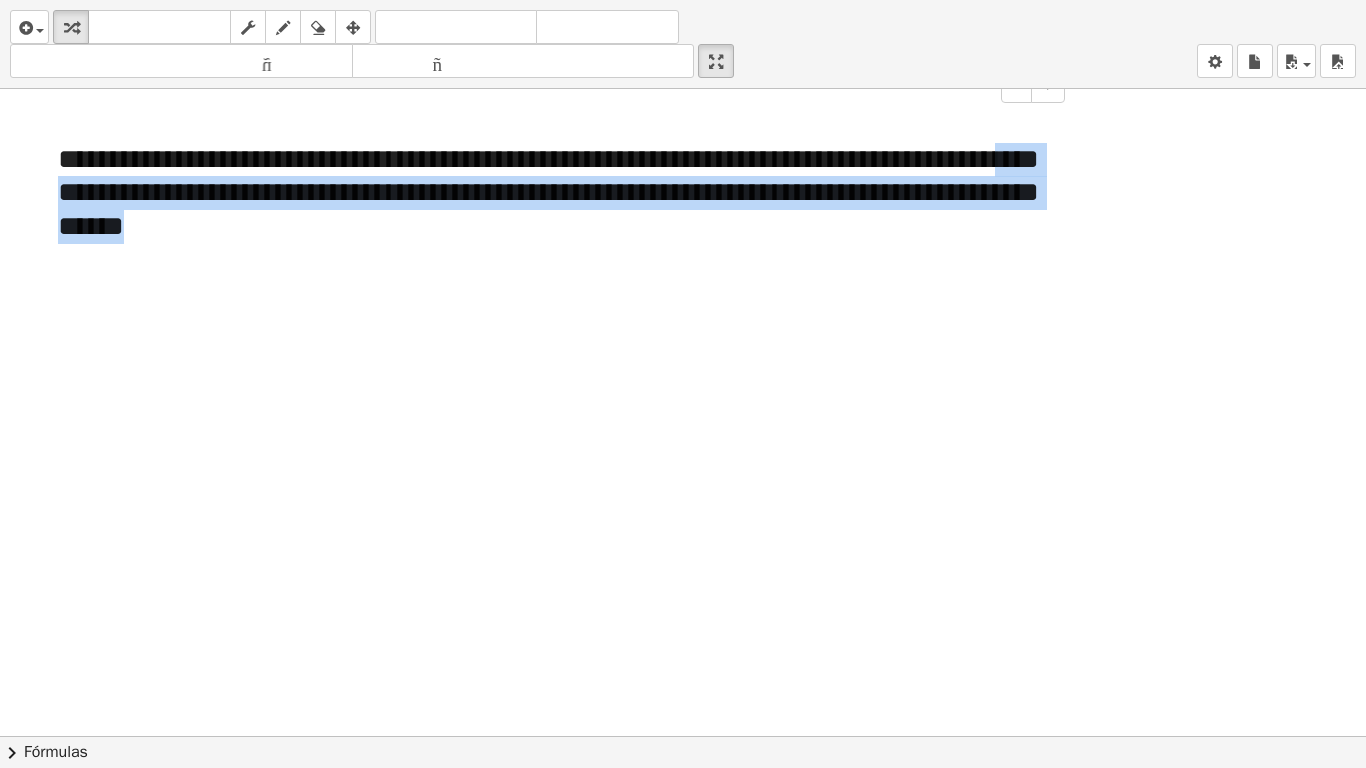 drag, startPoint x: 534, startPoint y: 243, endPoint x: 86, endPoint y: 170, distance: 453.90857 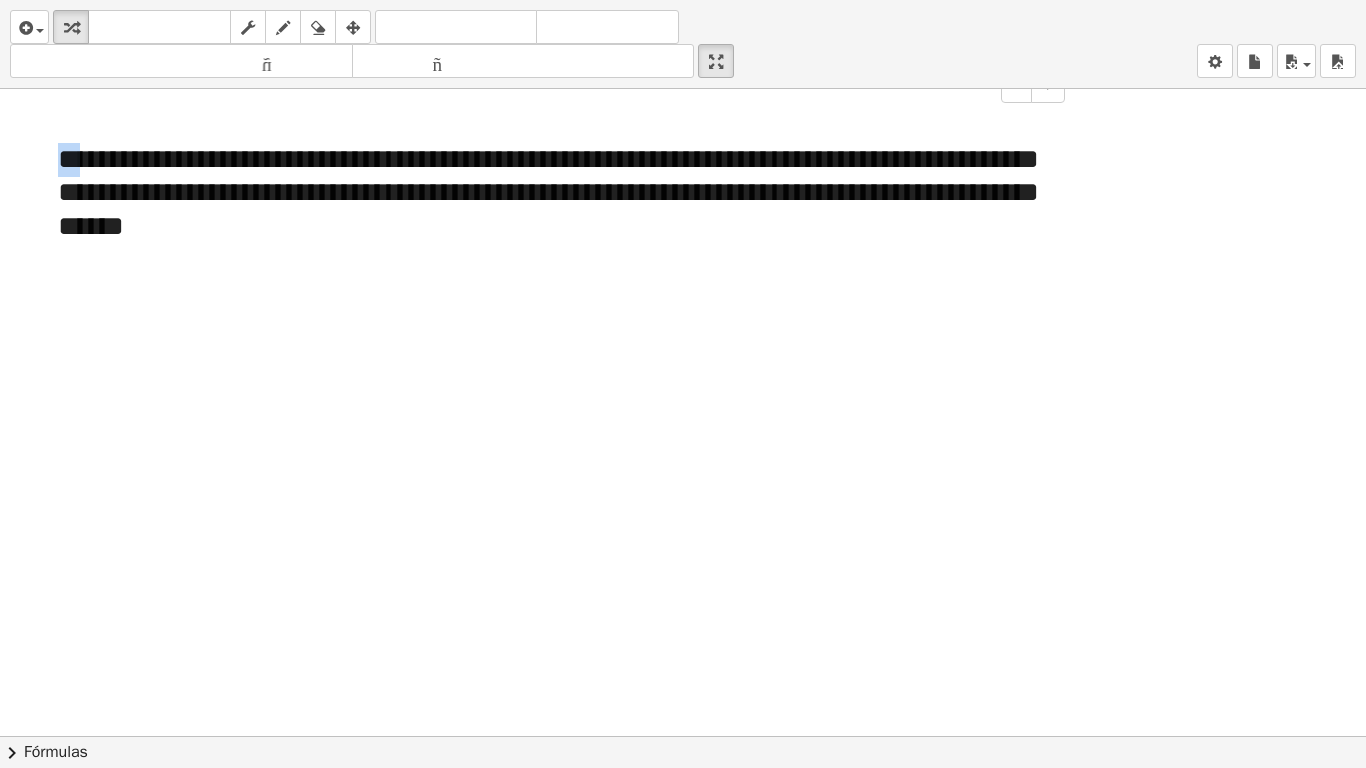 click on "**********" at bounding box center [535, 193] 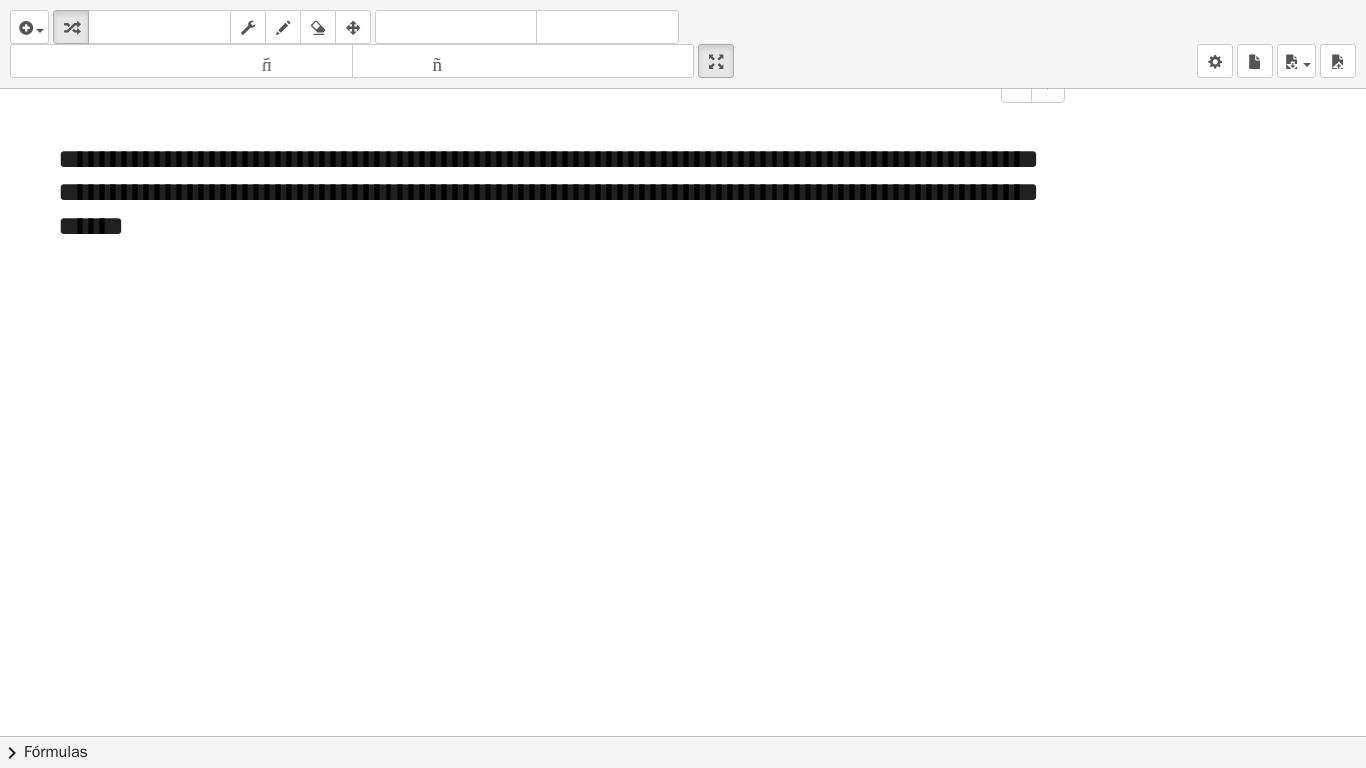 click on "**********" at bounding box center (548, 192) 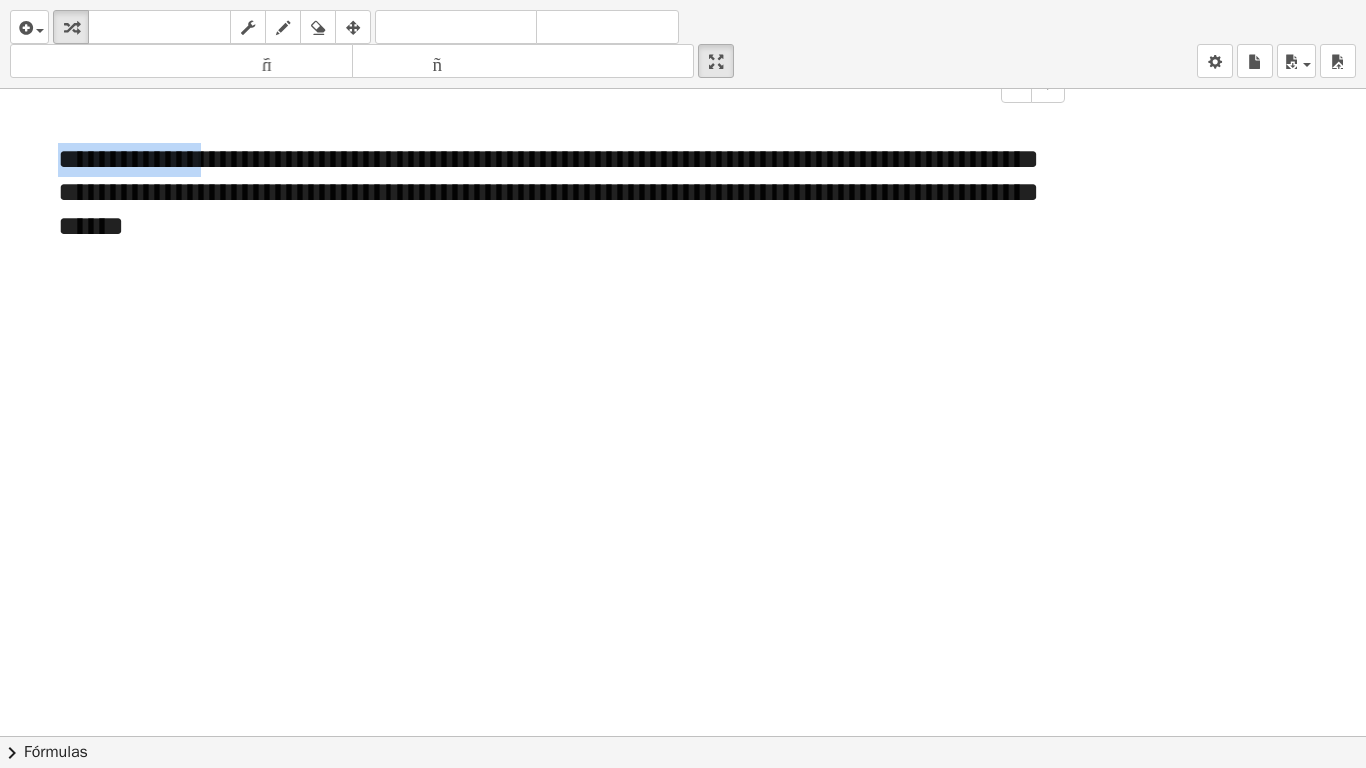 drag, startPoint x: 43, startPoint y: 156, endPoint x: 699, endPoint y: 165, distance: 656.0617 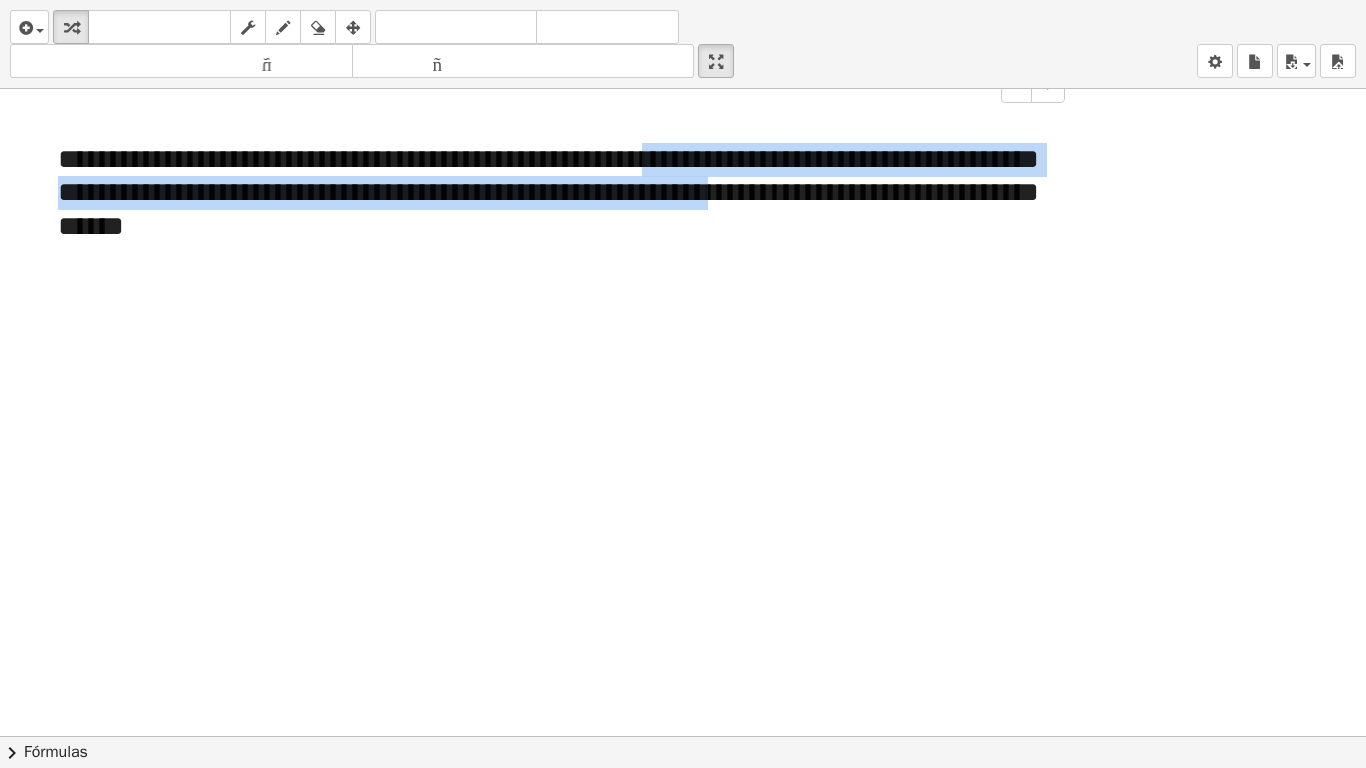 drag, startPoint x: 699, startPoint y: 165, endPoint x: 1007, endPoint y: 206, distance: 310.71692 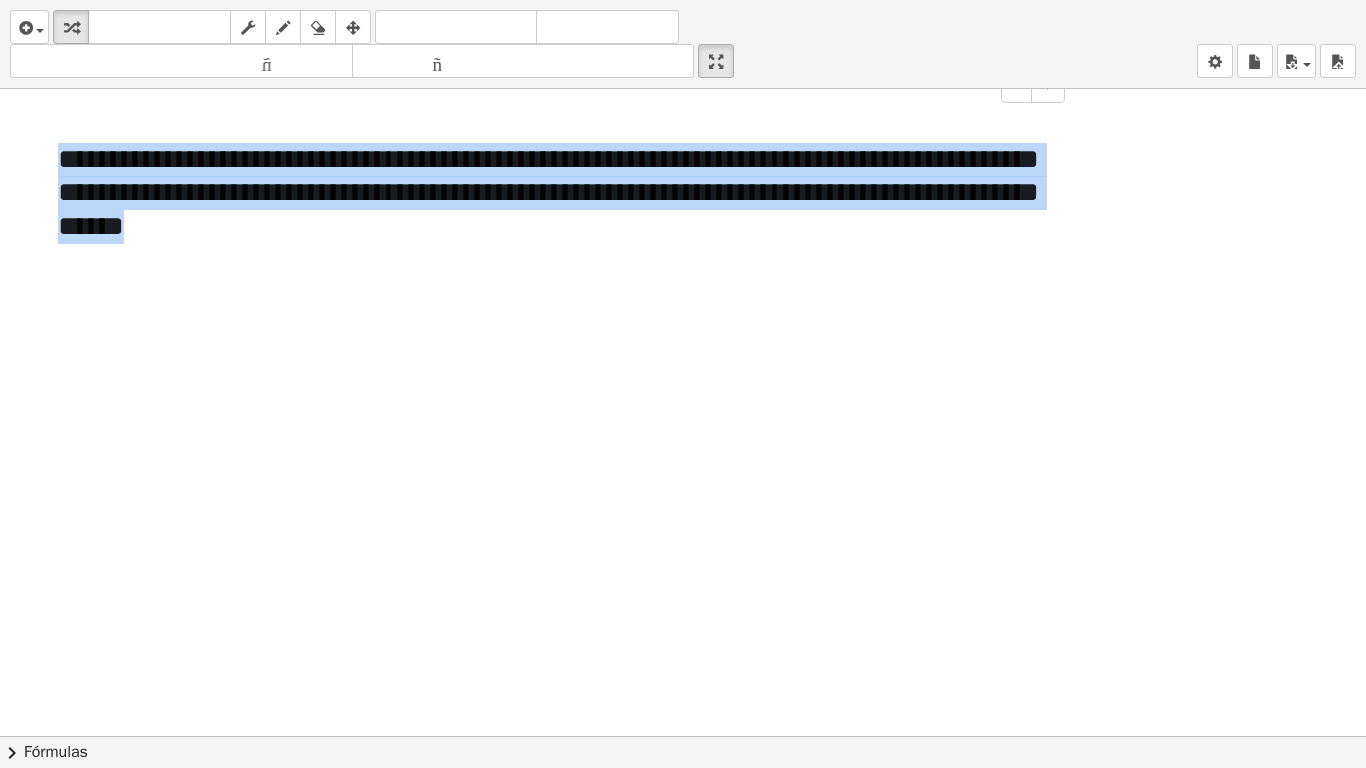 drag, startPoint x: 42, startPoint y: 148, endPoint x: 499, endPoint y: 224, distance: 463.27637 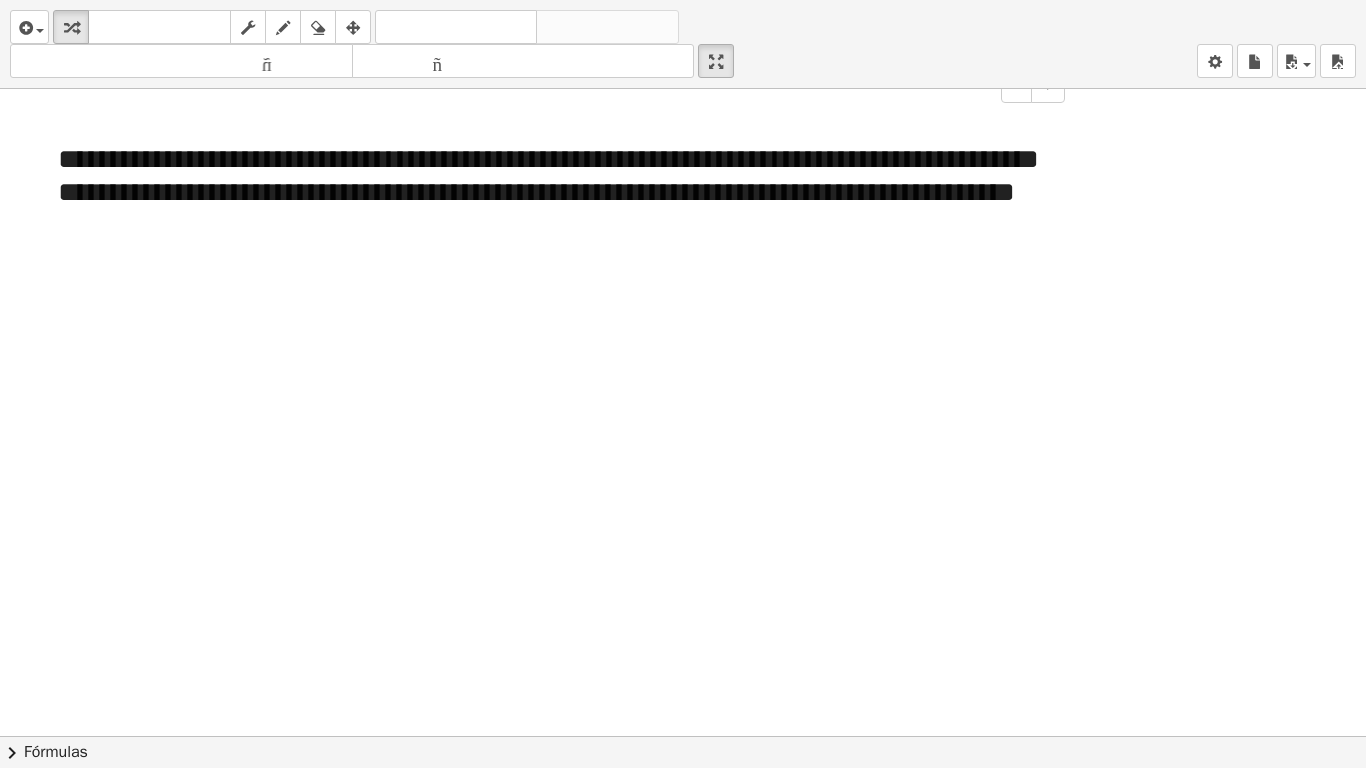 click at bounding box center (548, 227) 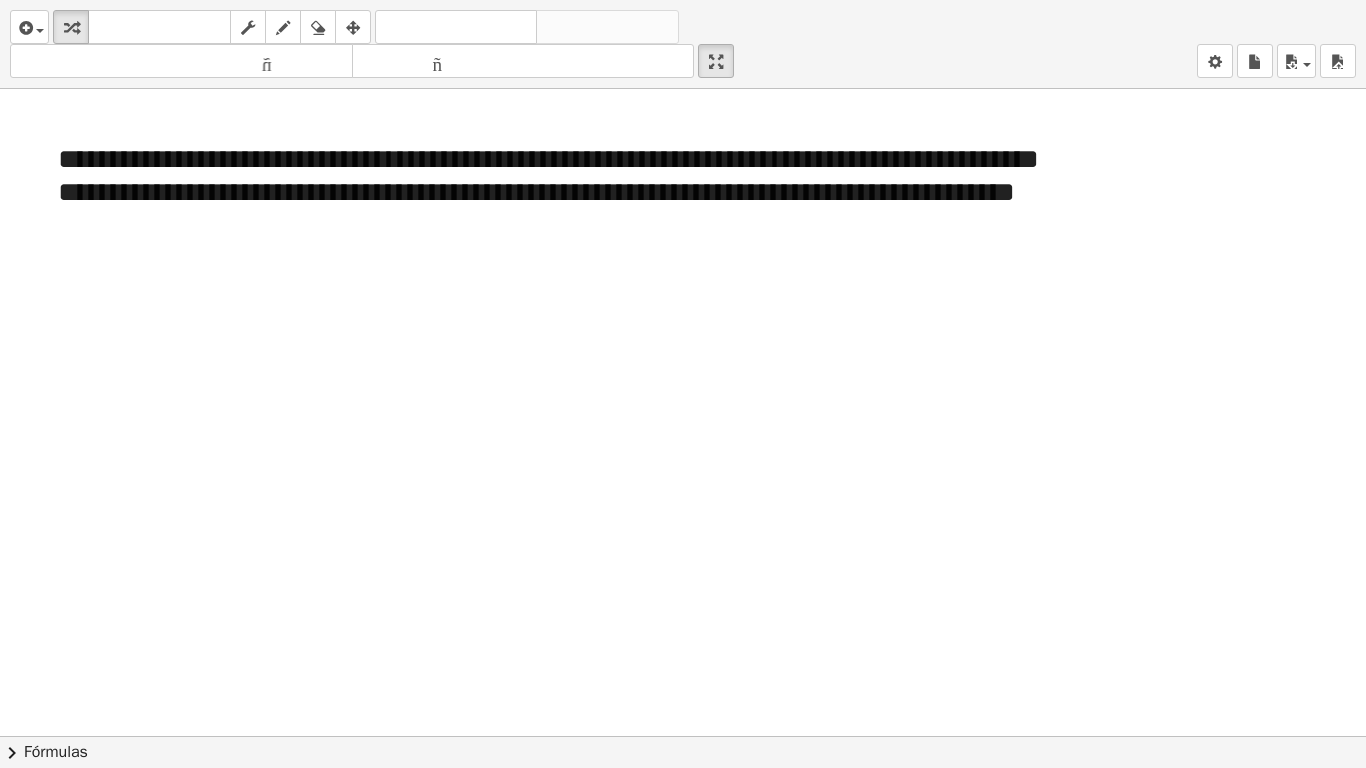 click at bounding box center [683, 736] 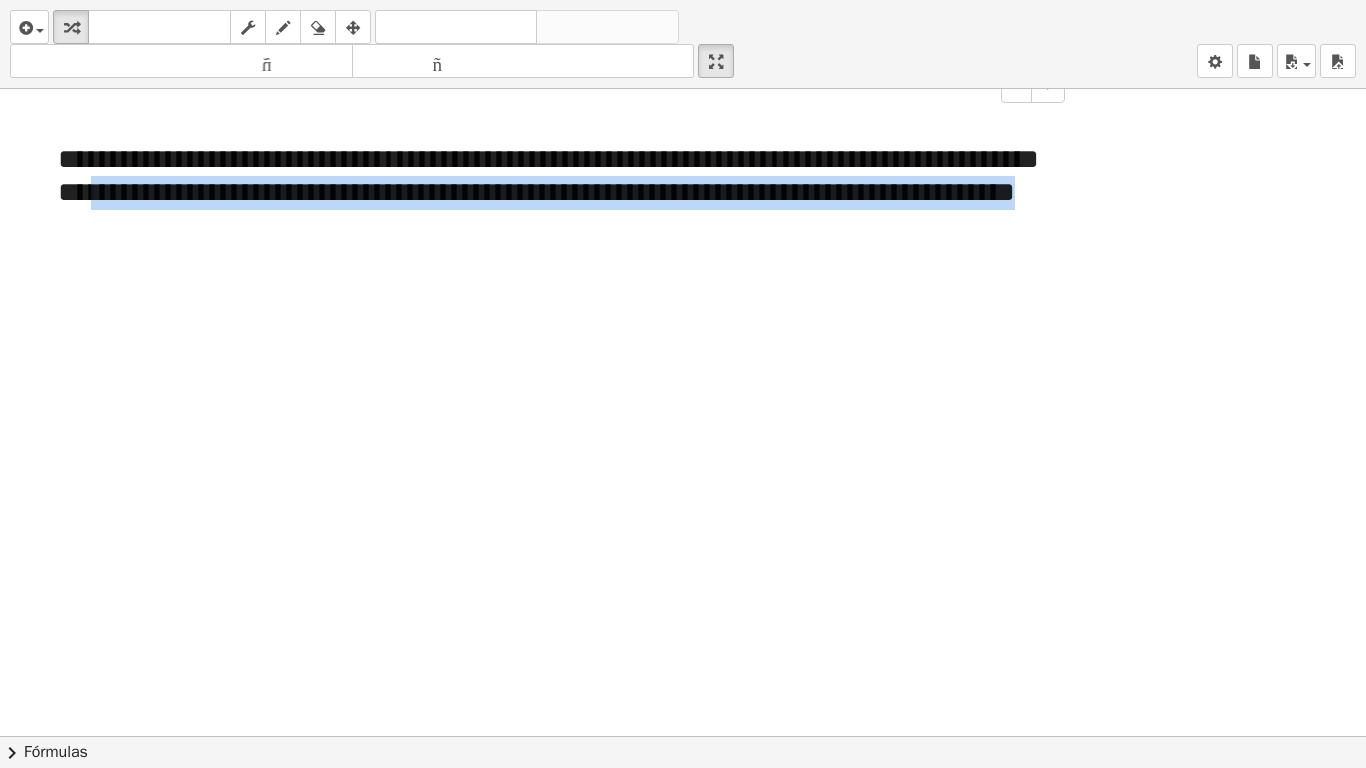 drag, startPoint x: 369, startPoint y: 232, endPoint x: 159, endPoint y: 169, distance: 219.24643 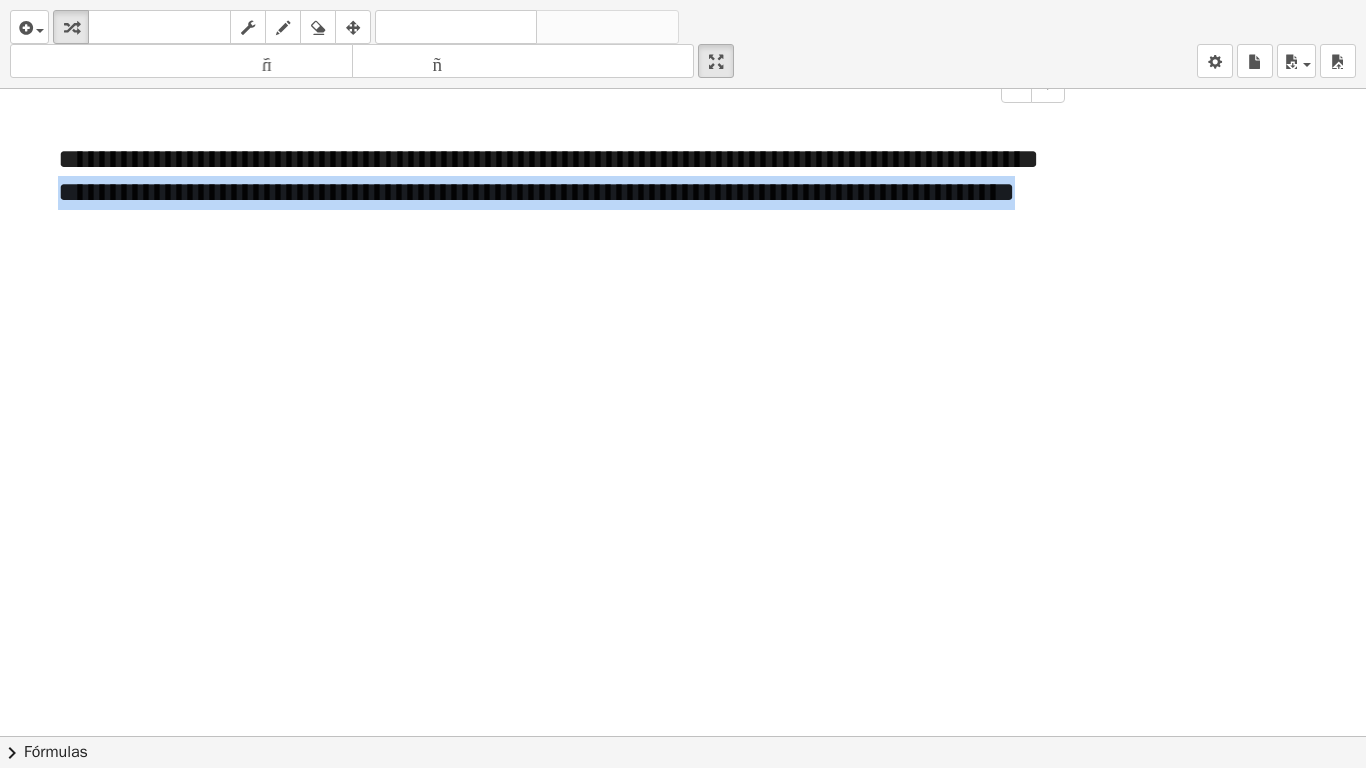 click on "**********" at bounding box center [548, 176] 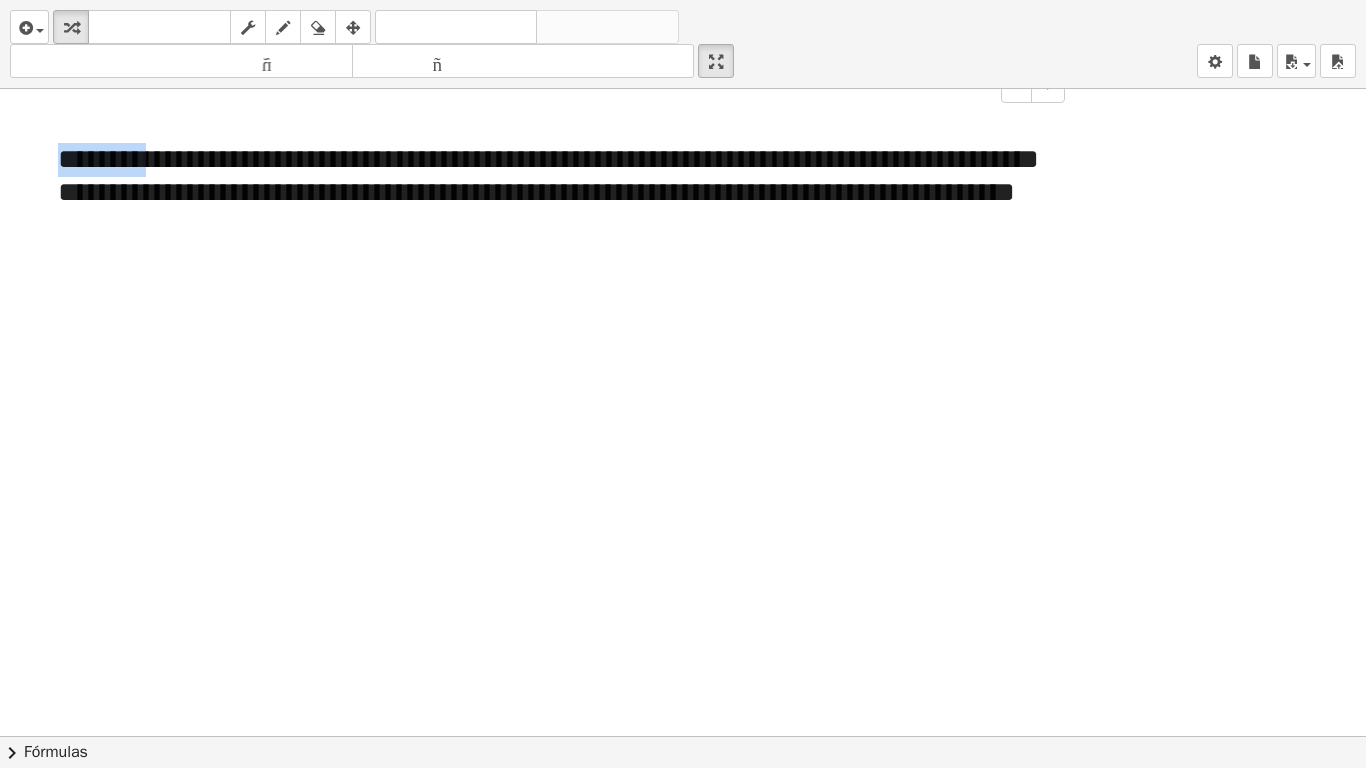 drag, startPoint x: 159, startPoint y: 169, endPoint x: 123, endPoint y: 138, distance: 47.507893 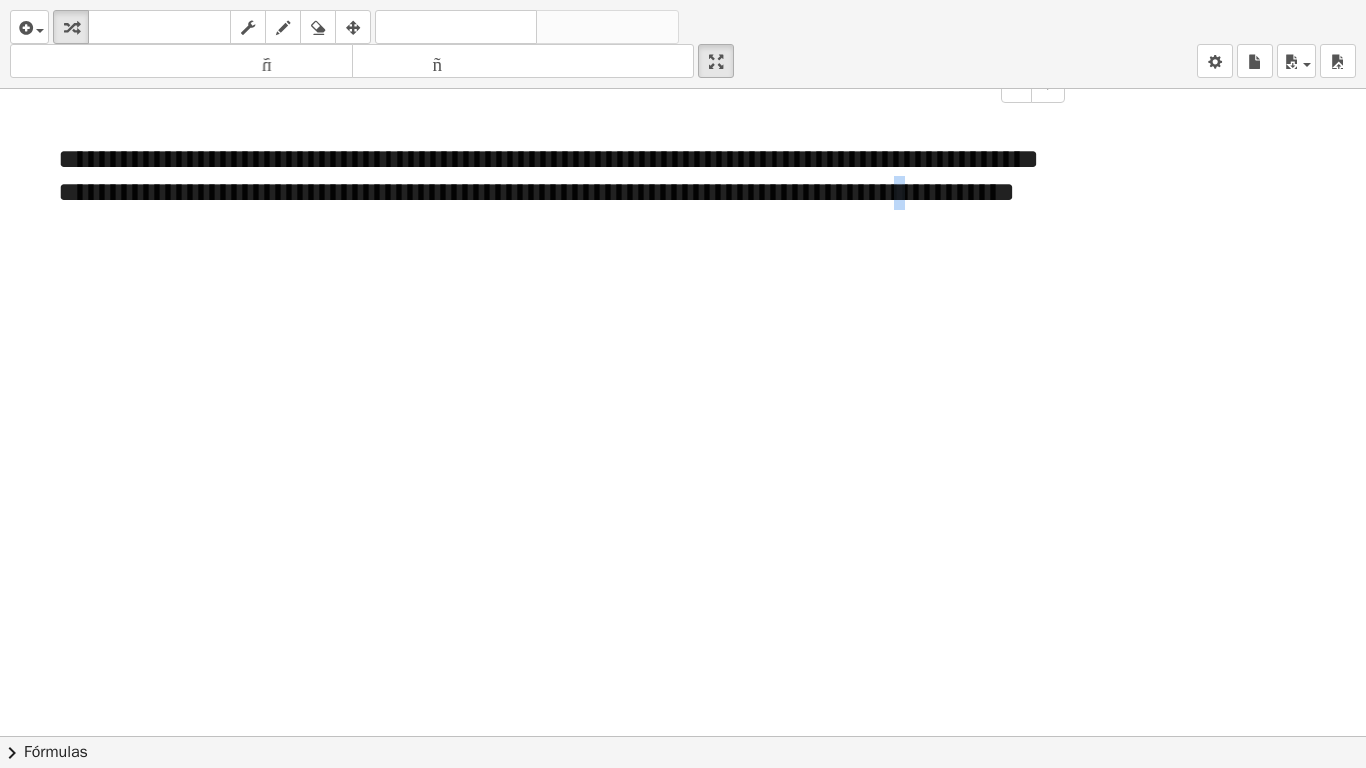 click on "**********" at bounding box center [548, 176] 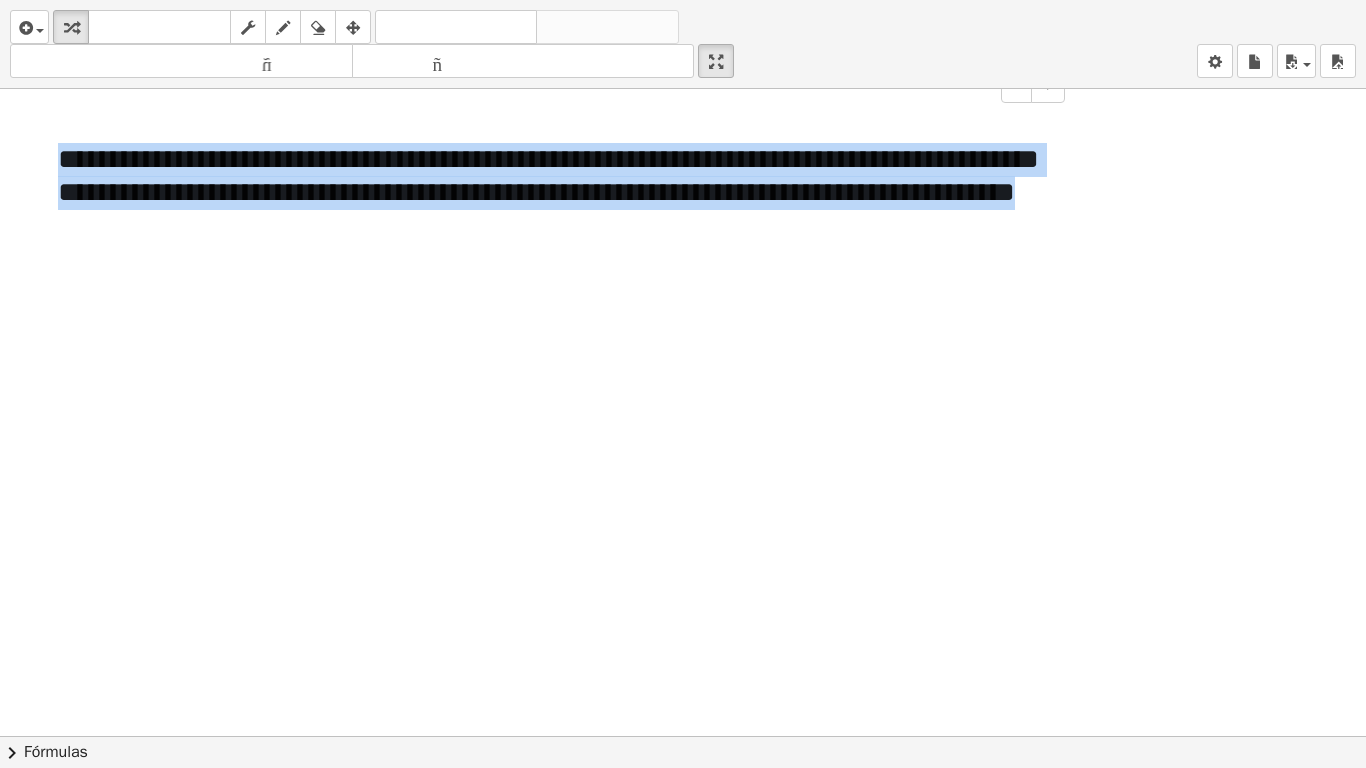drag, startPoint x: 52, startPoint y: 160, endPoint x: 375, endPoint y: 278, distance: 343.87933 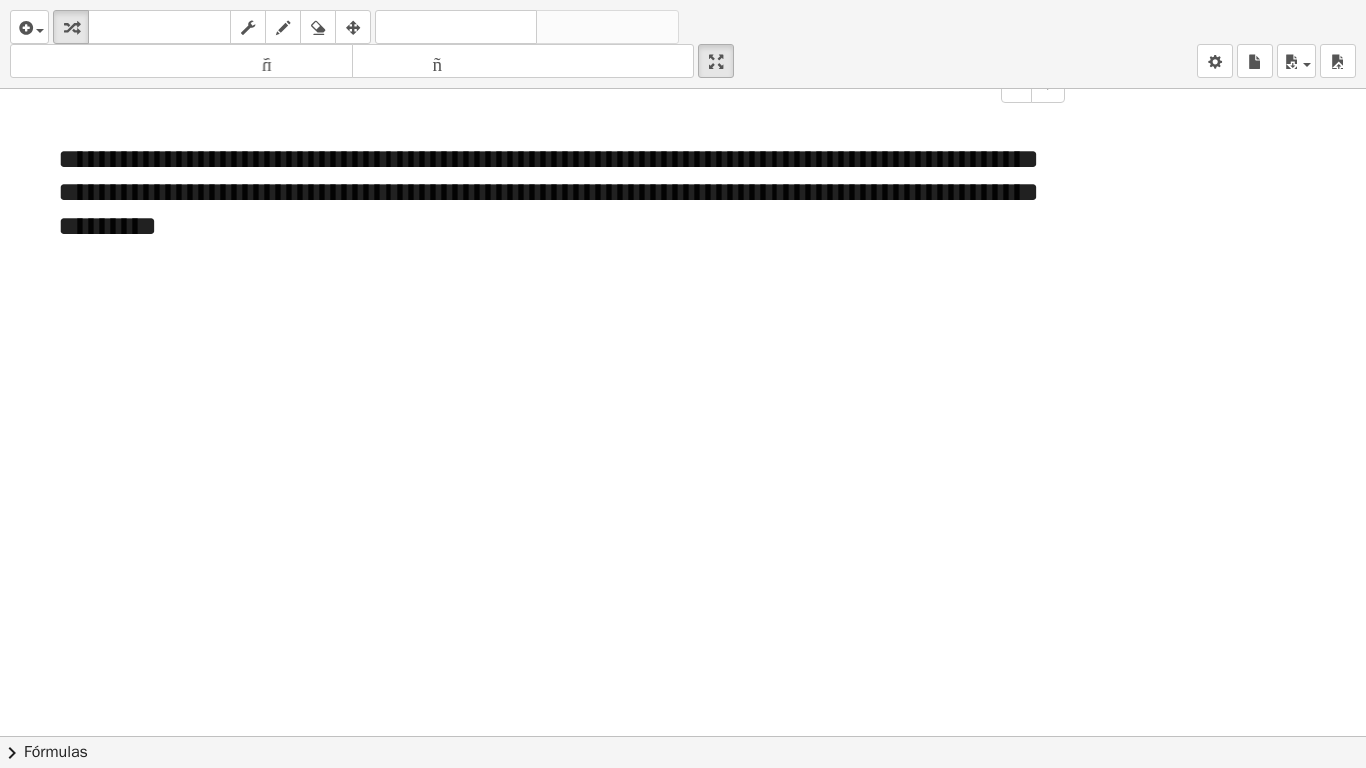 click at bounding box center [683, 736] 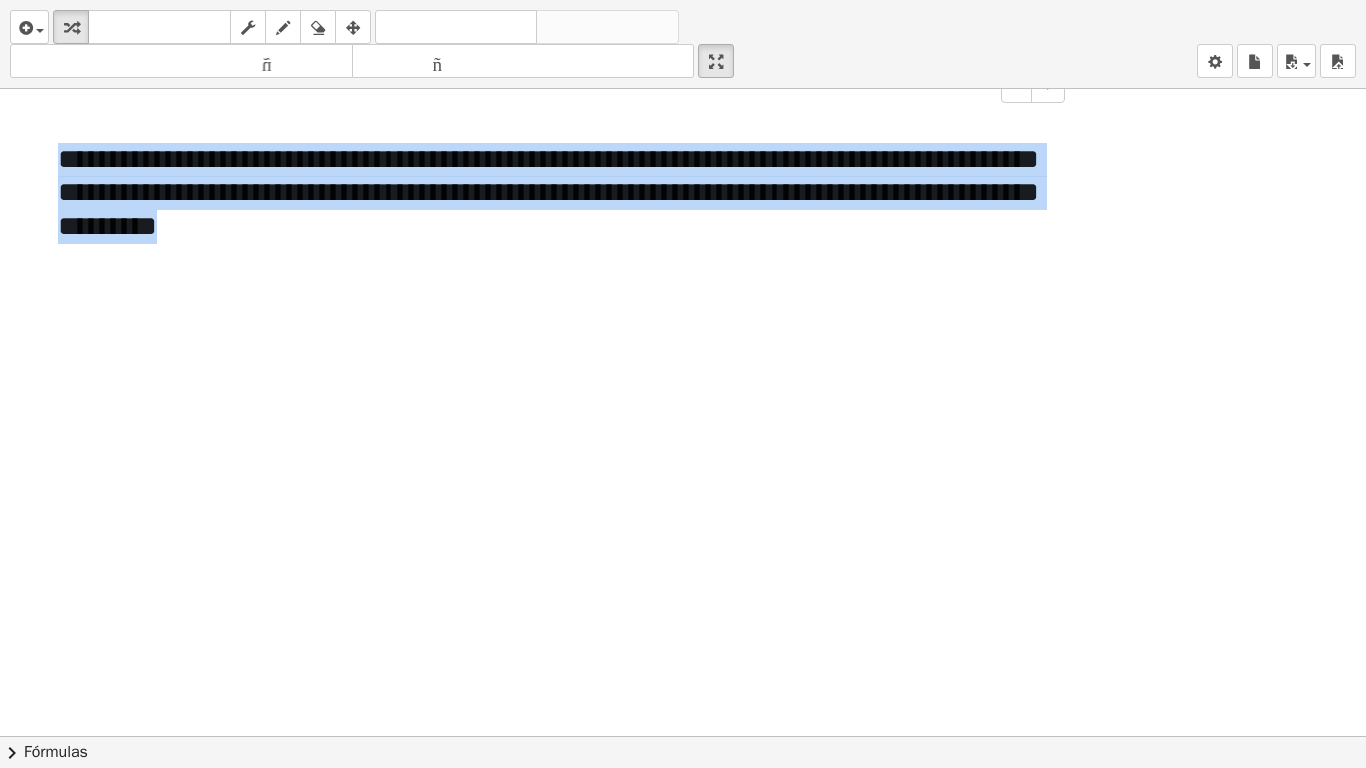 drag, startPoint x: 555, startPoint y: 228, endPoint x: 45, endPoint y: 149, distance: 516.08234 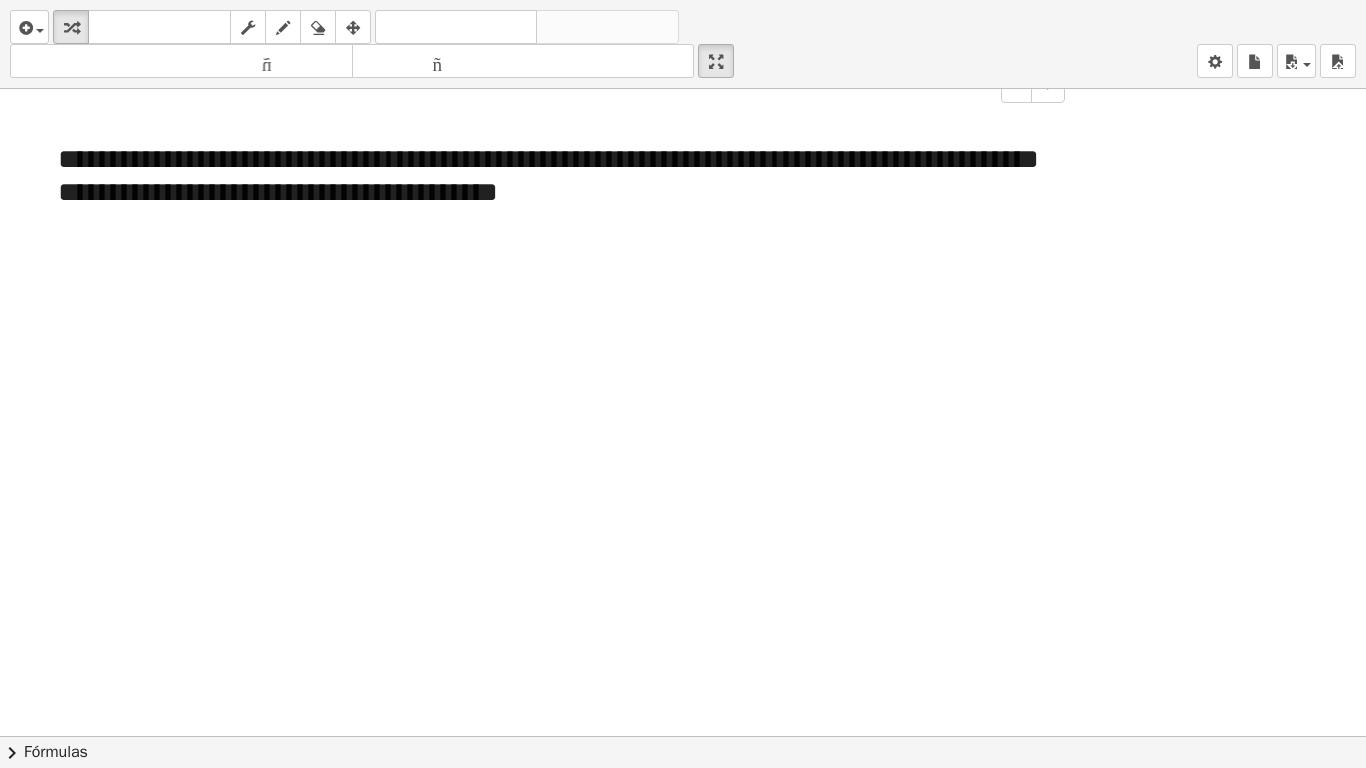 click at bounding box center [683, 736] 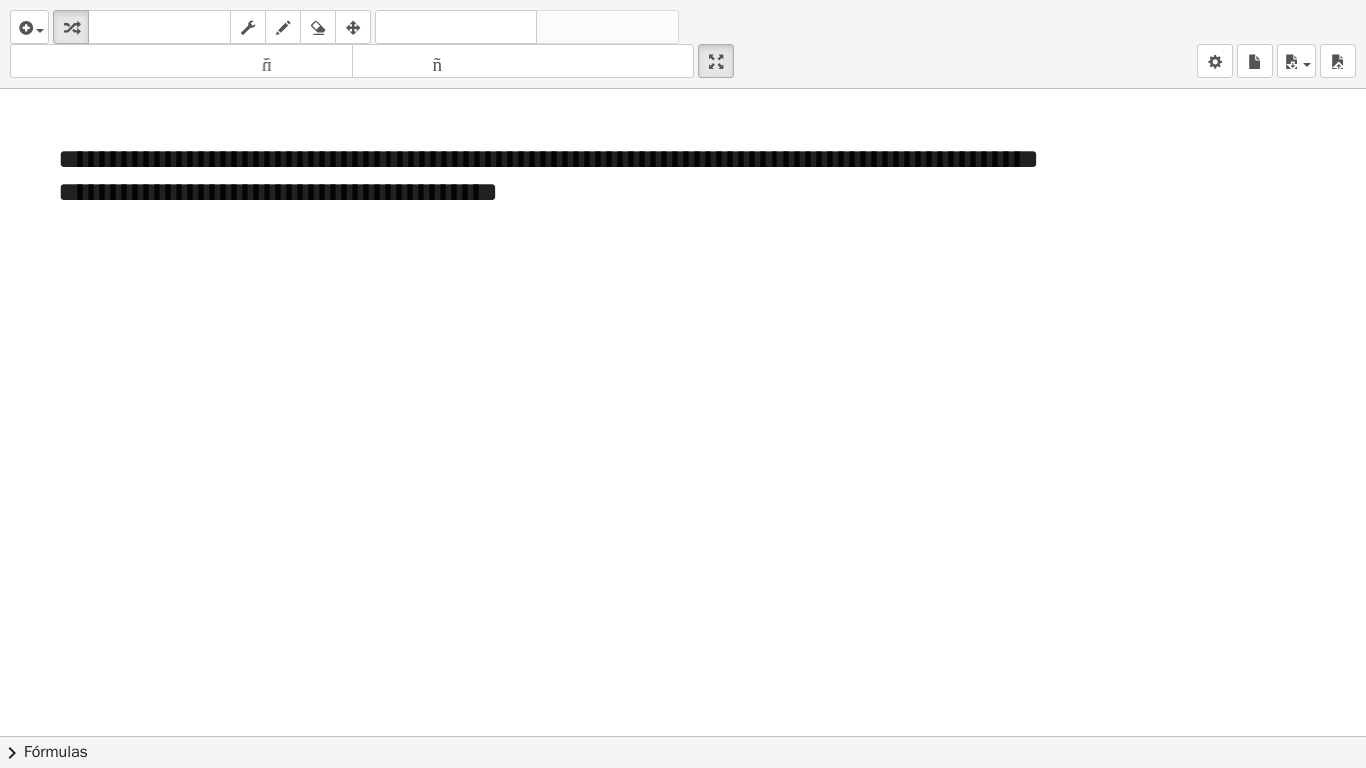 click at bounding box center (683, 736) 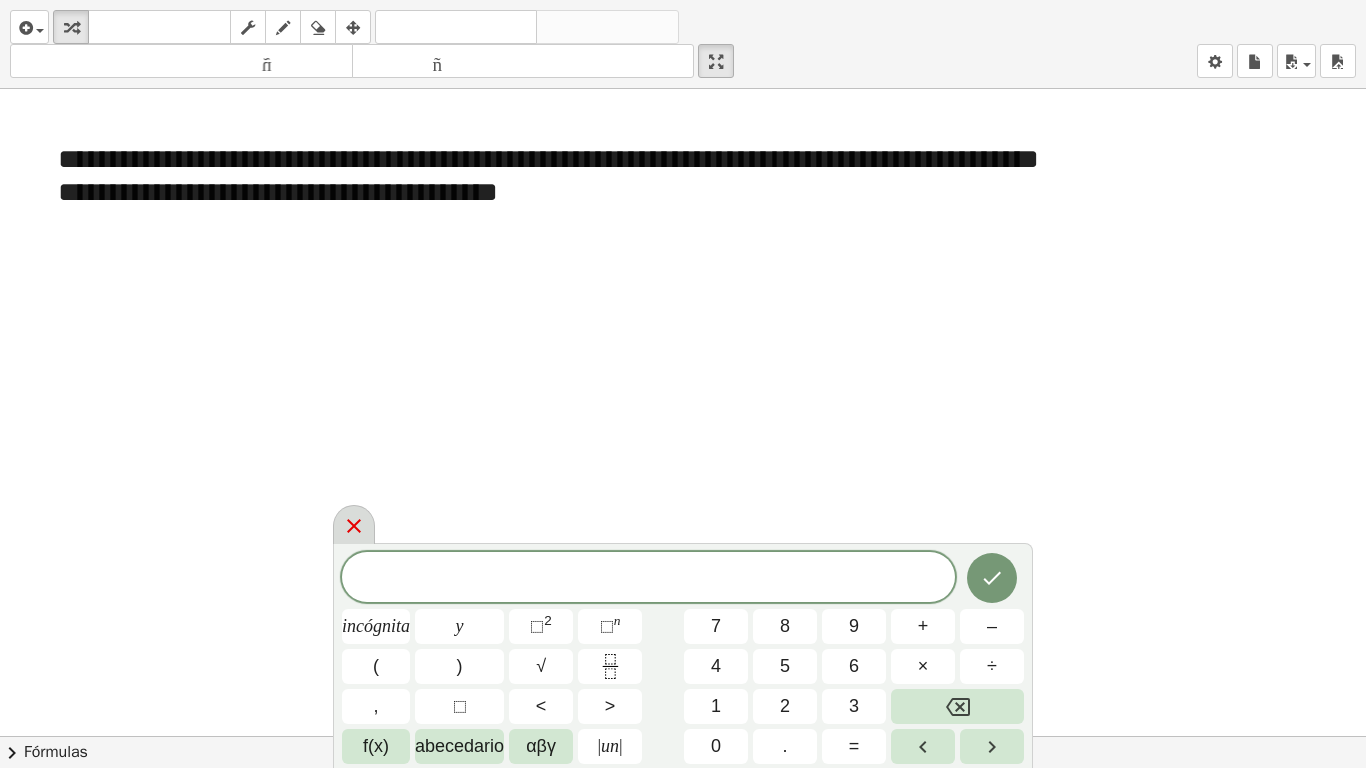 click 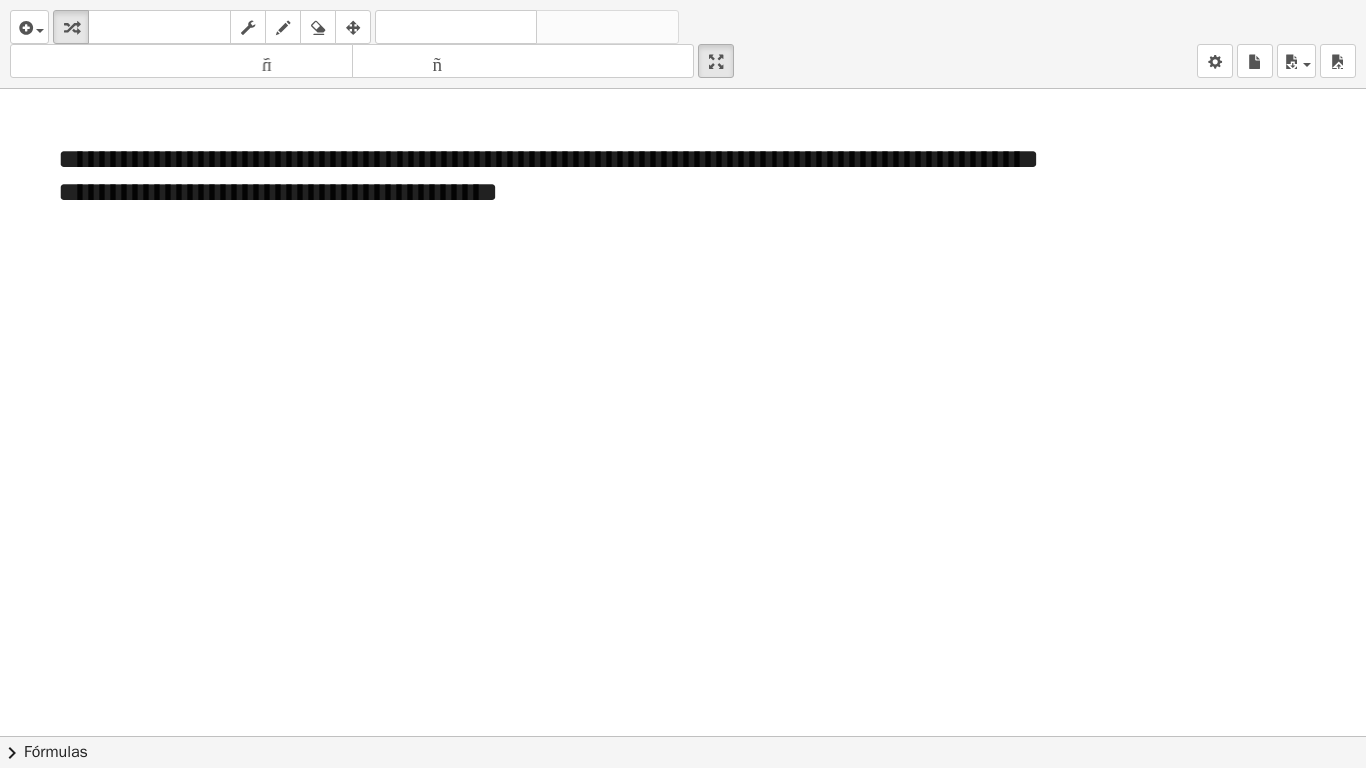 drag, startPoint x: 720, startPoint y: 60, endPoint x: 720, endPoint y: -27, distance: 87 